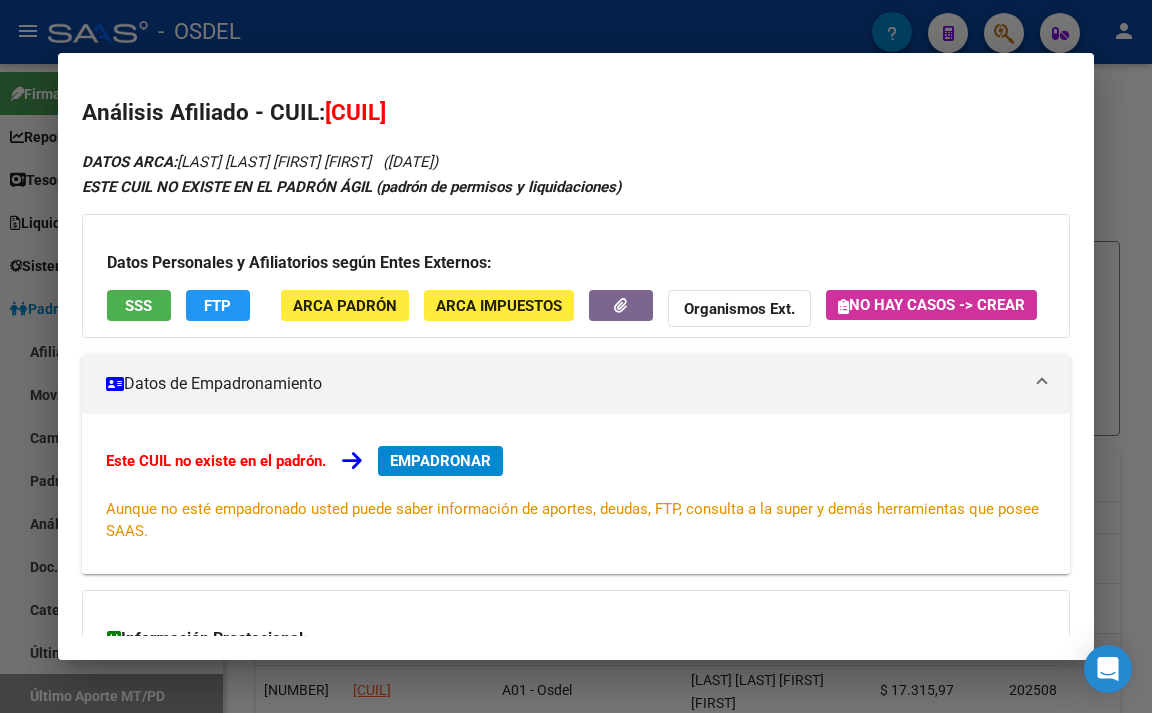 scroll, scrollTop: 0, scrollLeft: 0, axis: both 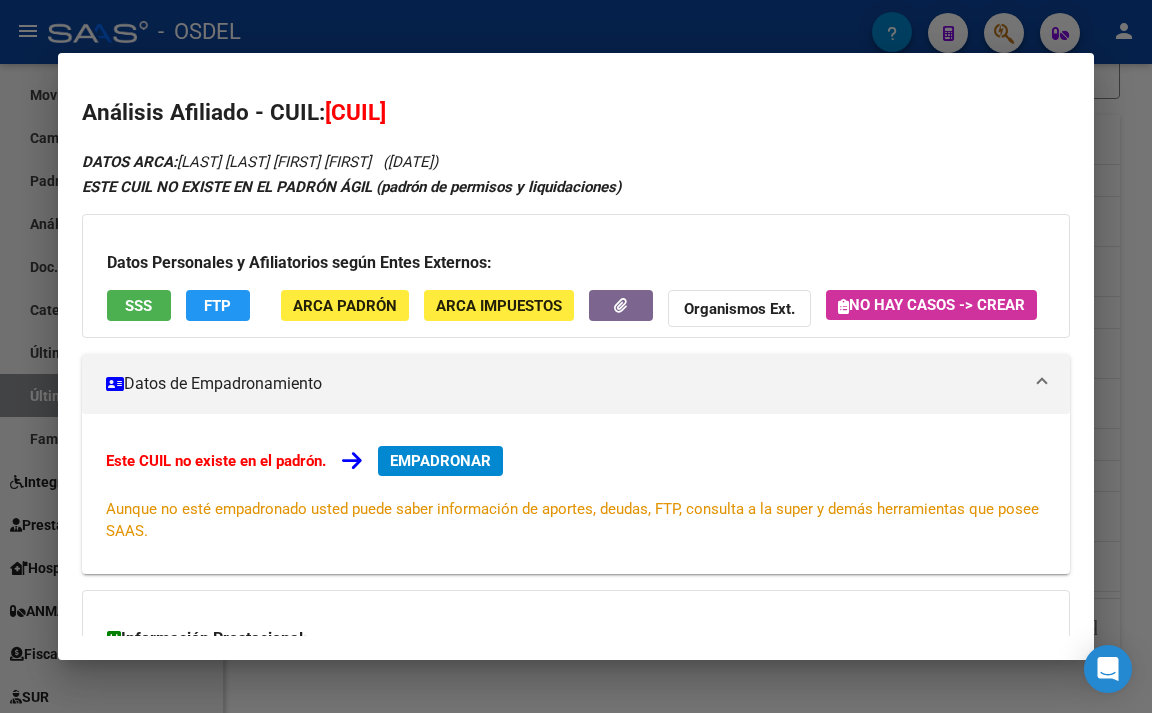 click at bounding box center (576, 356) 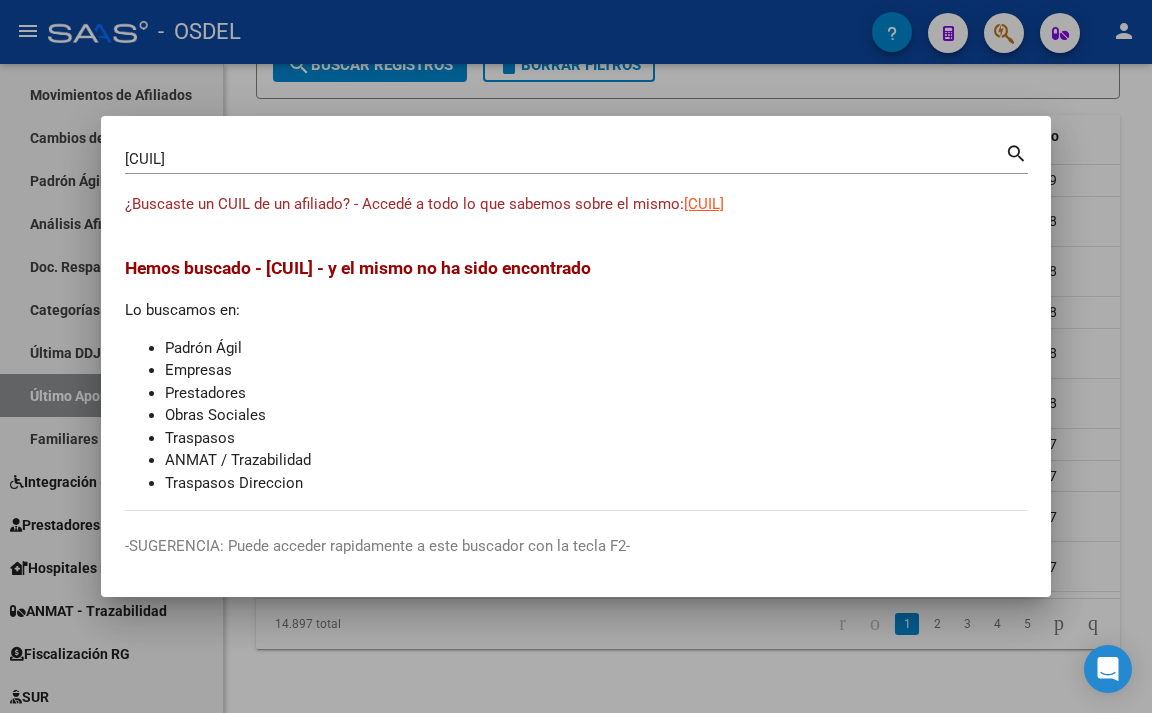 click at bounding box center (576, 356) 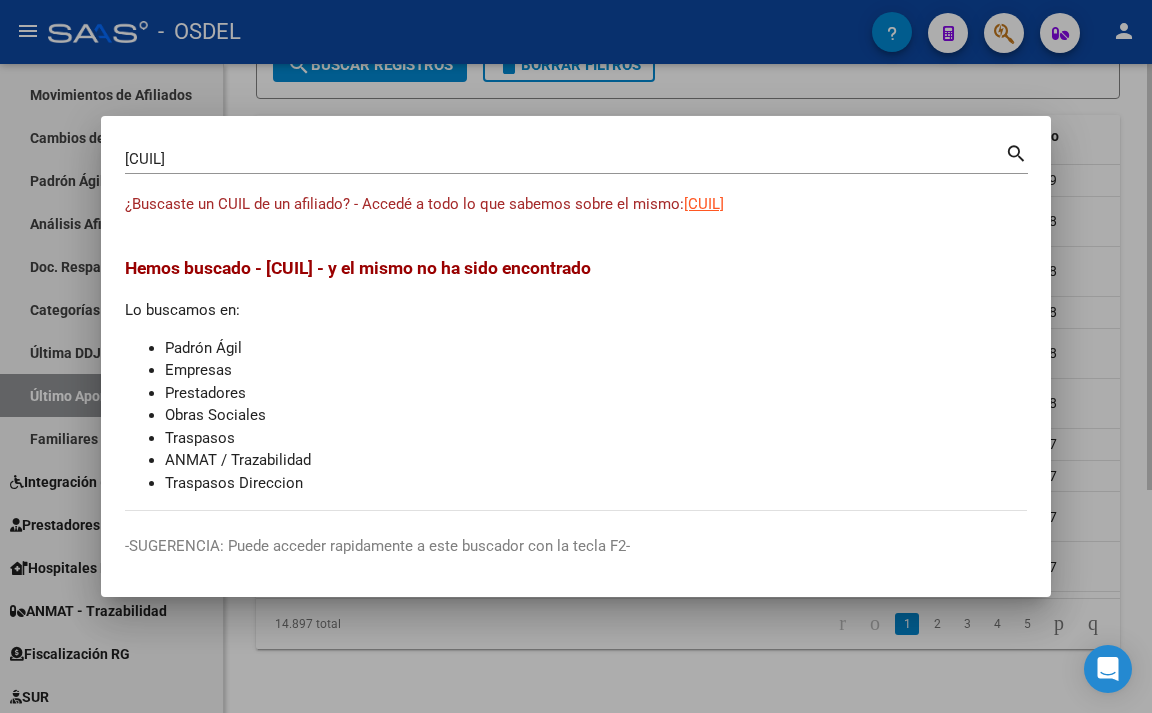 type 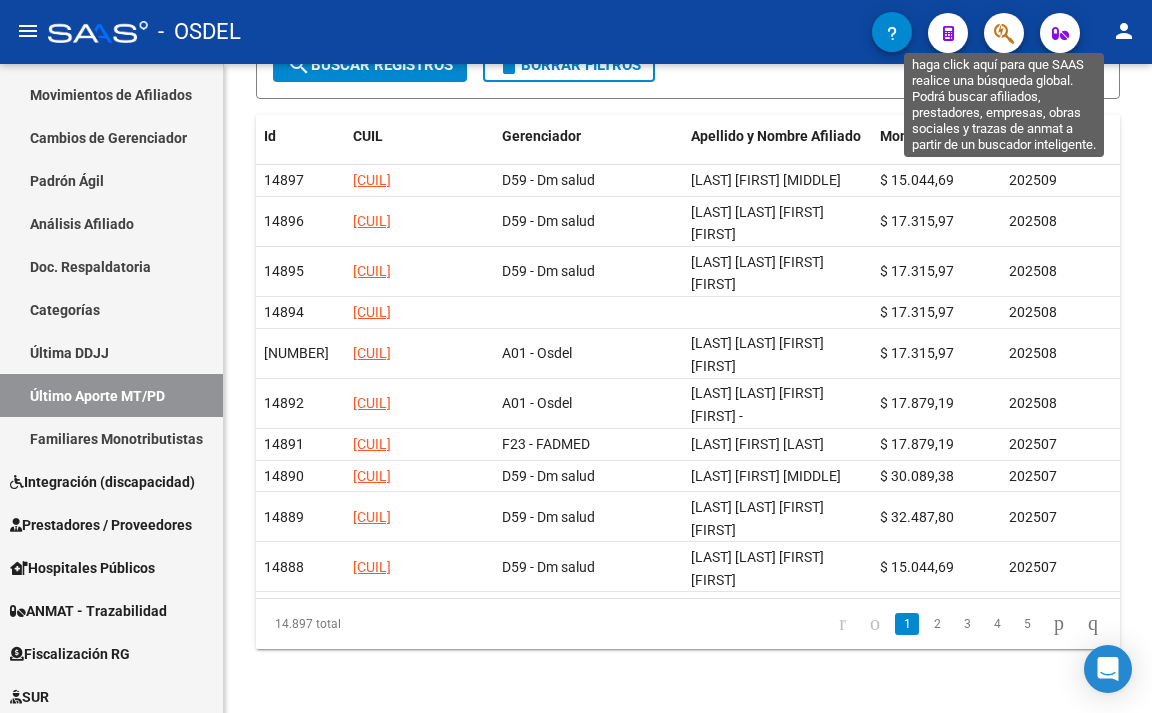 click 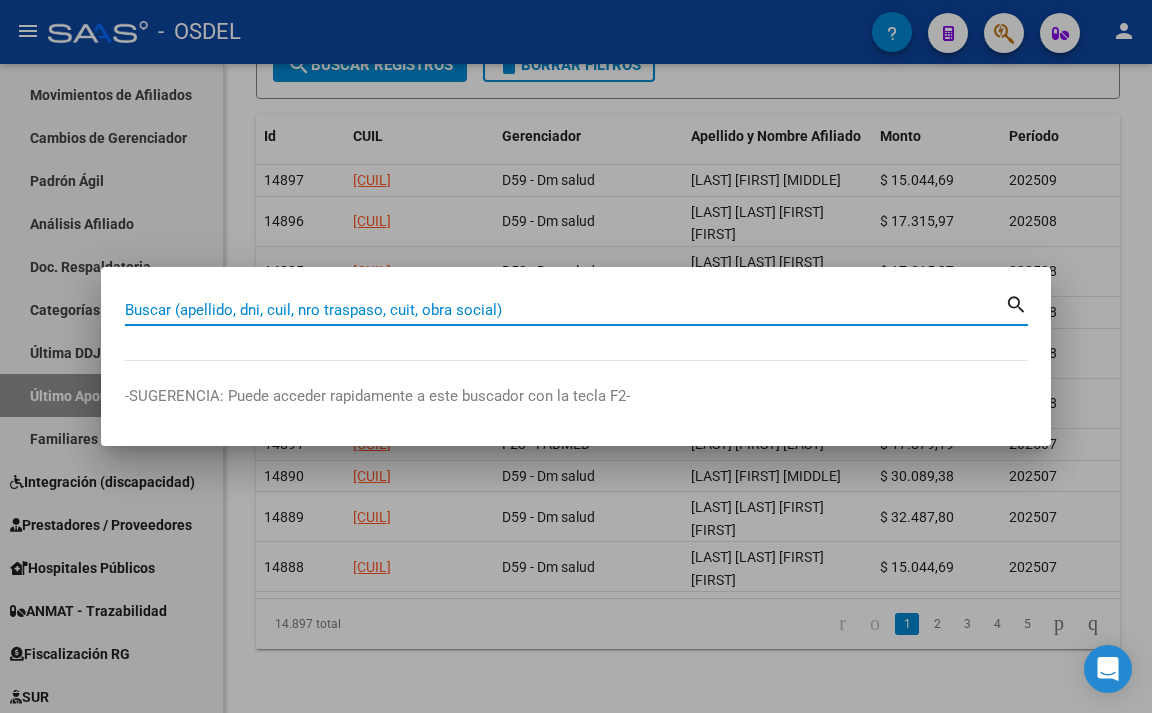 click on "Buscar (apellido, dni, cuil, nro traspaso, cuit, obra social)" at bounding box center (565, 310) 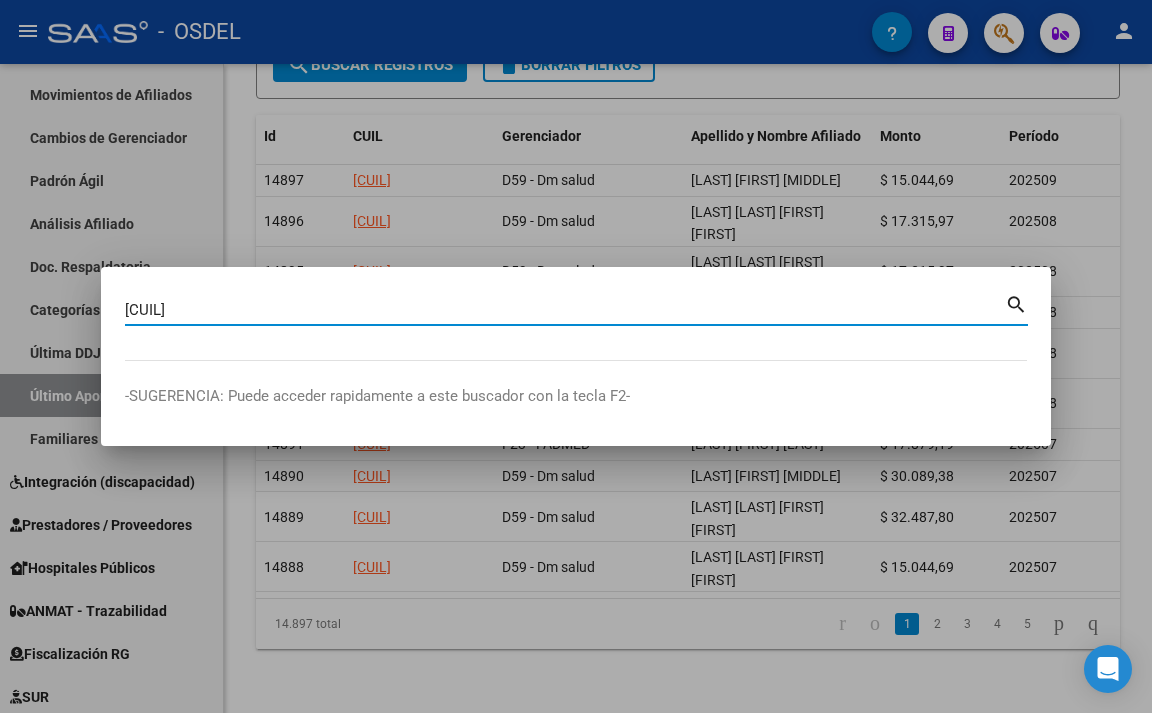 type on "[CUIL]" 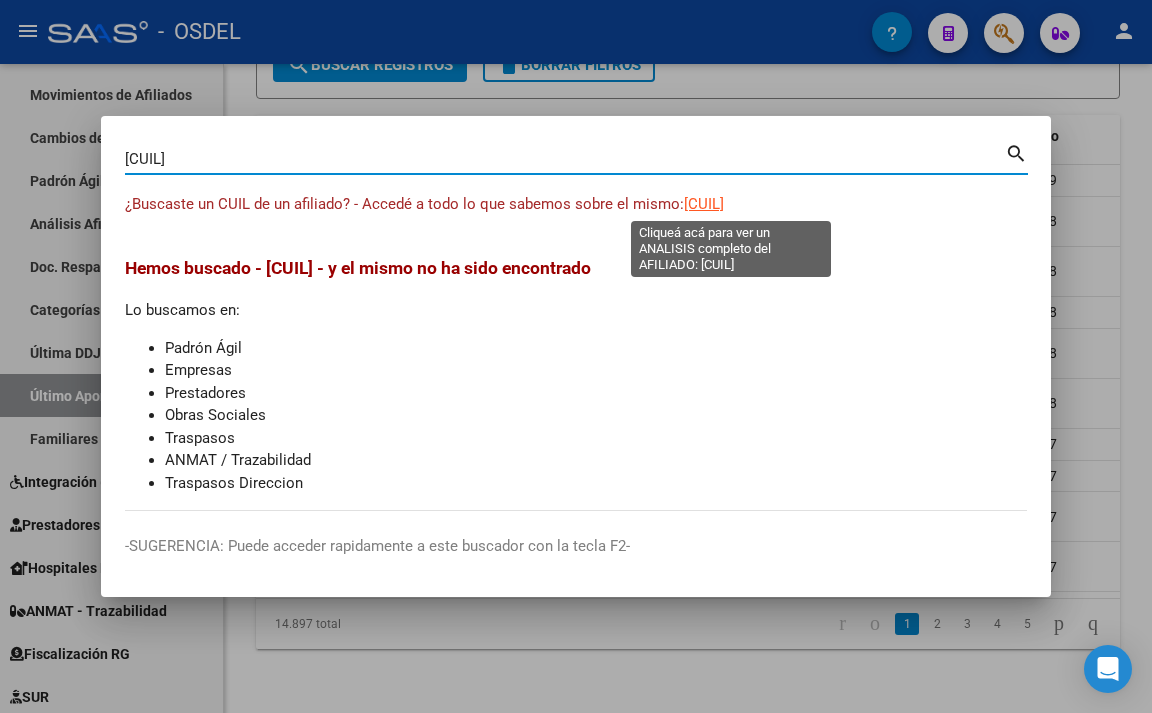 click on "[CUIL]" at bounding box center [704, 204] 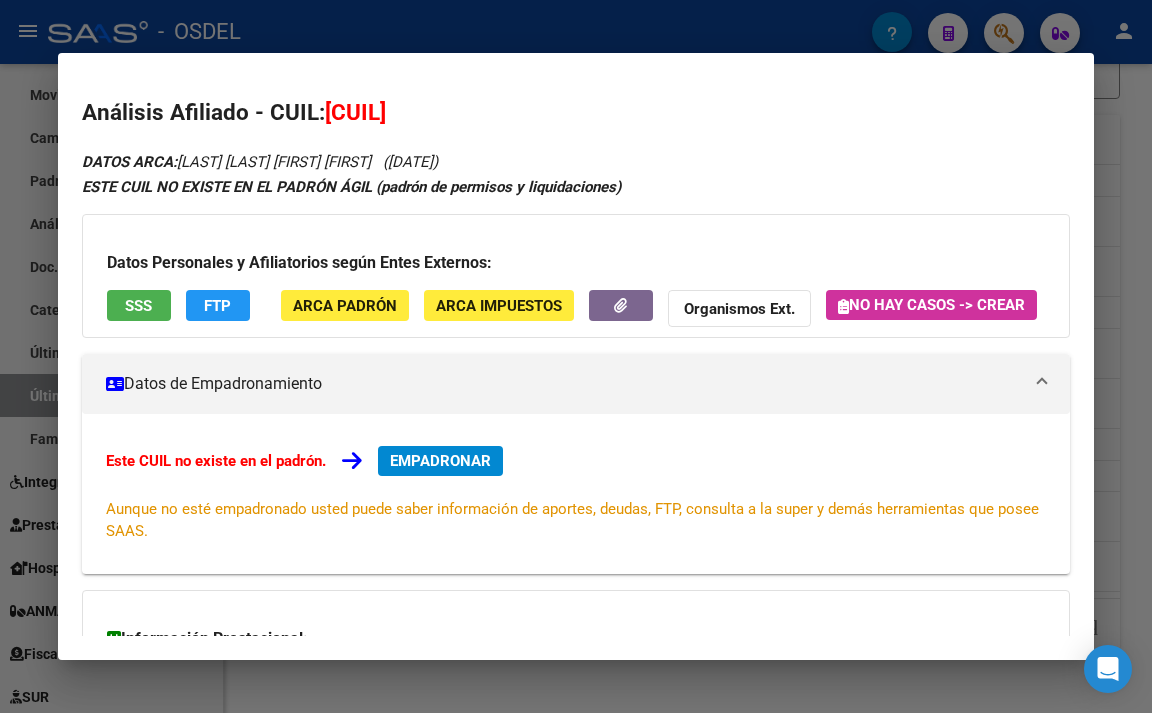 click at bounding box center (576, 356) 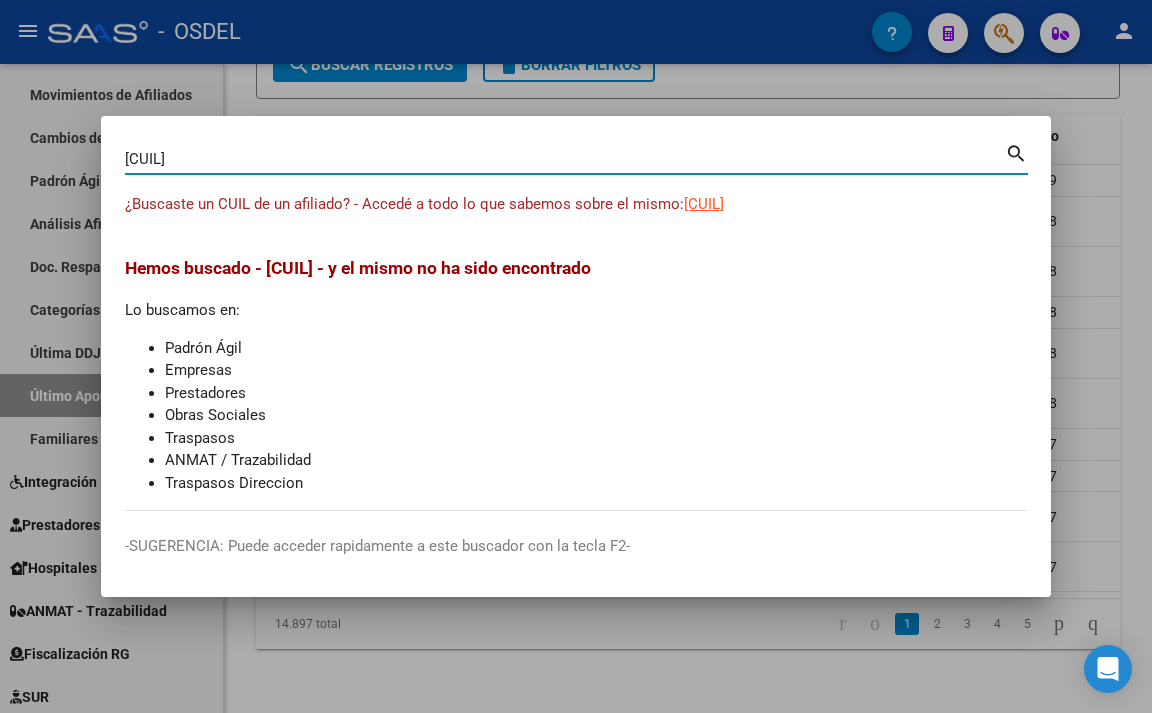 click on "[CUIL]" at bounding box center (565, 159) 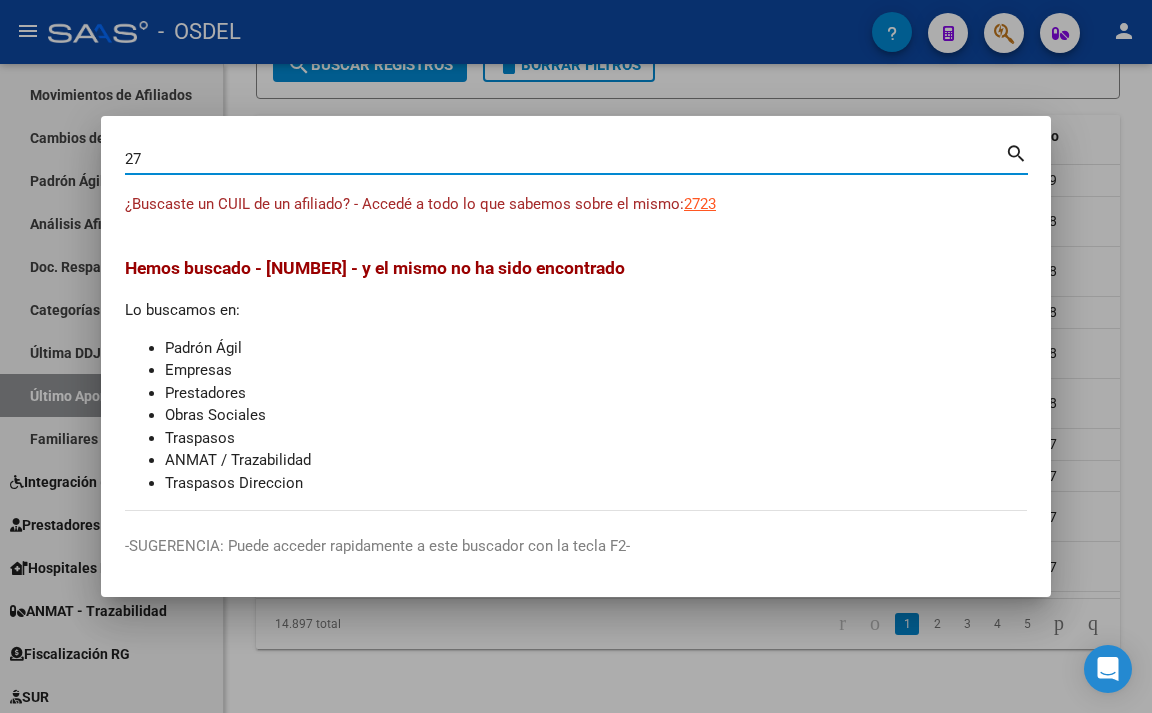 type on "2" 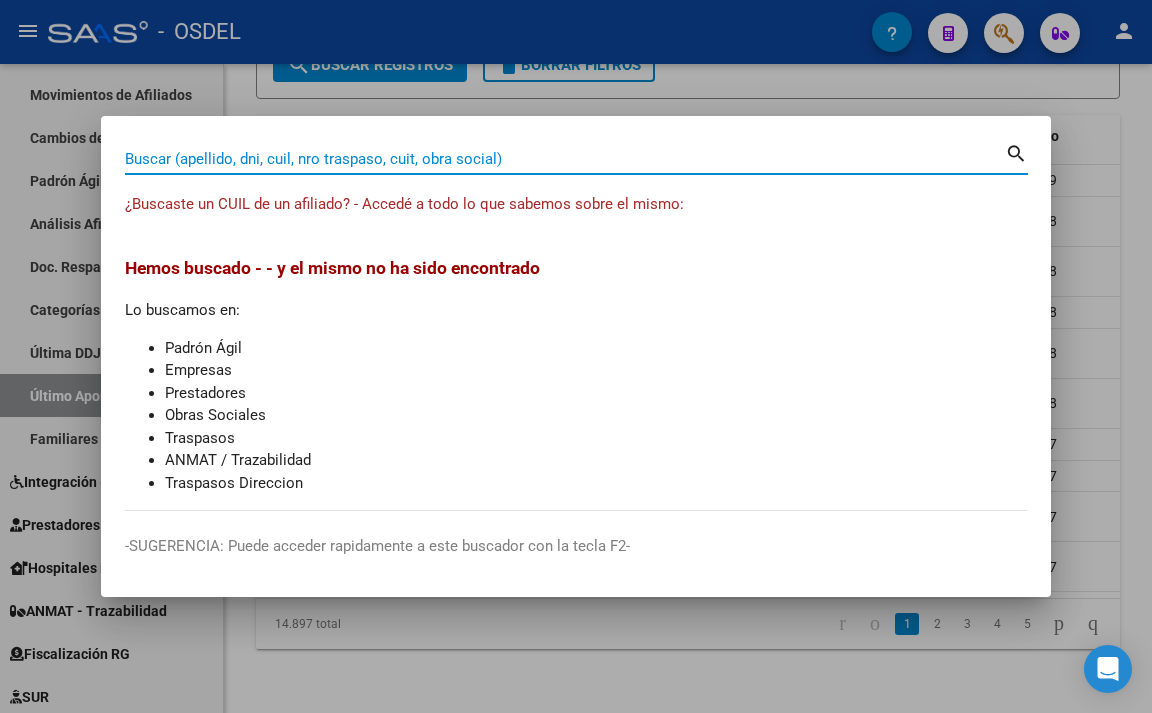 paste on "[CUIL]" 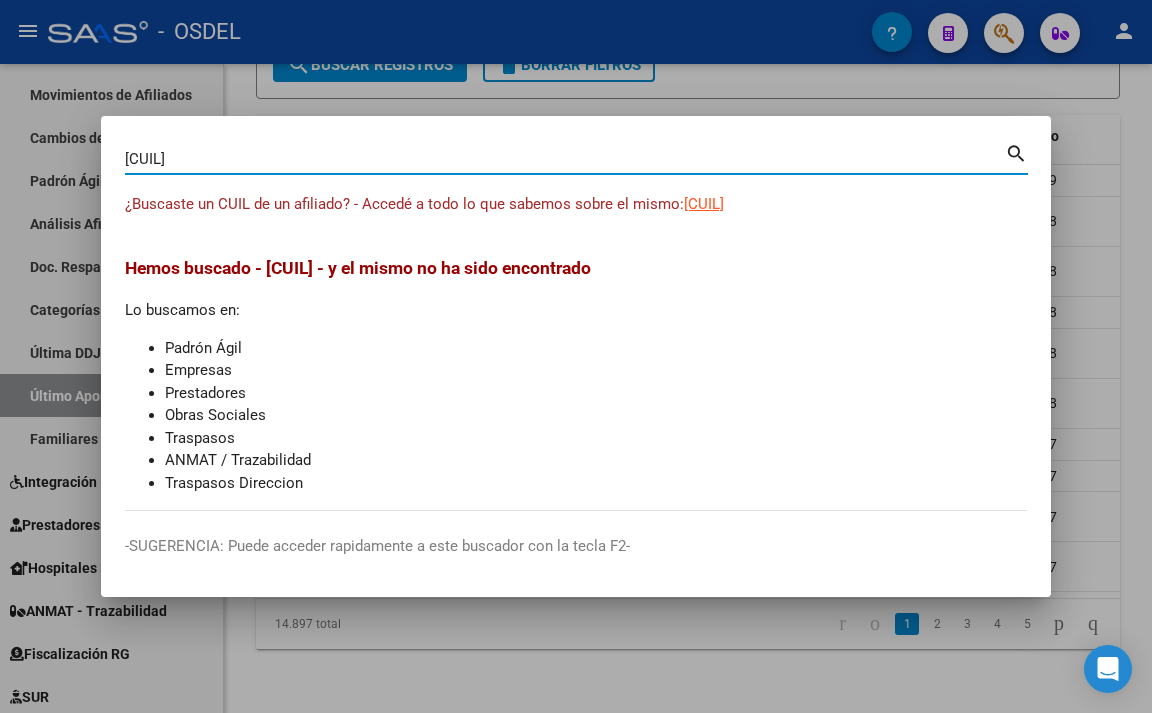 type on "[CUIL]" 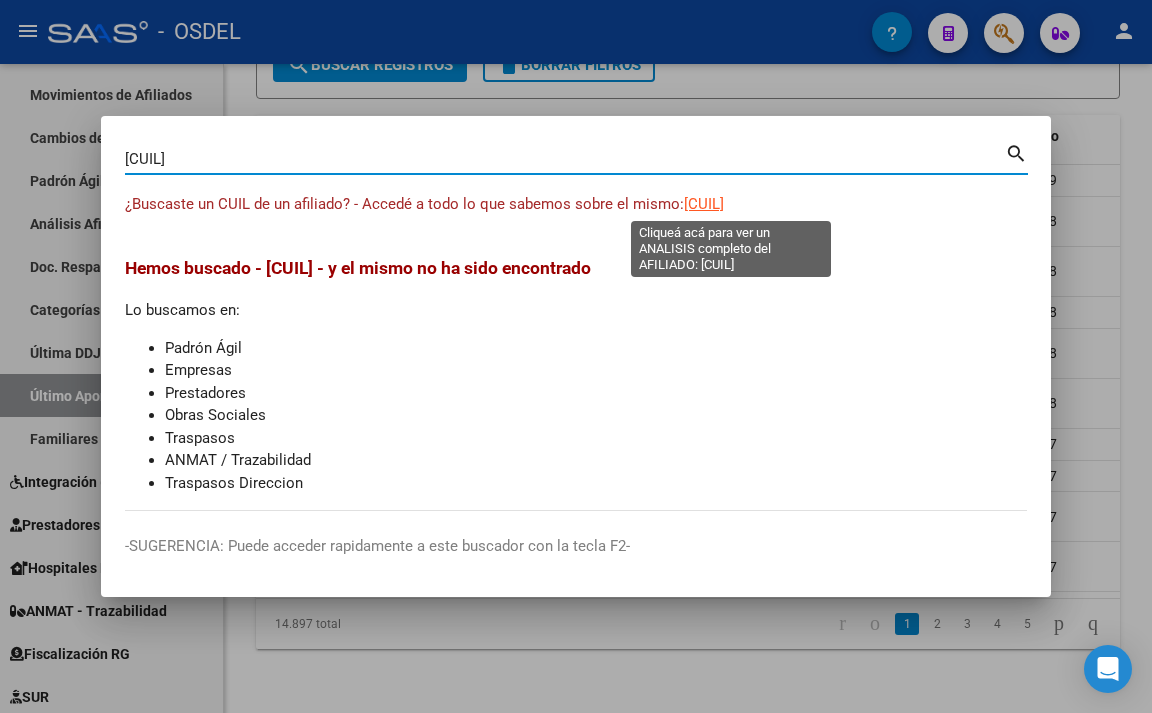click on "[CUIL]" at bounding box center [704, 204] 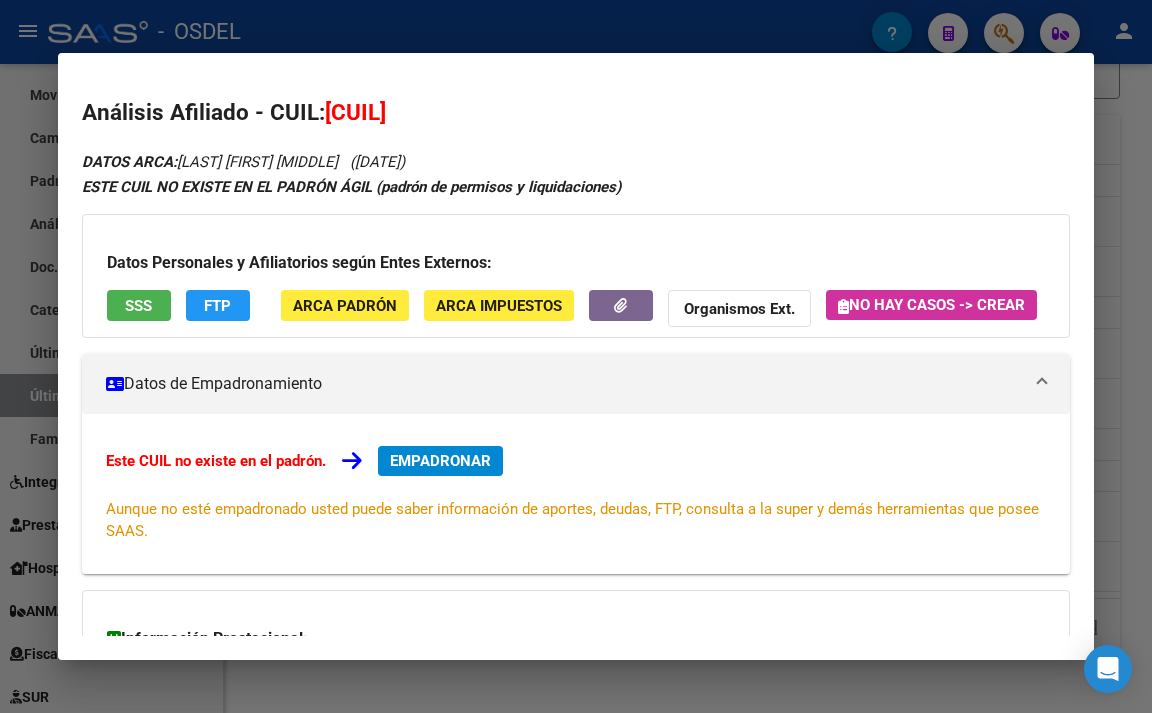 click at bounding box center (576, 356) 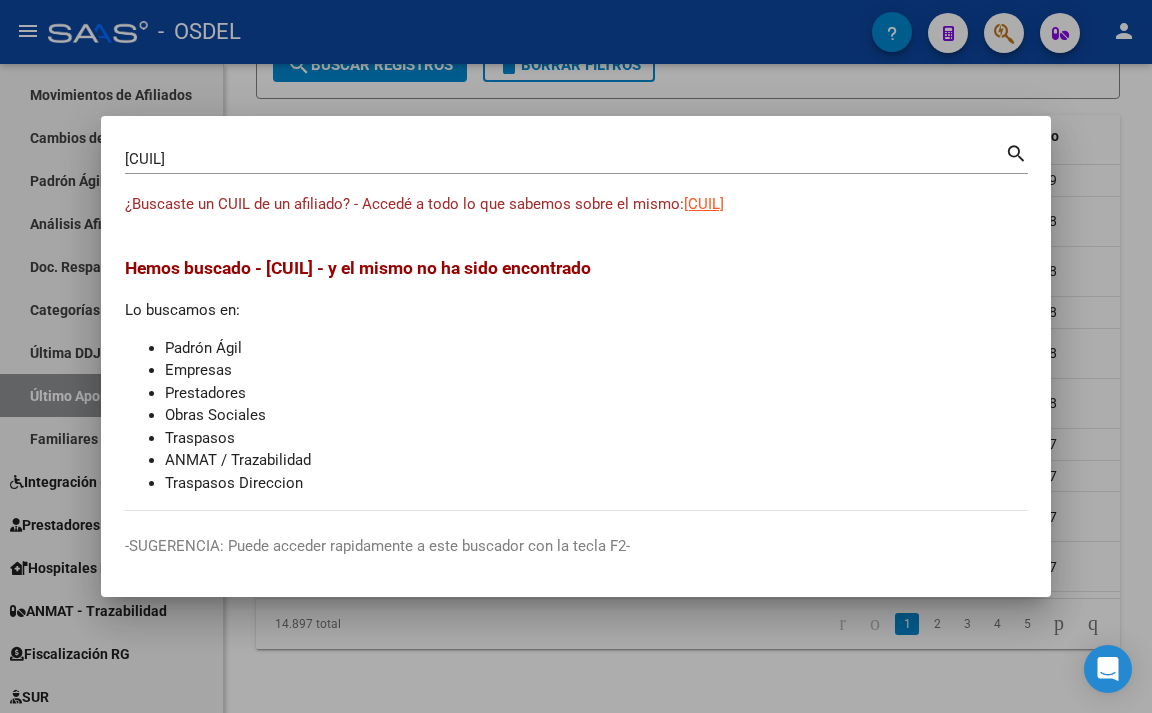 click on "[CUIL]" at bounding box center (565, 159) 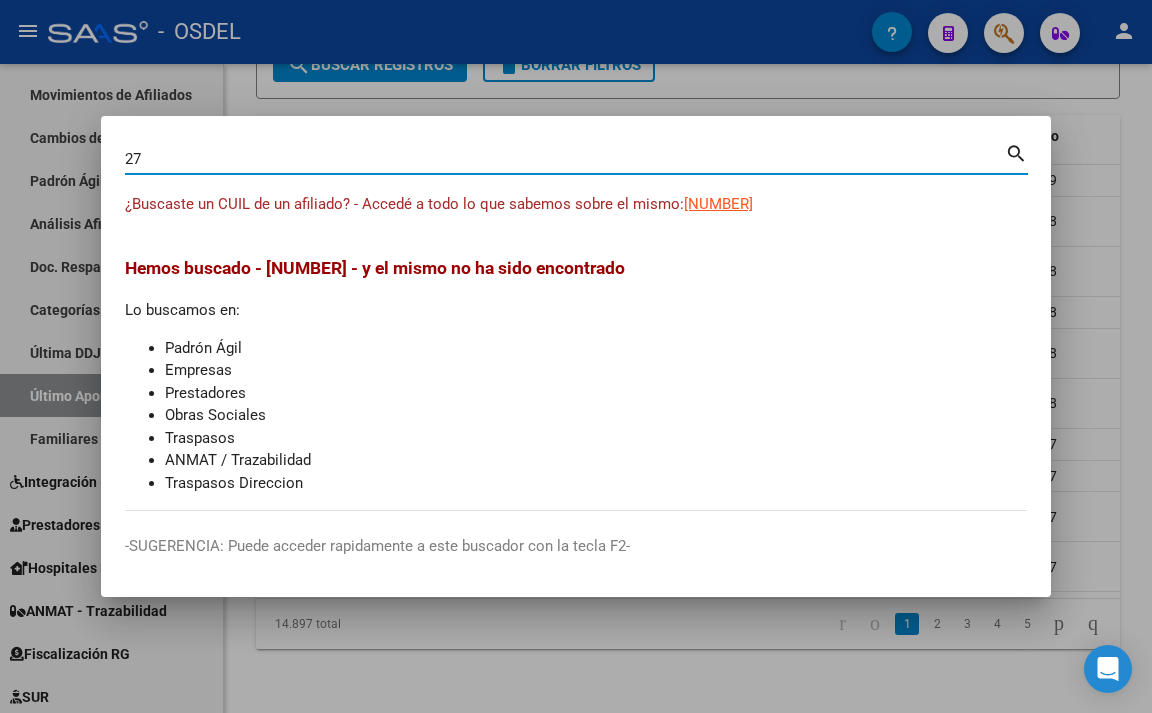 type on "2" 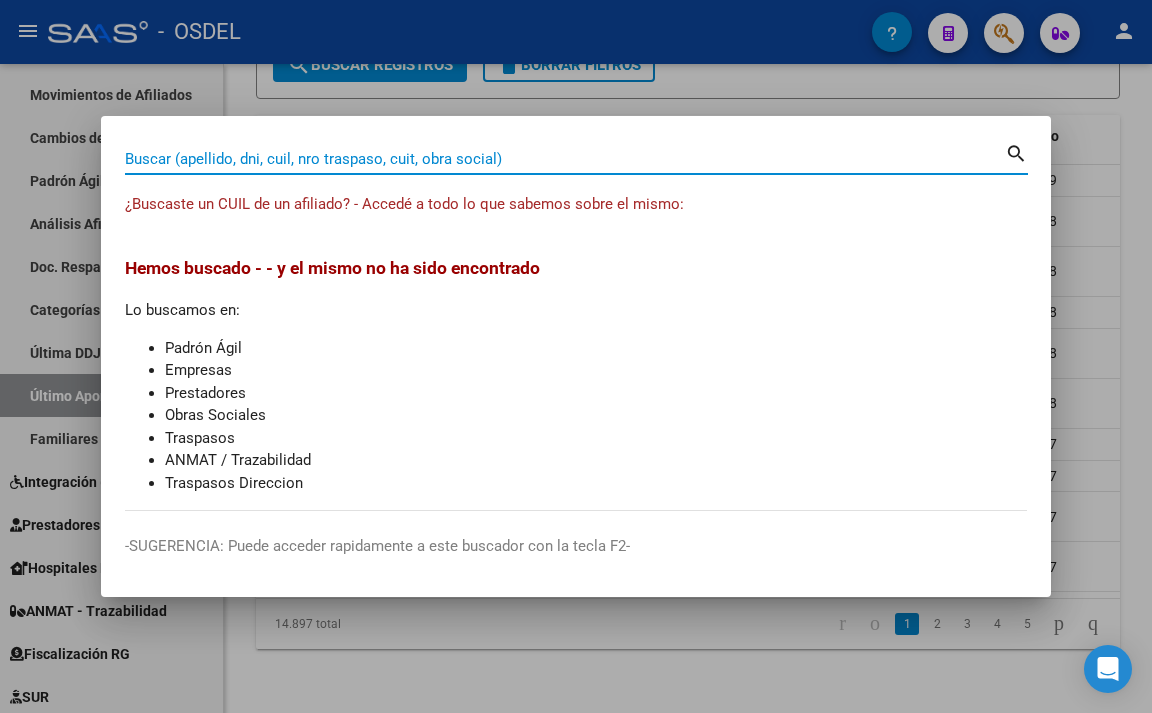 paste on "[CUIL]" 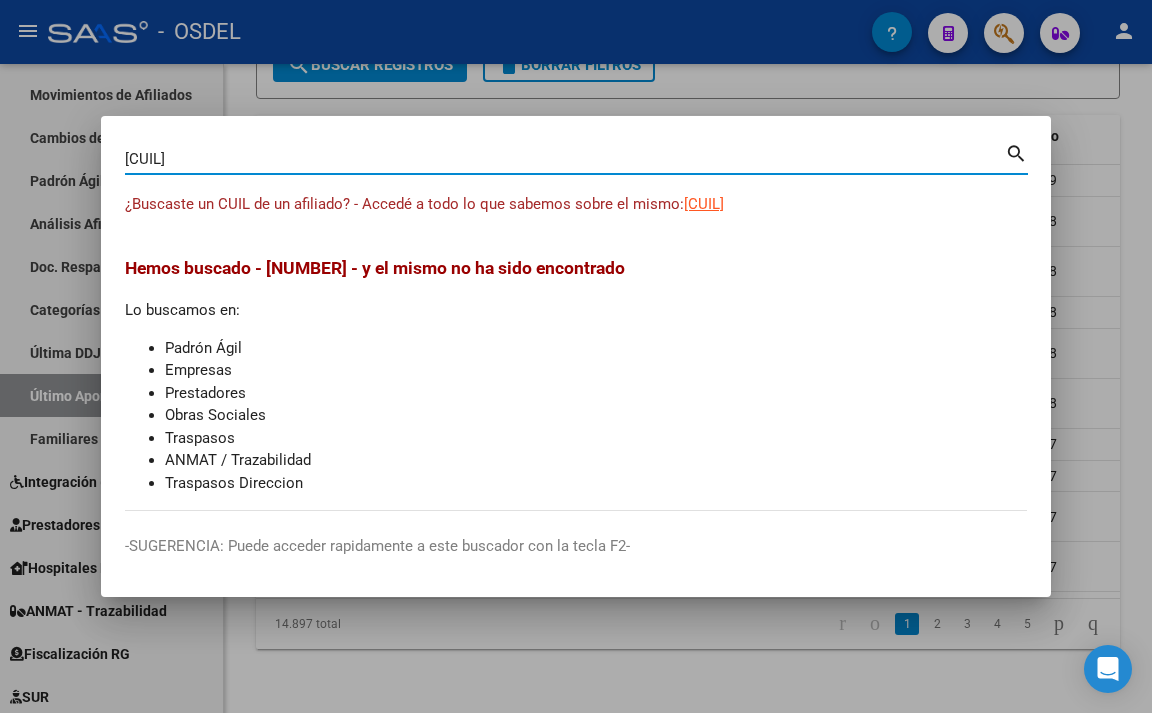 type on "[NUMBER]" 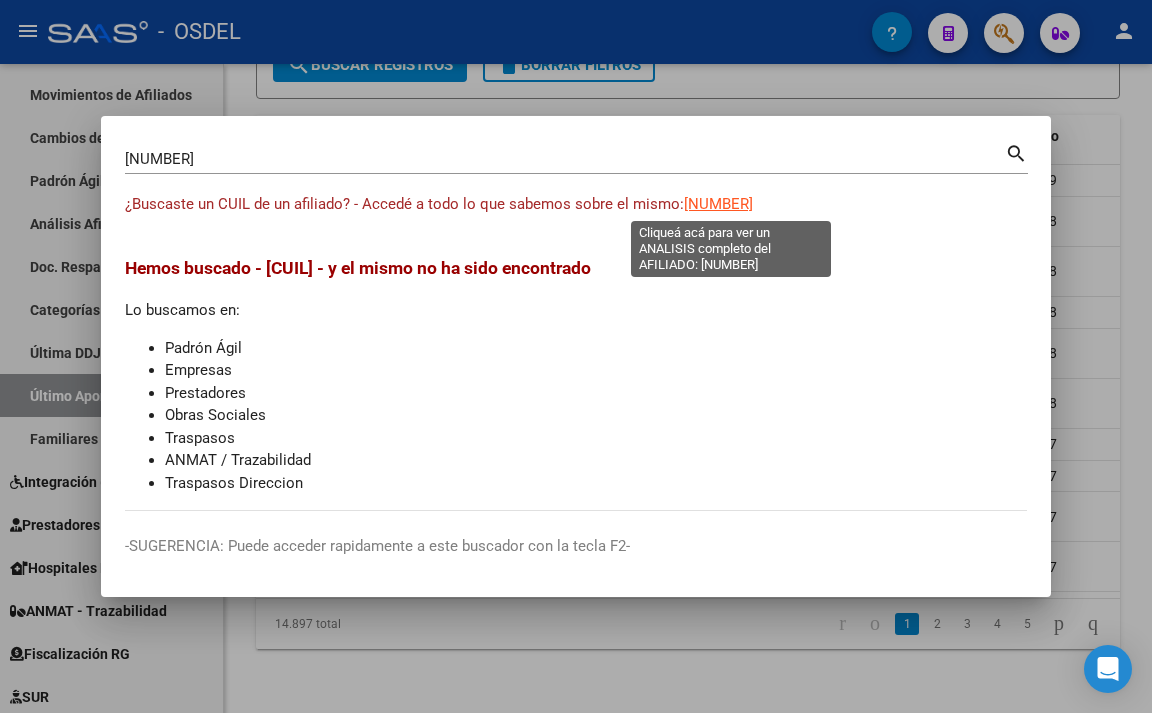 click on "[NUMBER]" at bounding box center [718, 204] 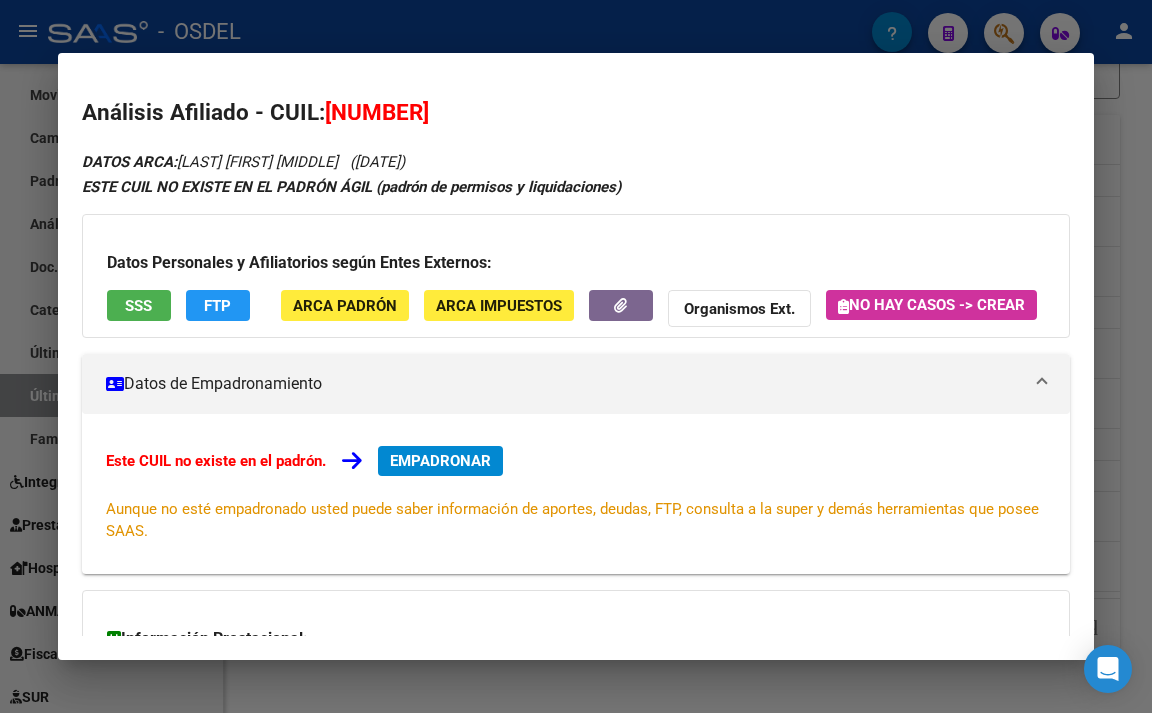 click at bounding box center [576, 356] 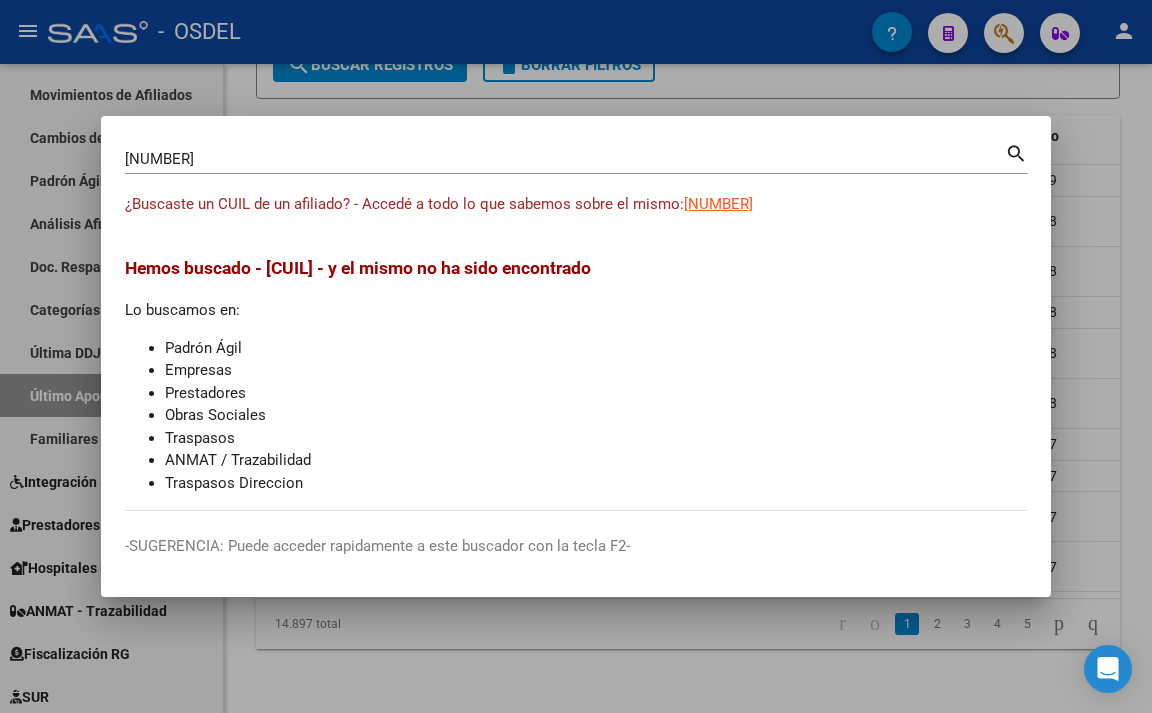 click on "[NUMBER]" at bounding box center (565, 159) 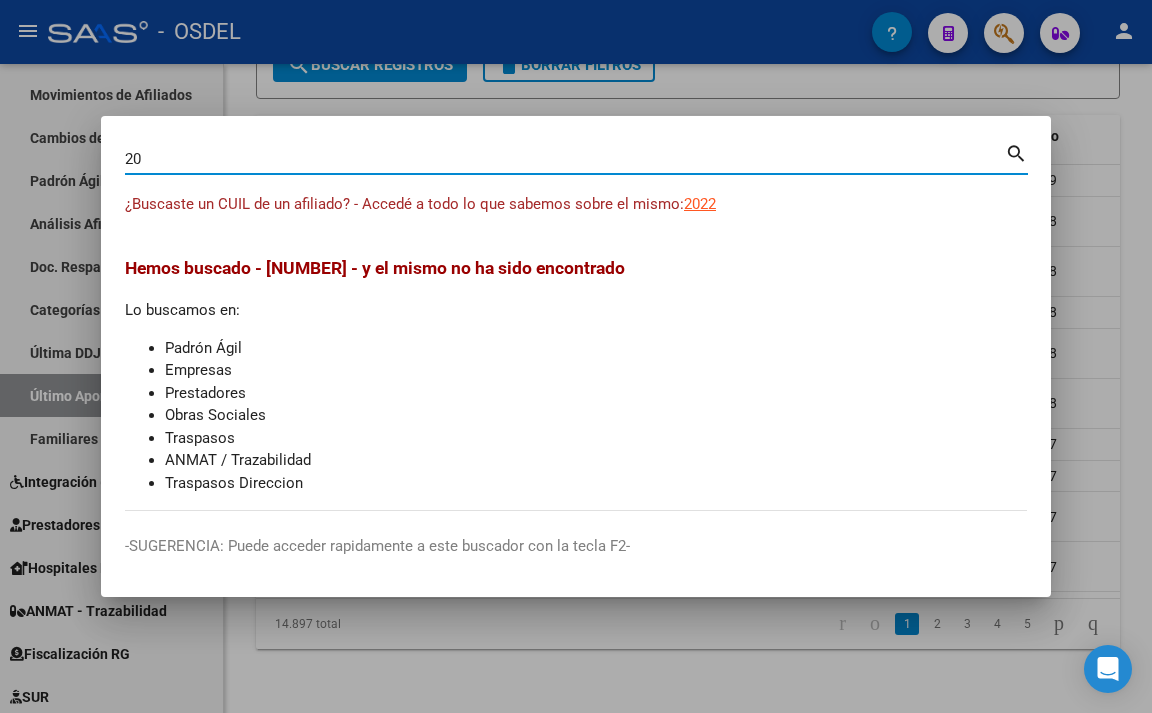 type on "2" 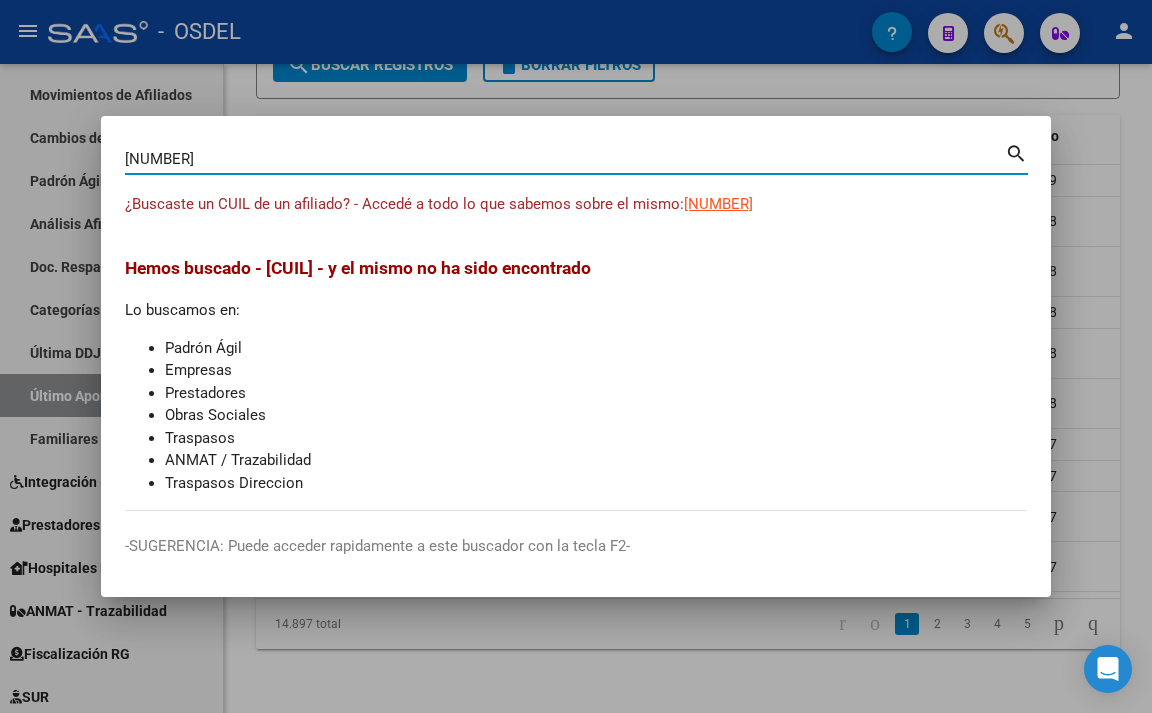 type on "[NUMBER]" 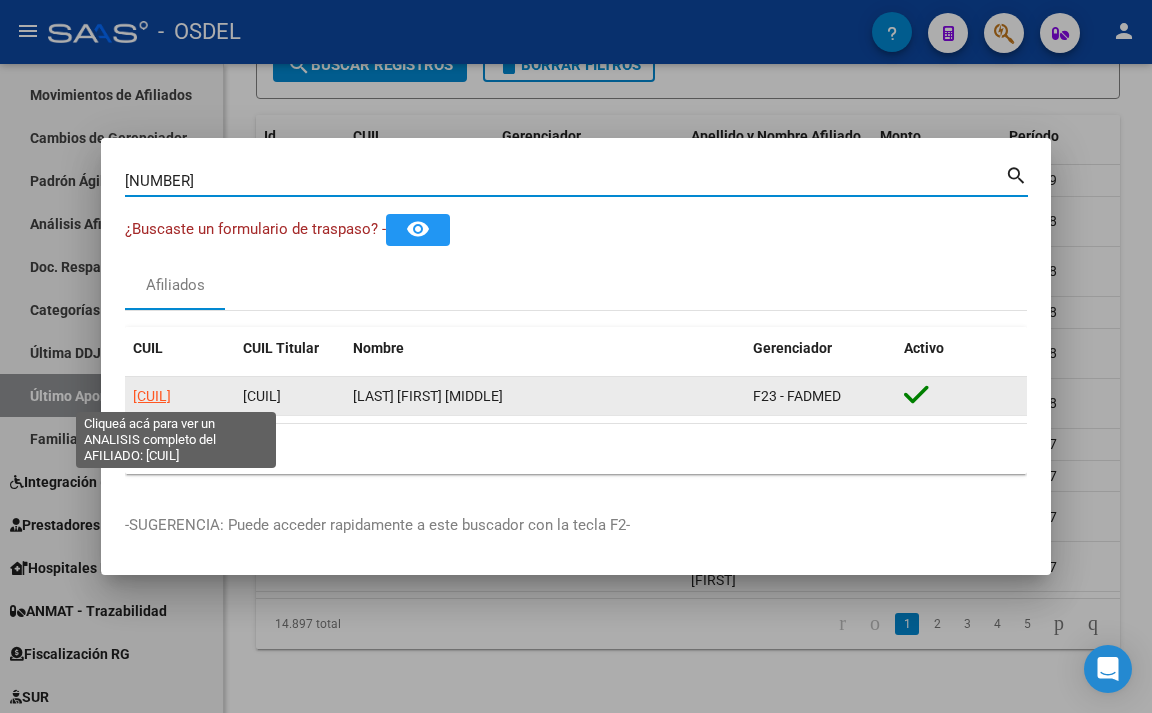 click on "[CUIL]" 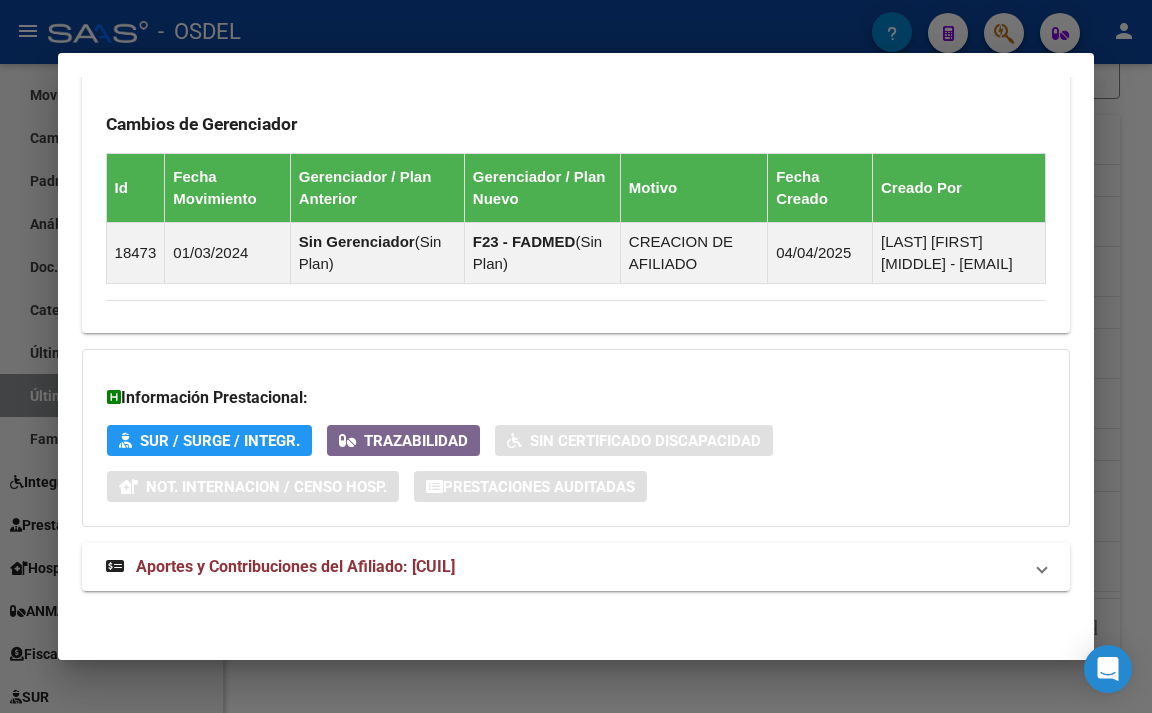 scroll, scrollTop: 1306, scrollLeft: 0, axis: vertical 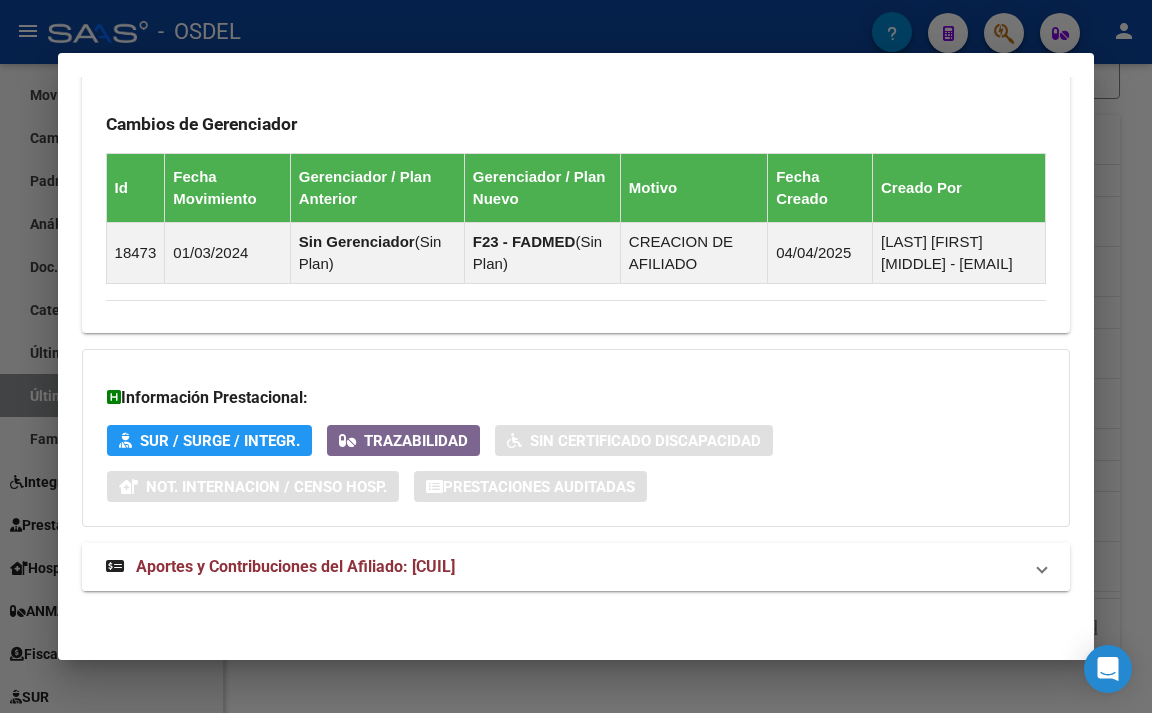 click on "Aportes y Contribuciones del Afiliado: [CUIL]" at bounding box center (295, 566) 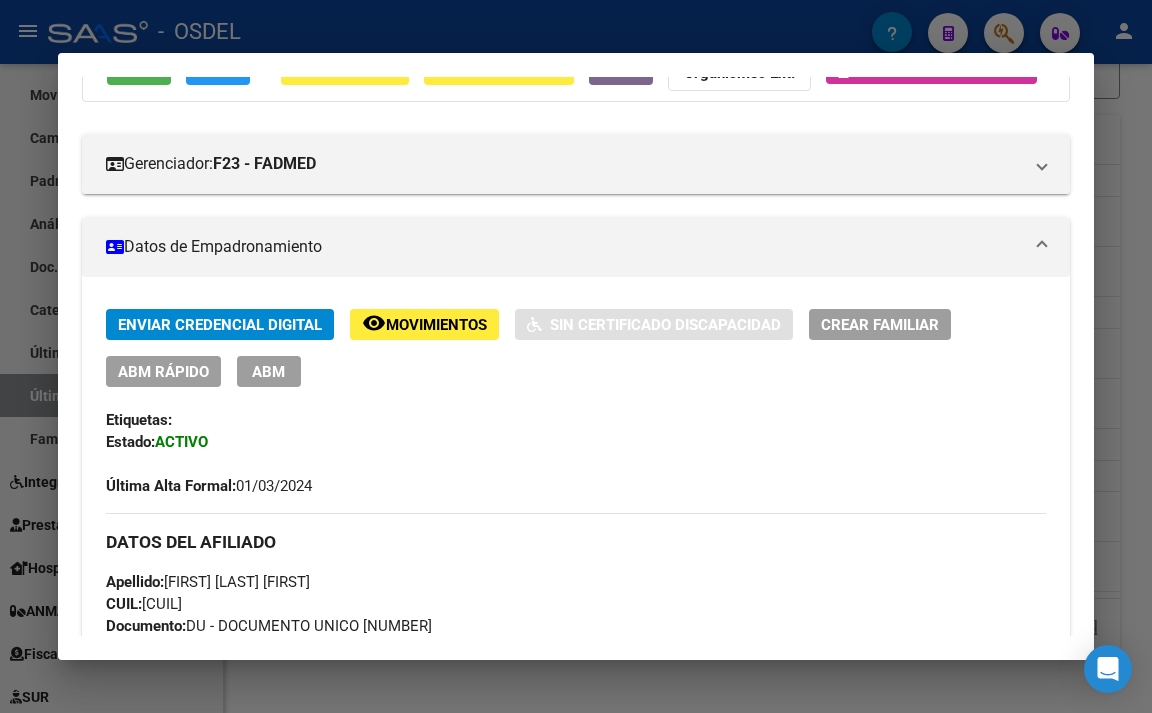 scroll, scrollTop: 0, scrollLeft: 0, axis: both 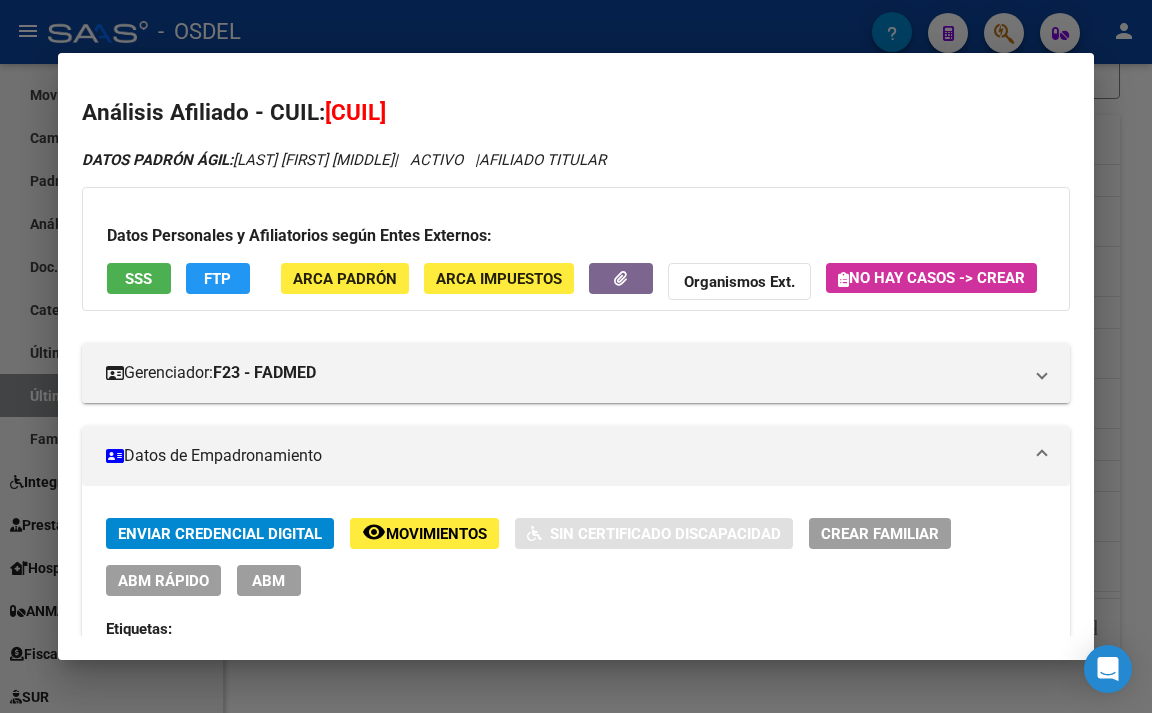 click on "SSS" at bounding box center [139, 278] 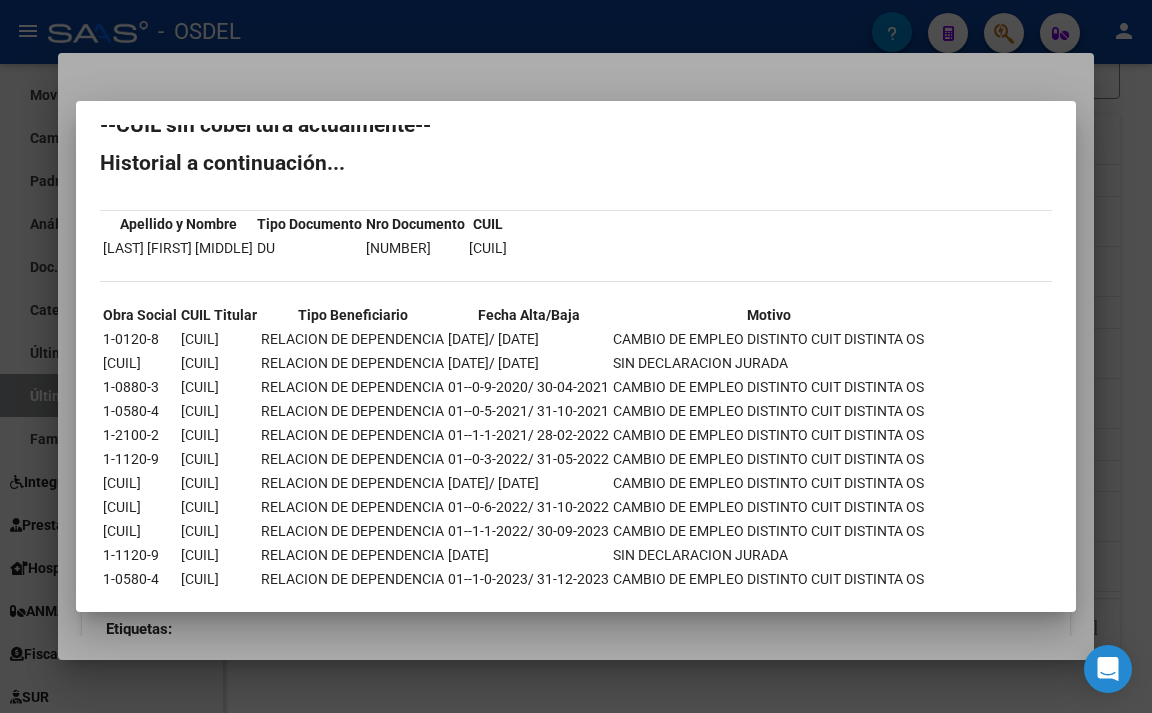 scroll, scrollTop: 0, scrollLeft: 0, axis: both 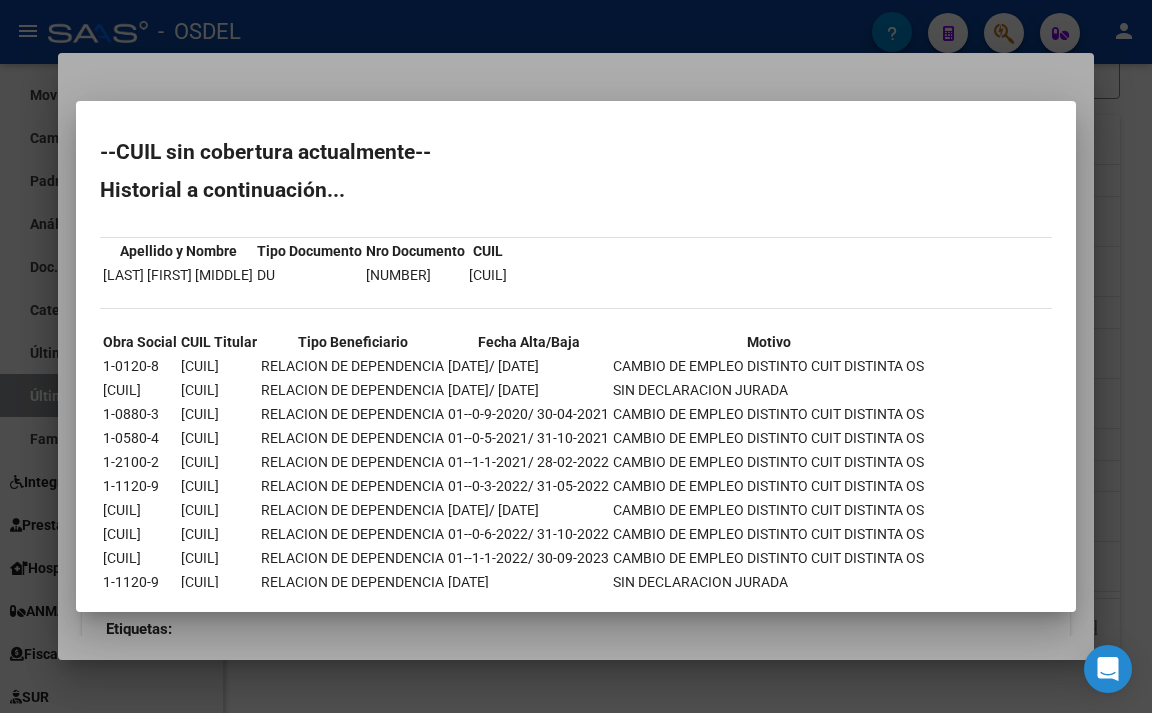 click at bounding box center (576, 356) 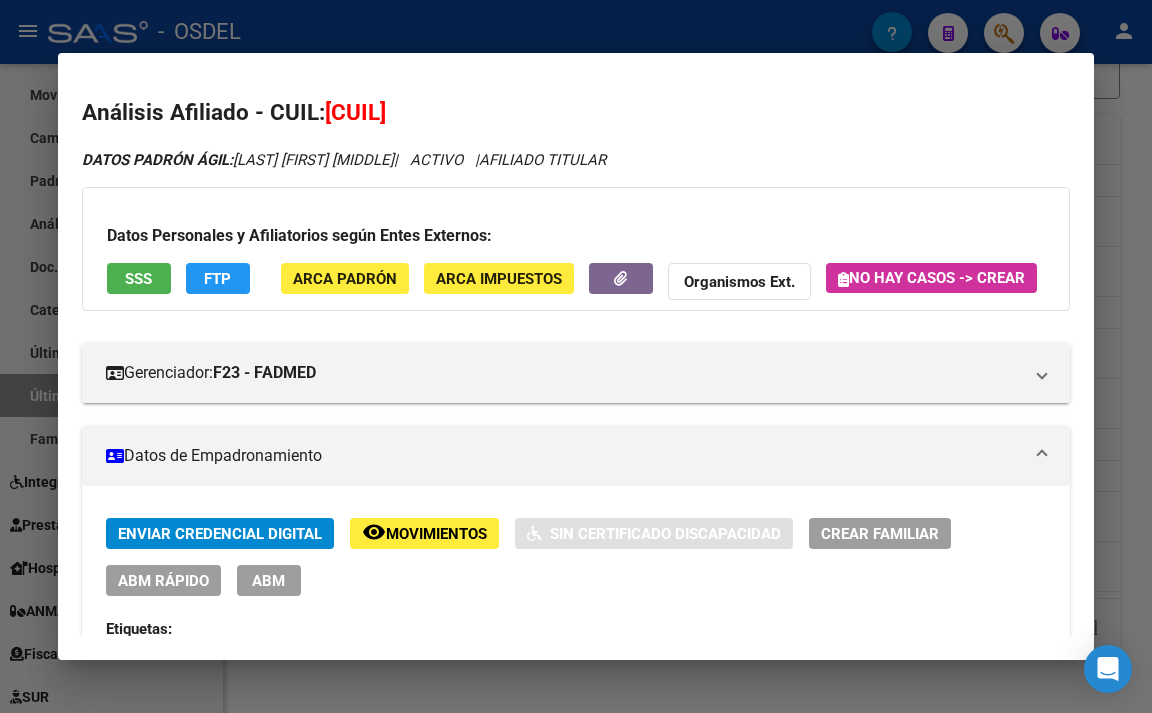 click on "FTP" 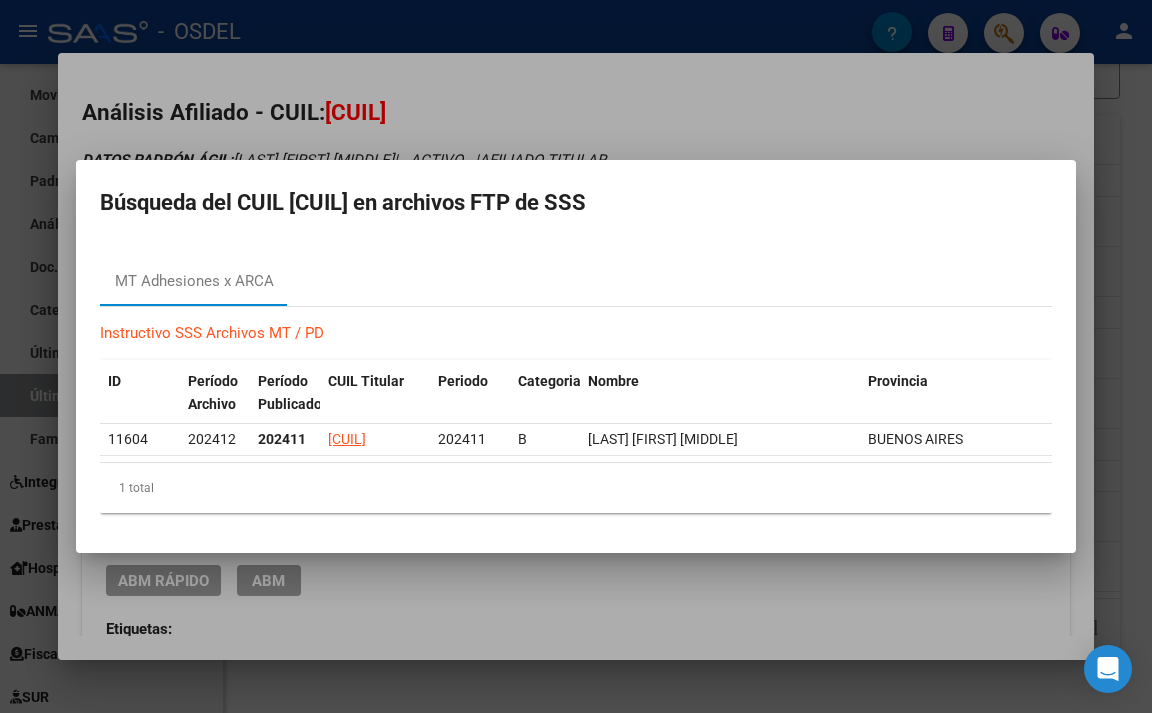click at bounding box center (576, 356) 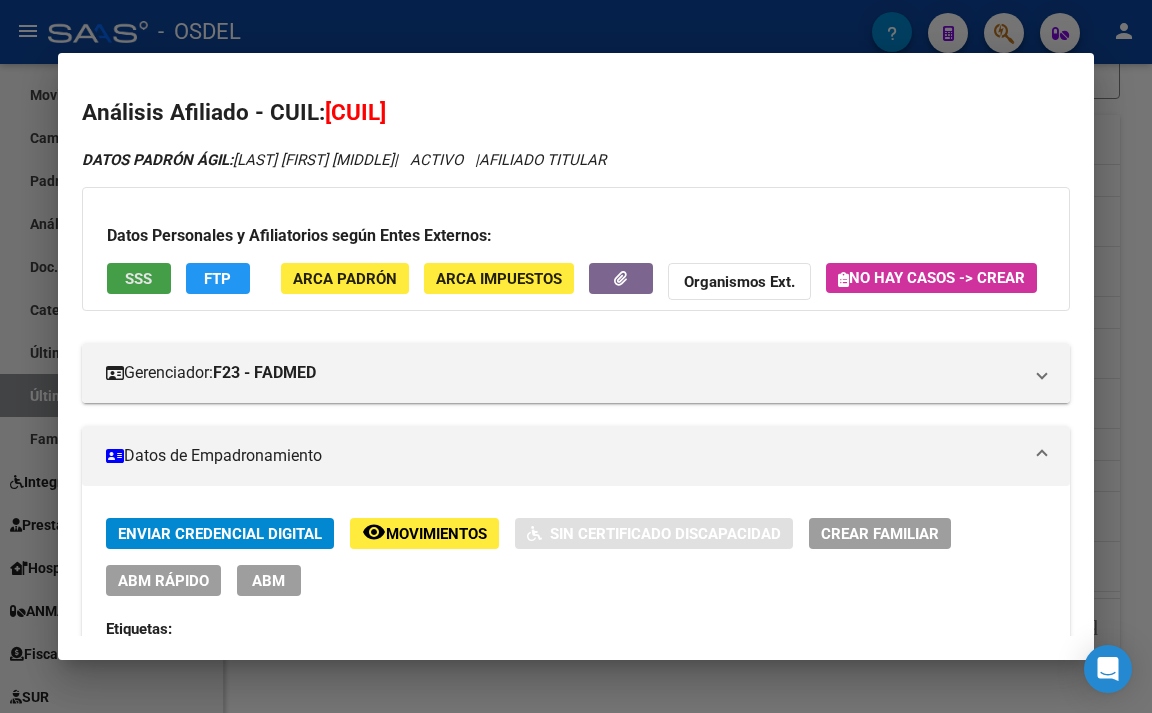 click on "SSS" at bounding box center (138, 279) 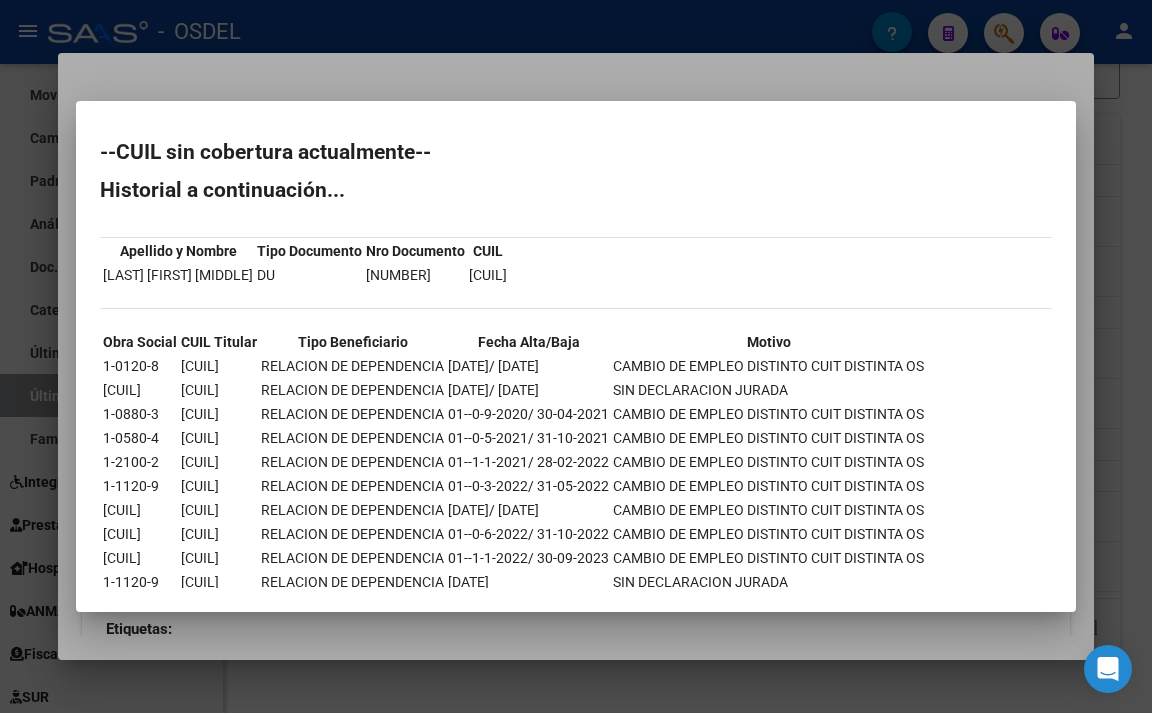 scroll, scrollTop: 72, scrollLeft: 0, axis: vertical 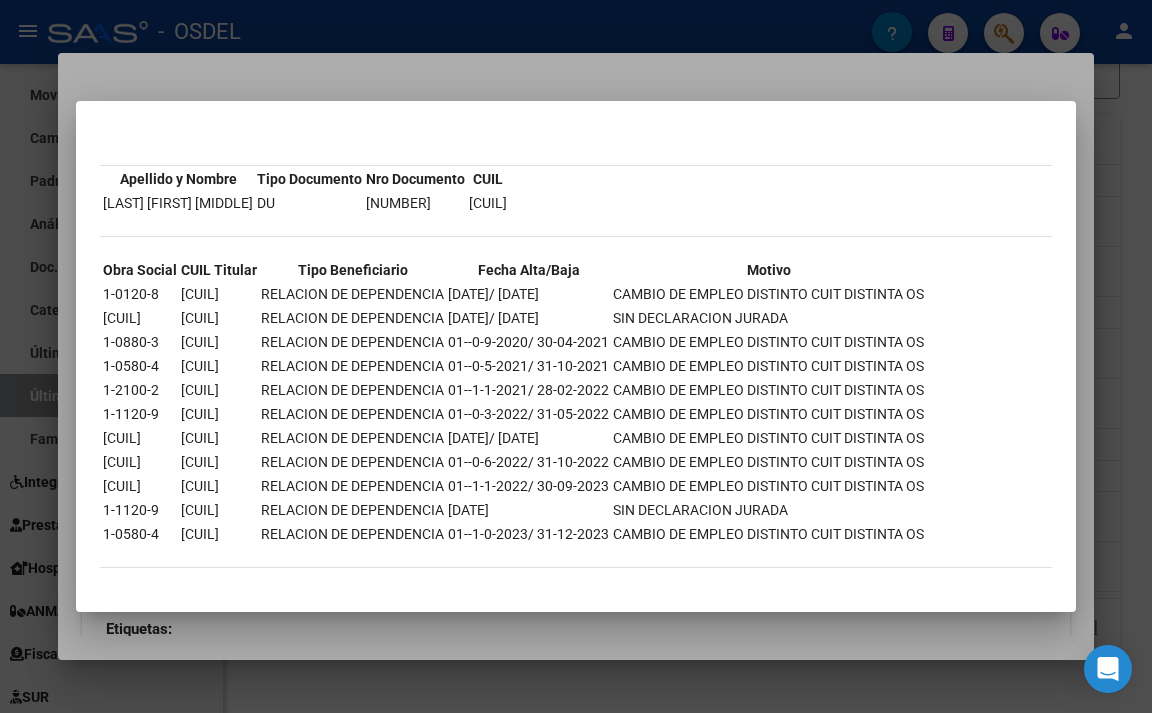 click at bounding box center [576, 356] 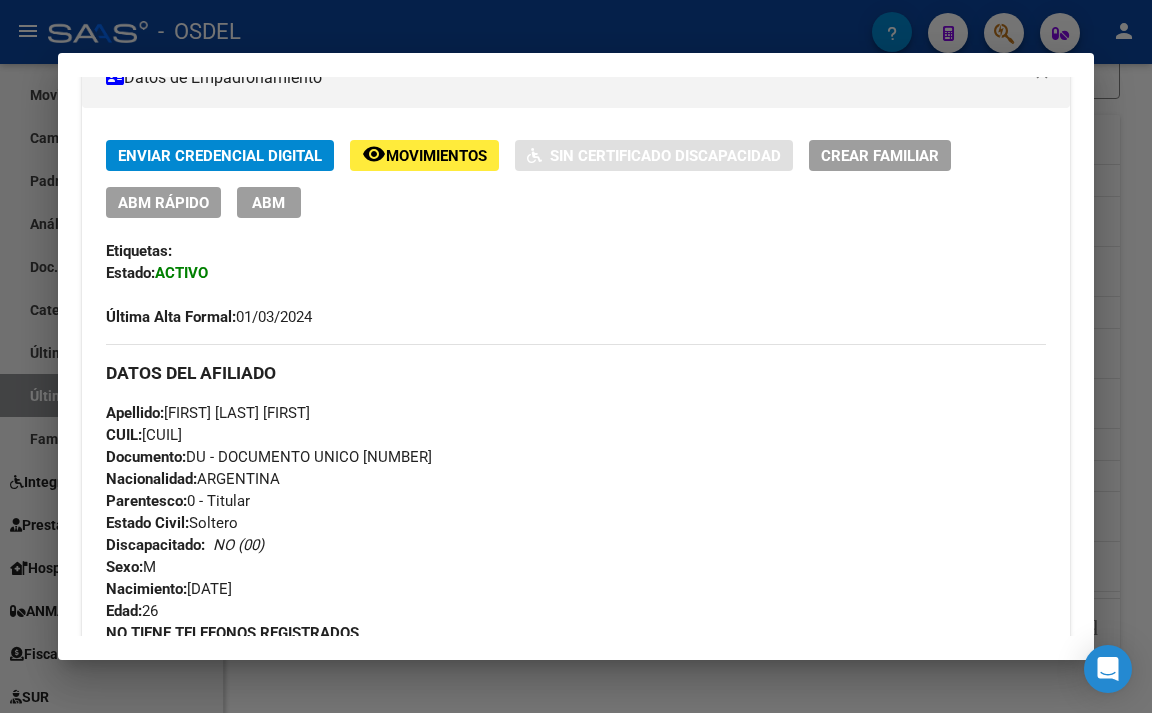 scroll, scrollTop: 500, scrollLeft: 0, axis: vertical 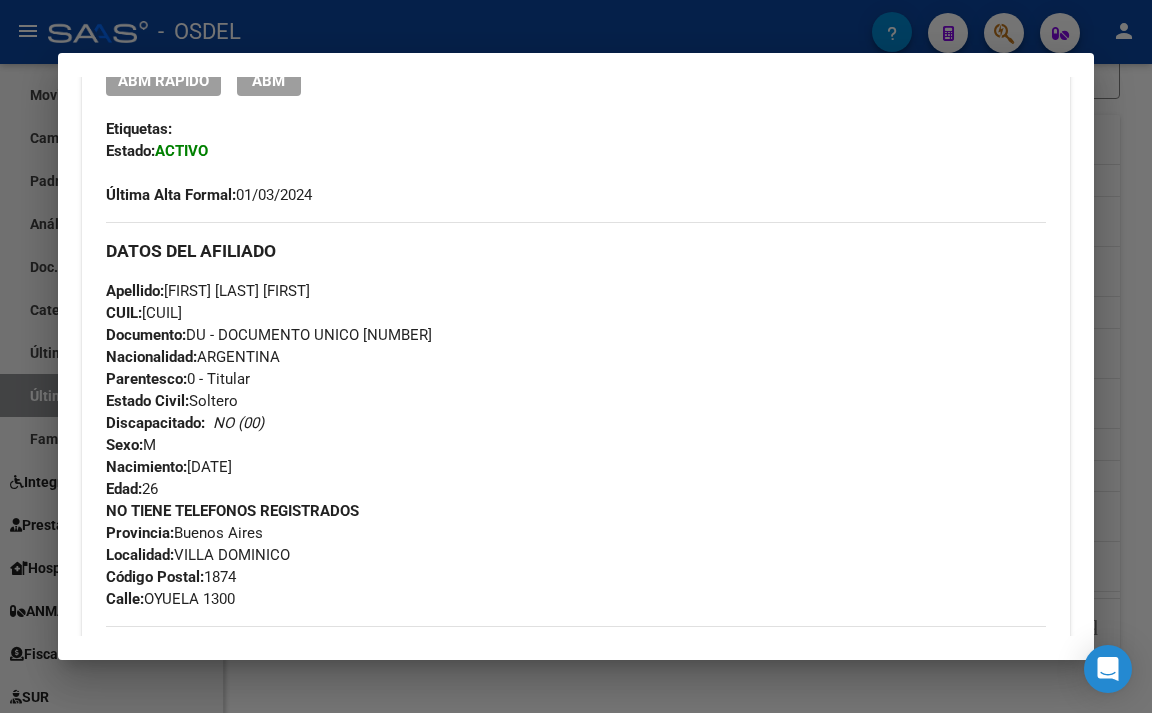 drag, startPoint x: 364, startPoint y: 378, endPoint x: 471, endPoint y: 378, distance: 107 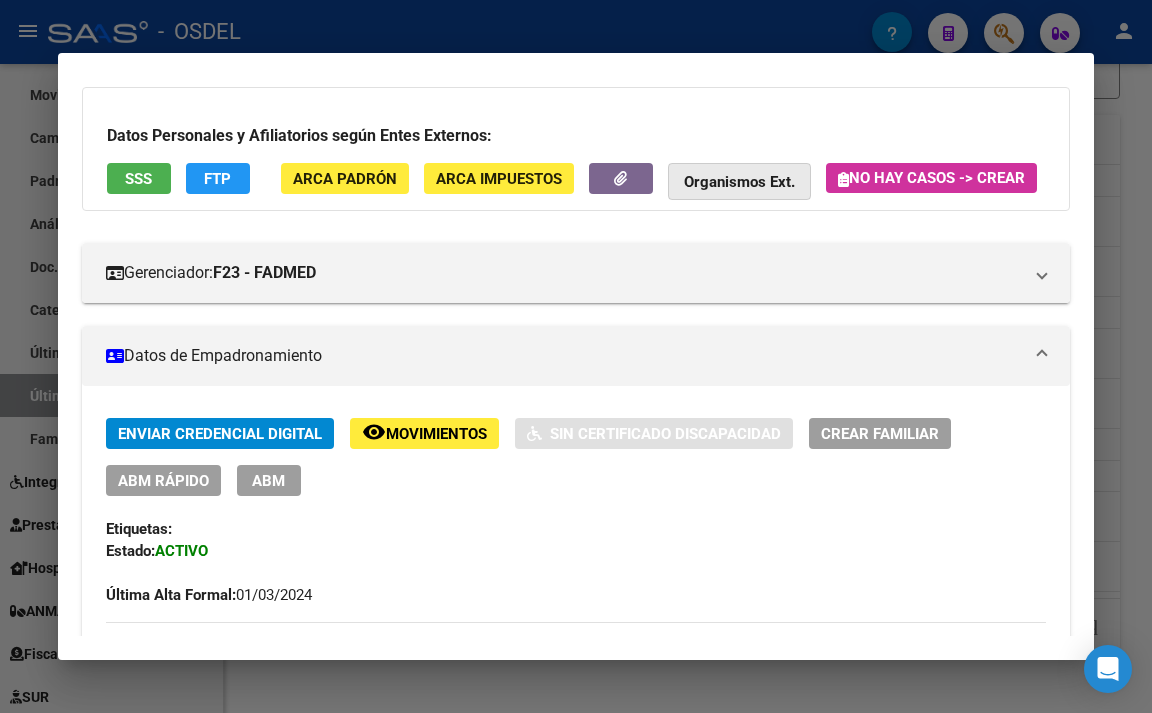 click on "Organismos Ext." 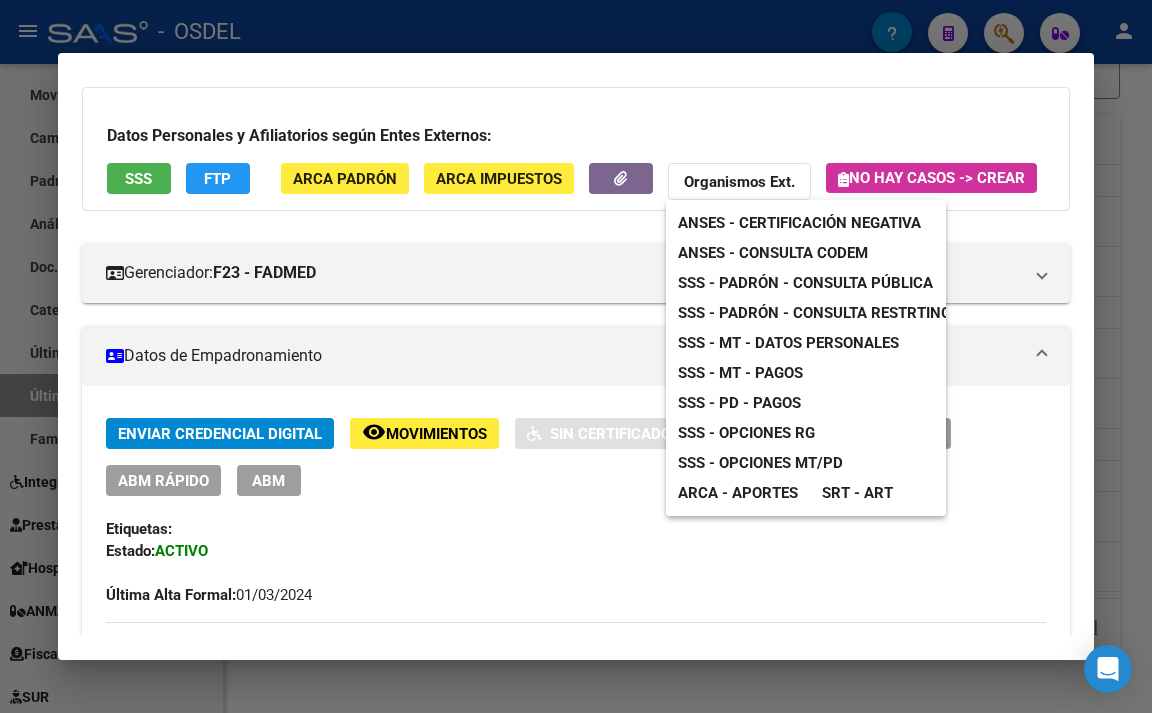 click on "ANSES - Consulta CODEM" at bounding box center [773, 253] 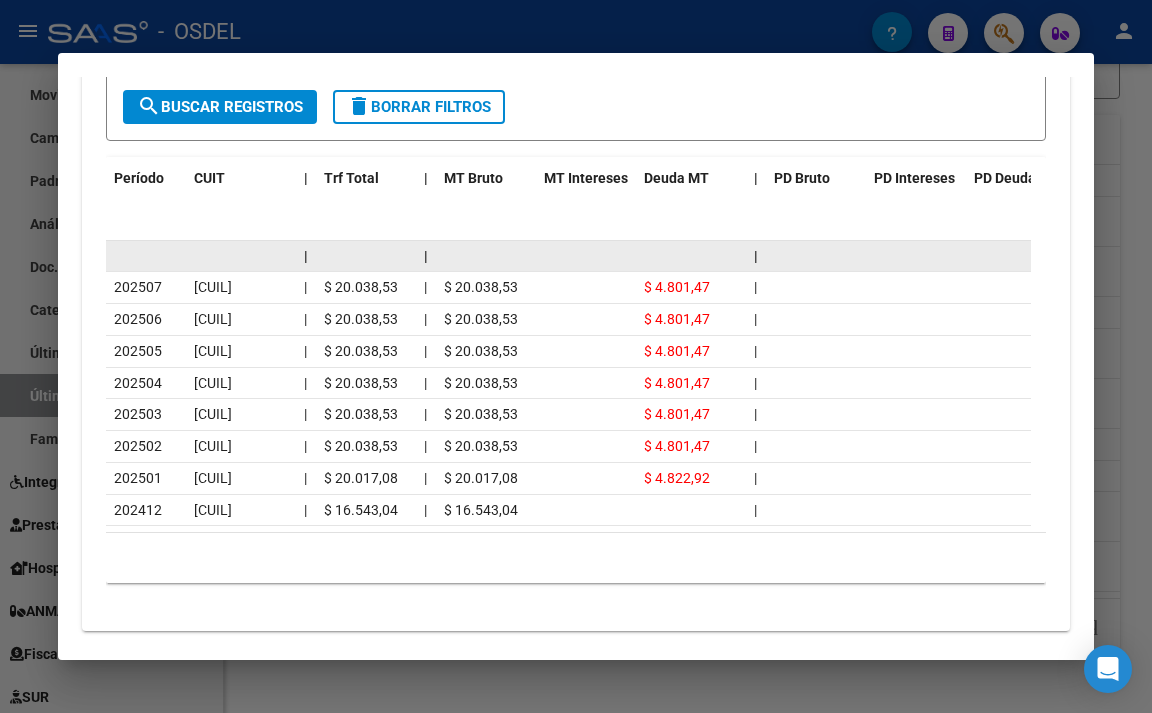 scroll, scrollTop: 1943, scrollLeft: 0, axis: vertical 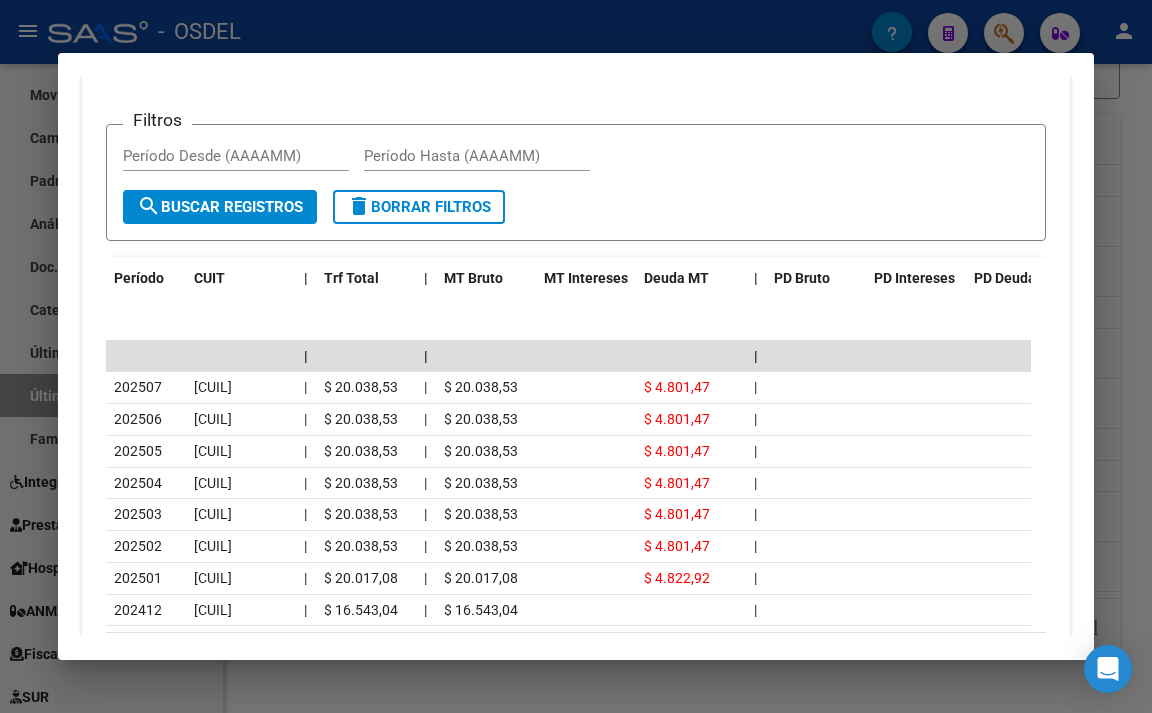 click on "Percibido - Liquidación RG/MT/PD" at bounding box center (390, 43) 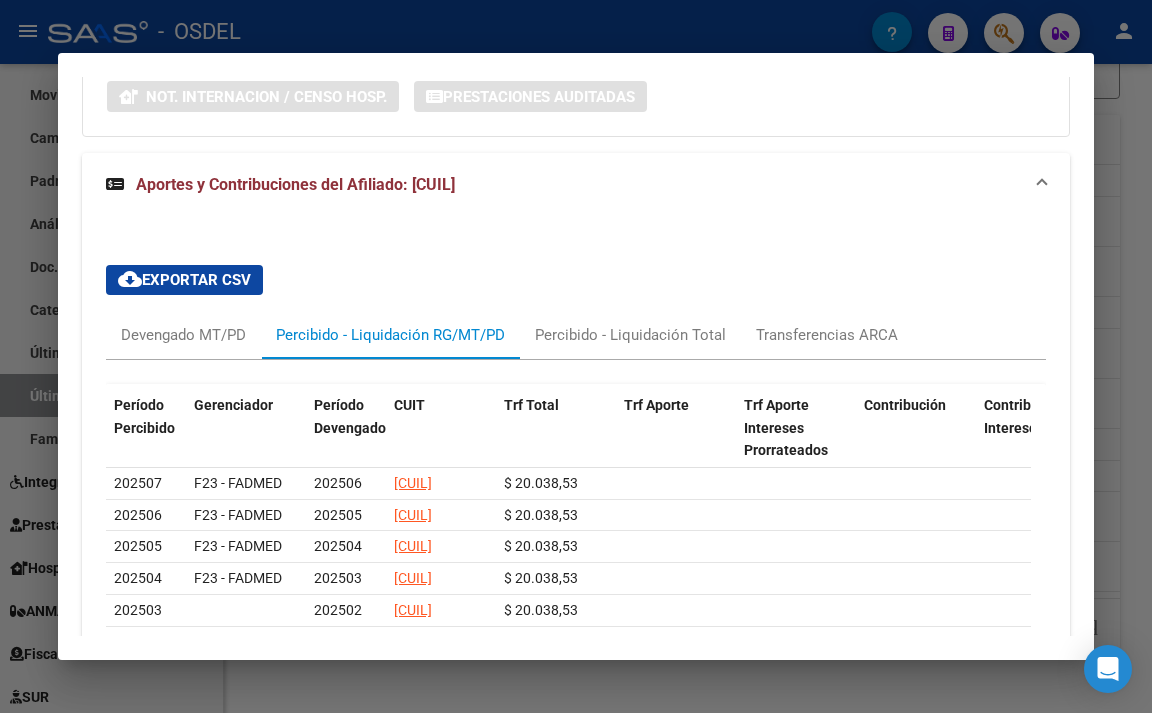 scroll, scrollTop: 1916, scrollLeft: 0, axis: vertical 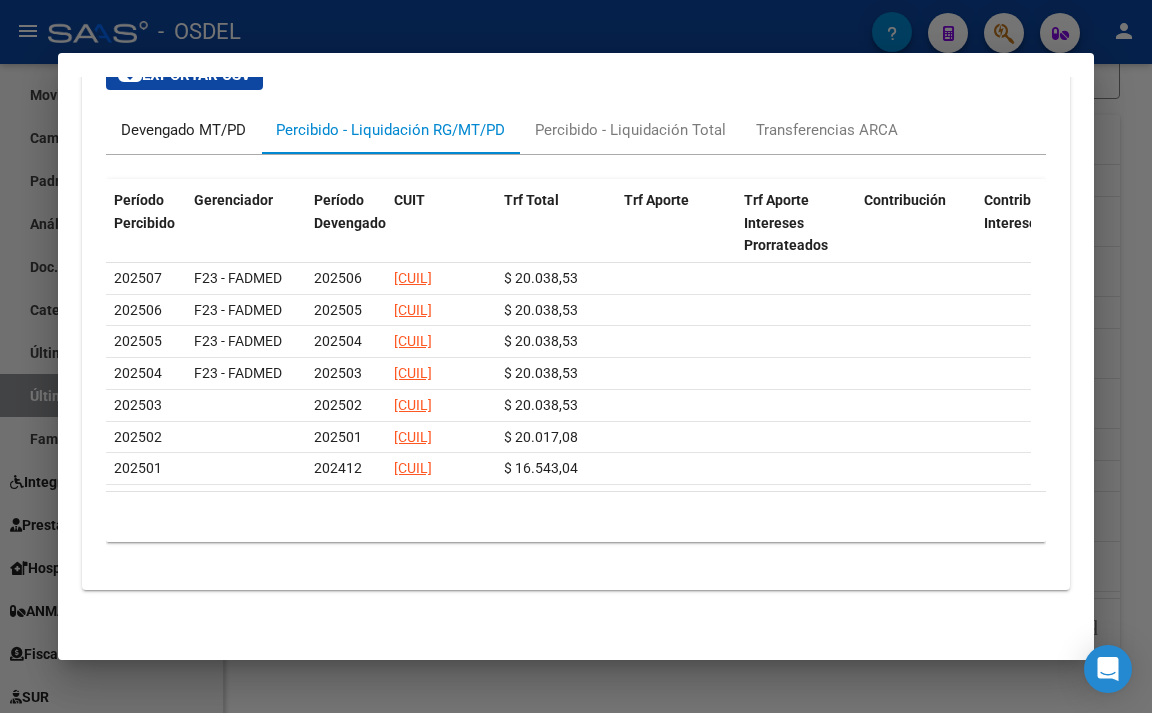 click on "Devengado MT/PD" at bounding box center (183, 130) 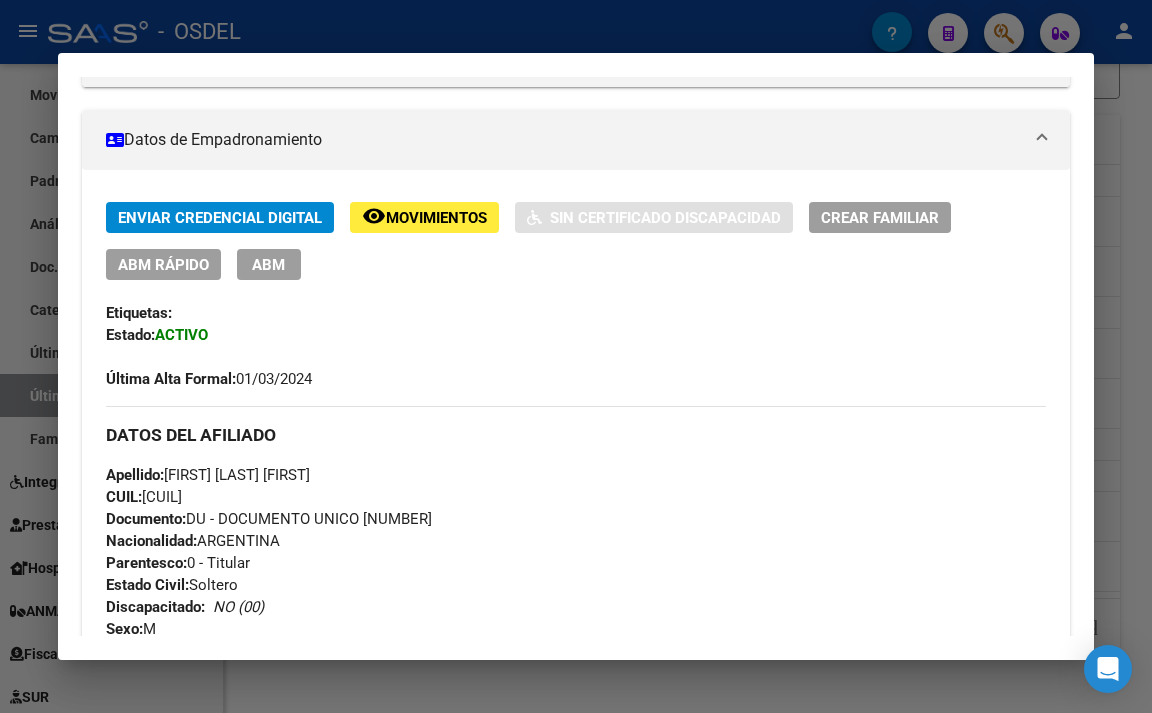 scroll, scrollTop: 500, scrollLeft: 0, axis: vertical 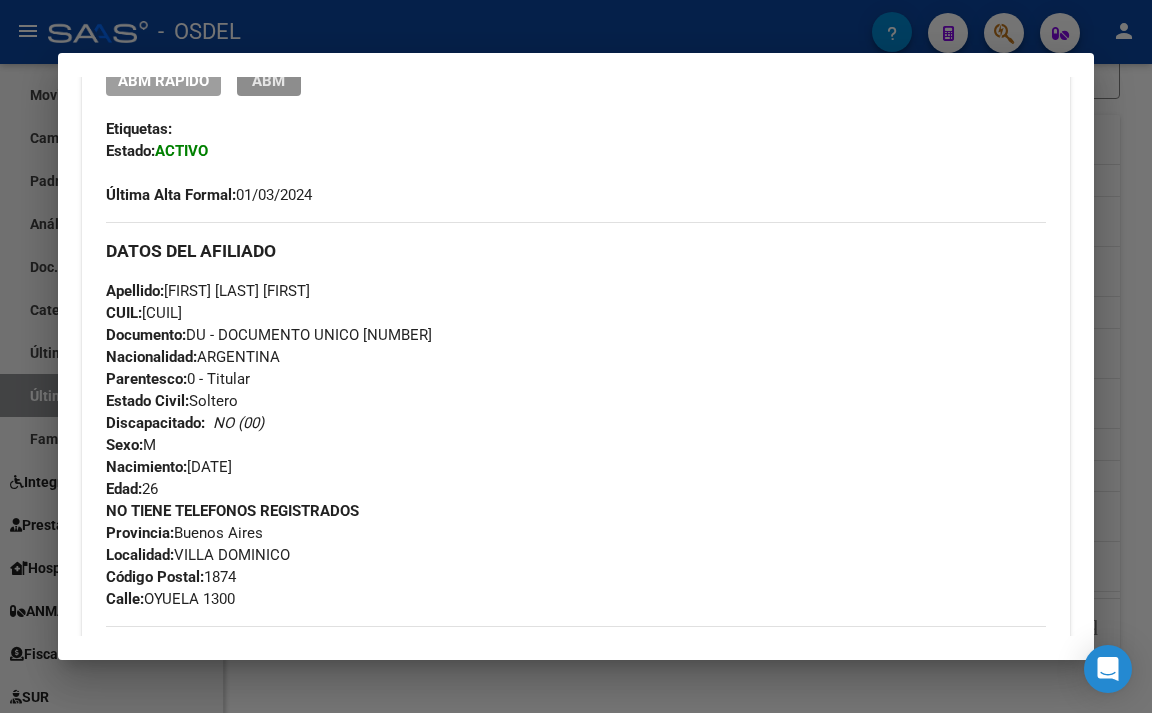 click on "ABM" at bounding box center (269, 80) 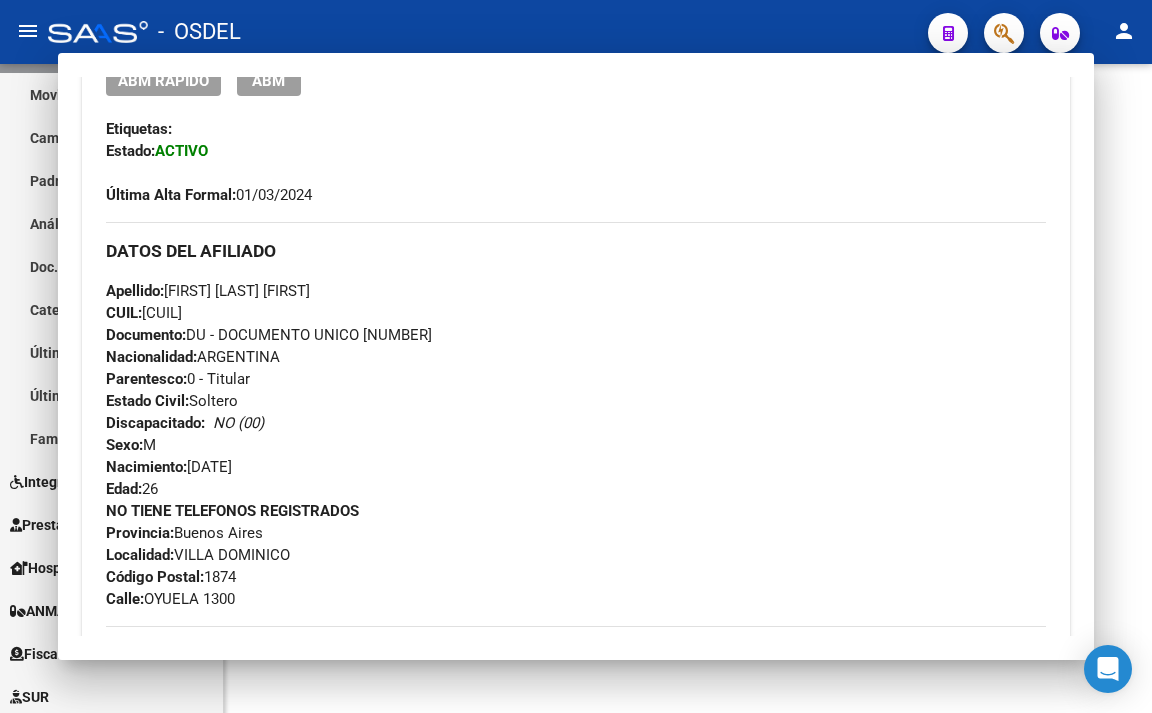 scroll, scrollTop: 0, scrollLeft: 0, axis: both 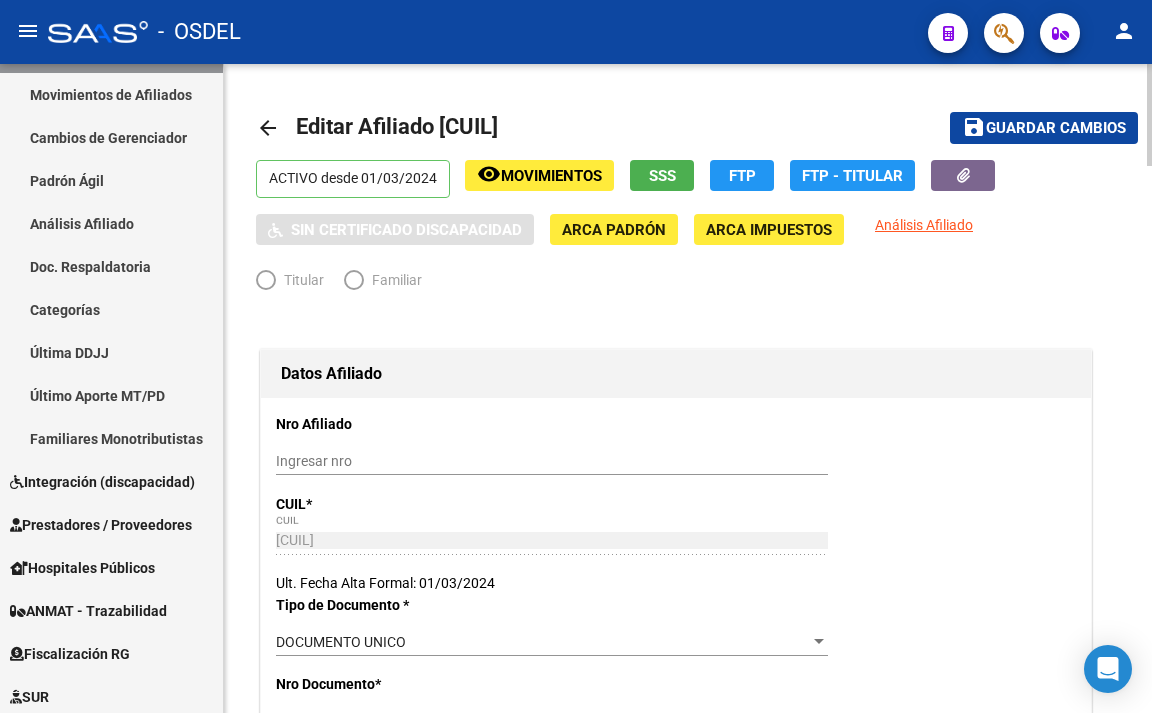 radio on "true" 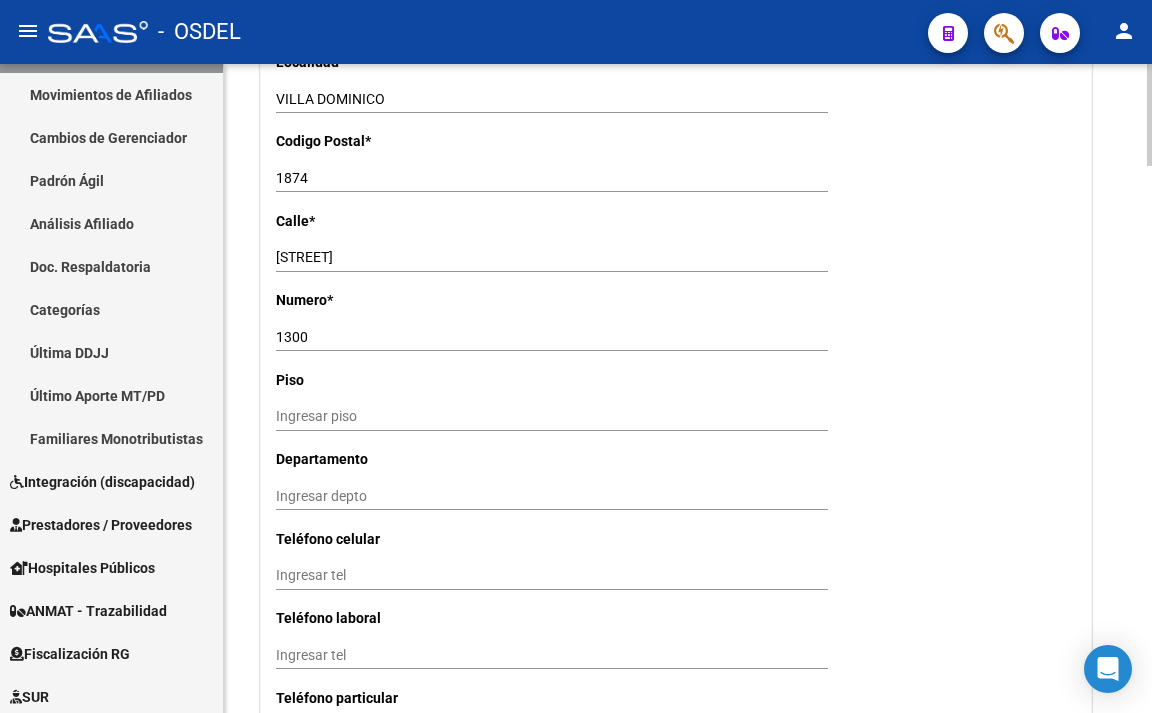 scroll, scrollTop: 1700, scrollLeft: 0, axis: vertical 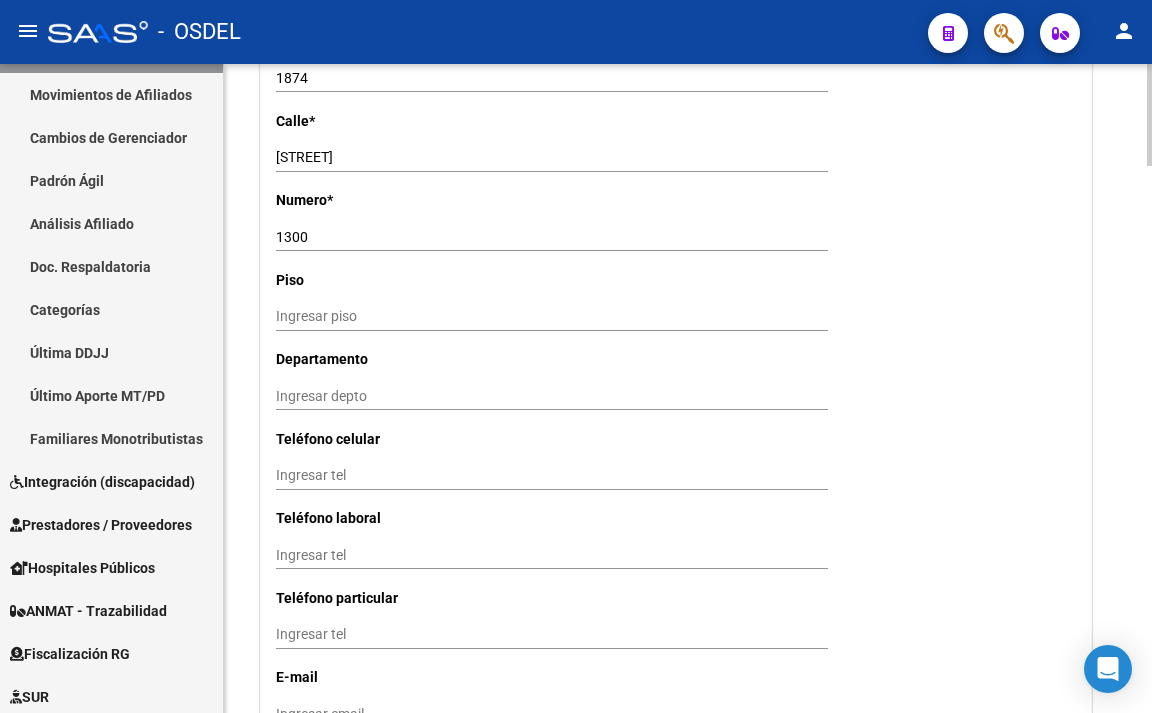 click on "Ingresar tel" at bounding box center (552, 475) 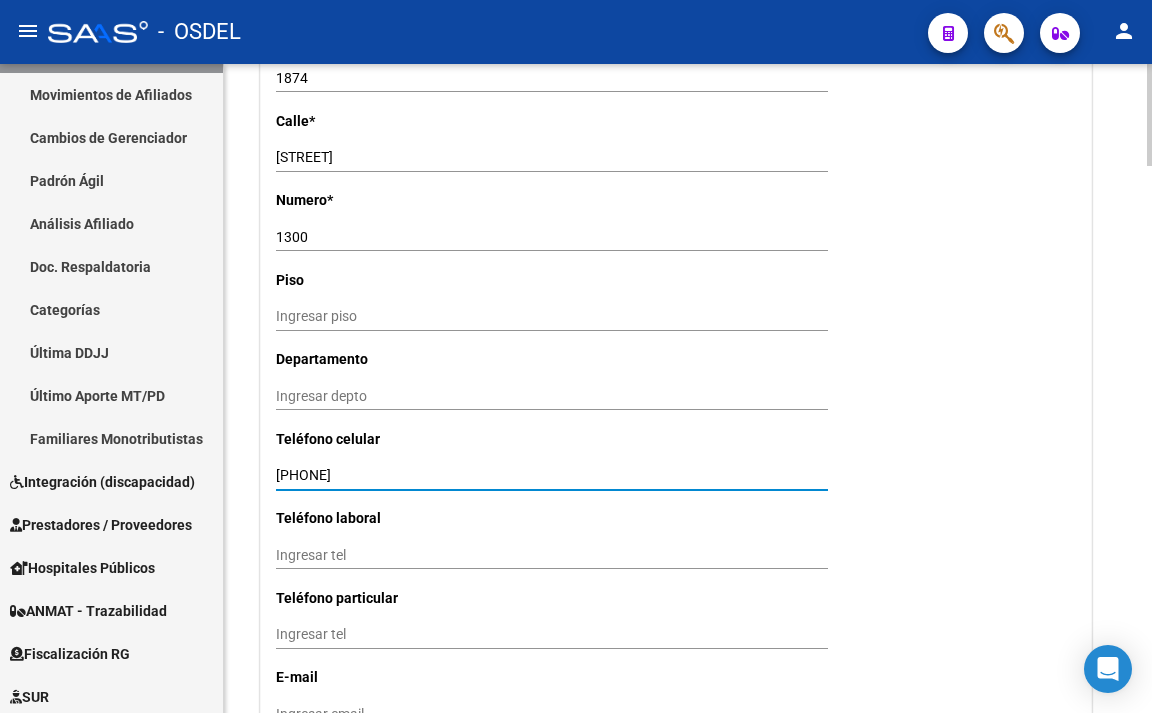 click on "[PHONE]" at bounding box center [552, 475] 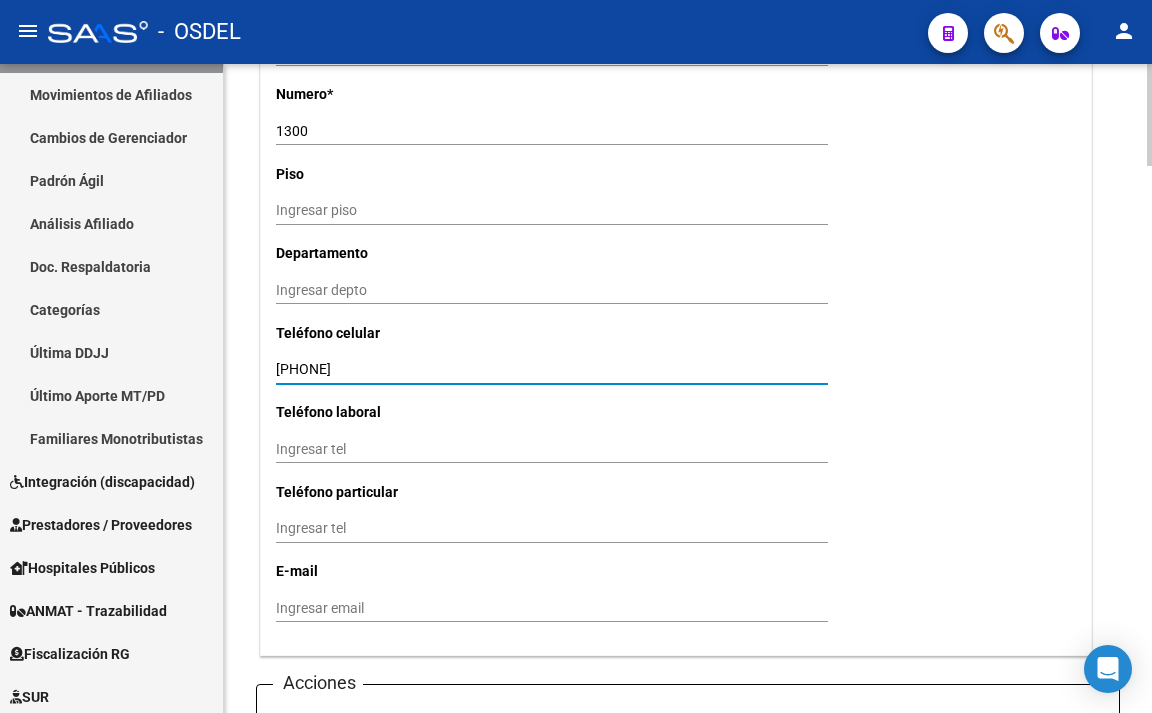 scroll, scrollTop: 1900, scrollLeft: 0, axis: vertical 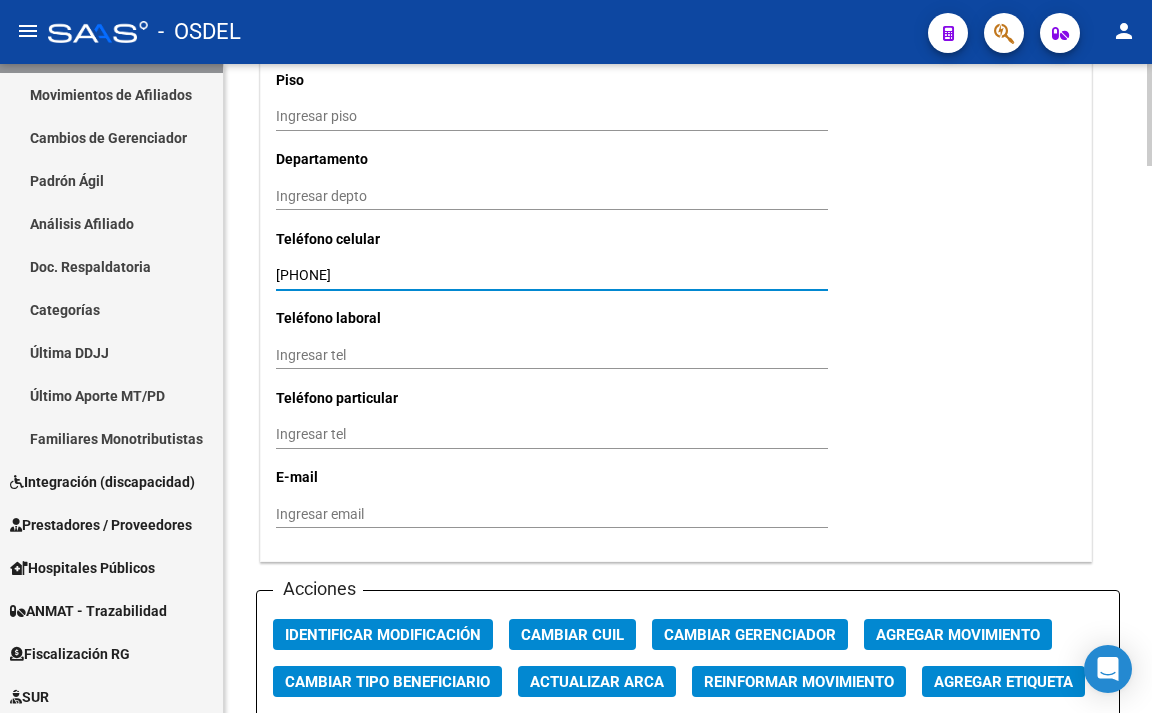 type on "[PHONE]" 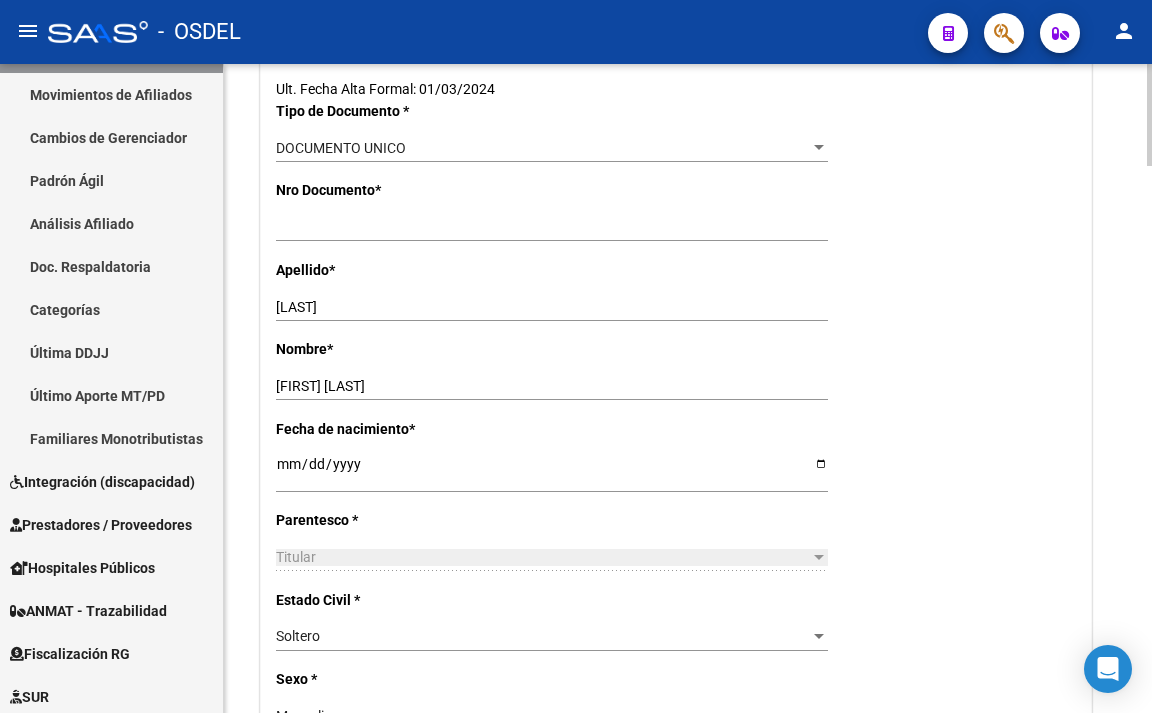 scroll, scrollTop: 0, scrollLeft: 0, axis: both 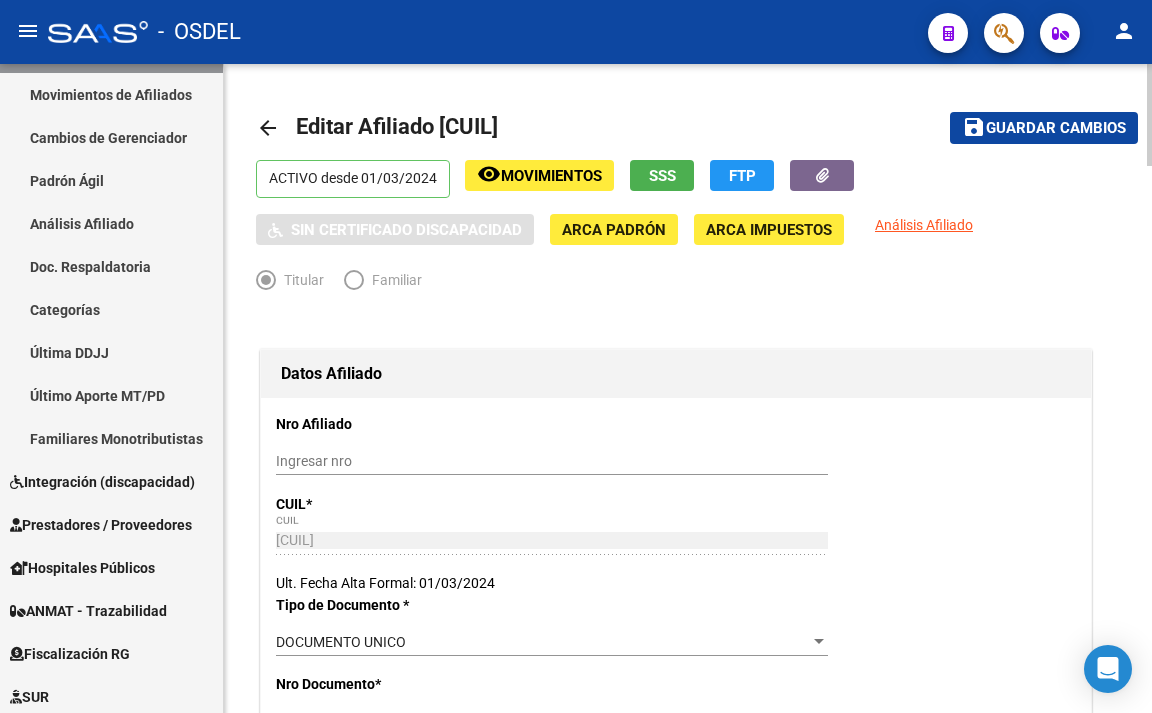 type on "[EMAIL]" 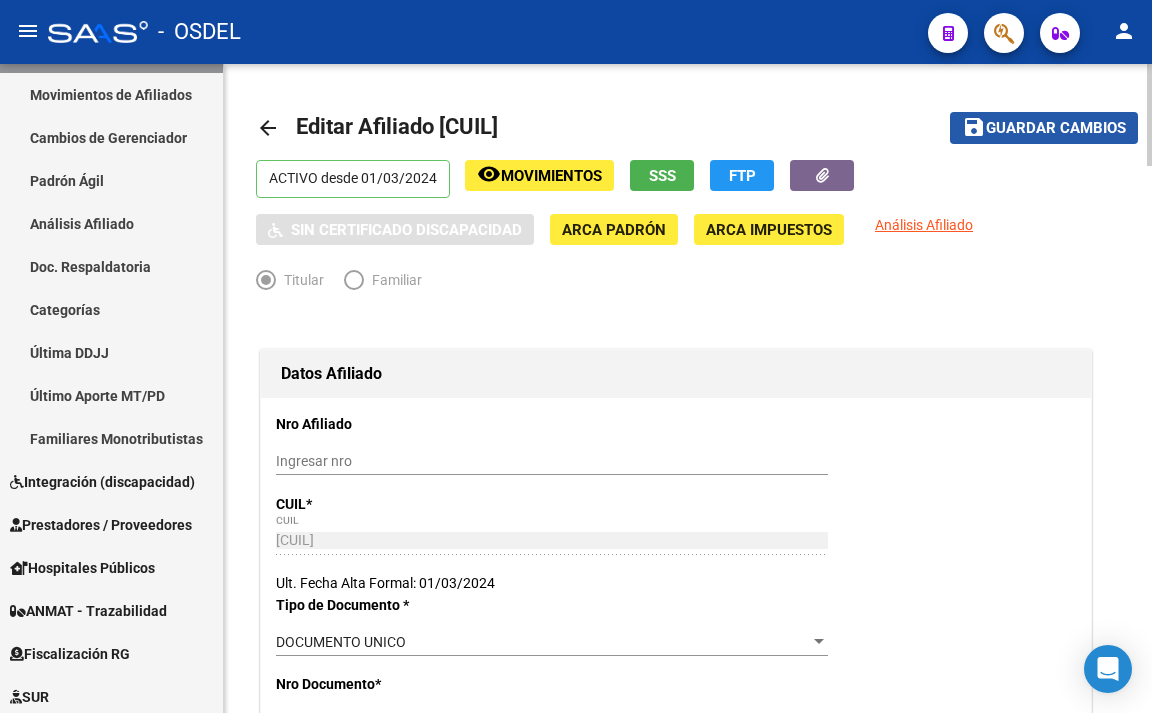 click on "Guardar cambios" 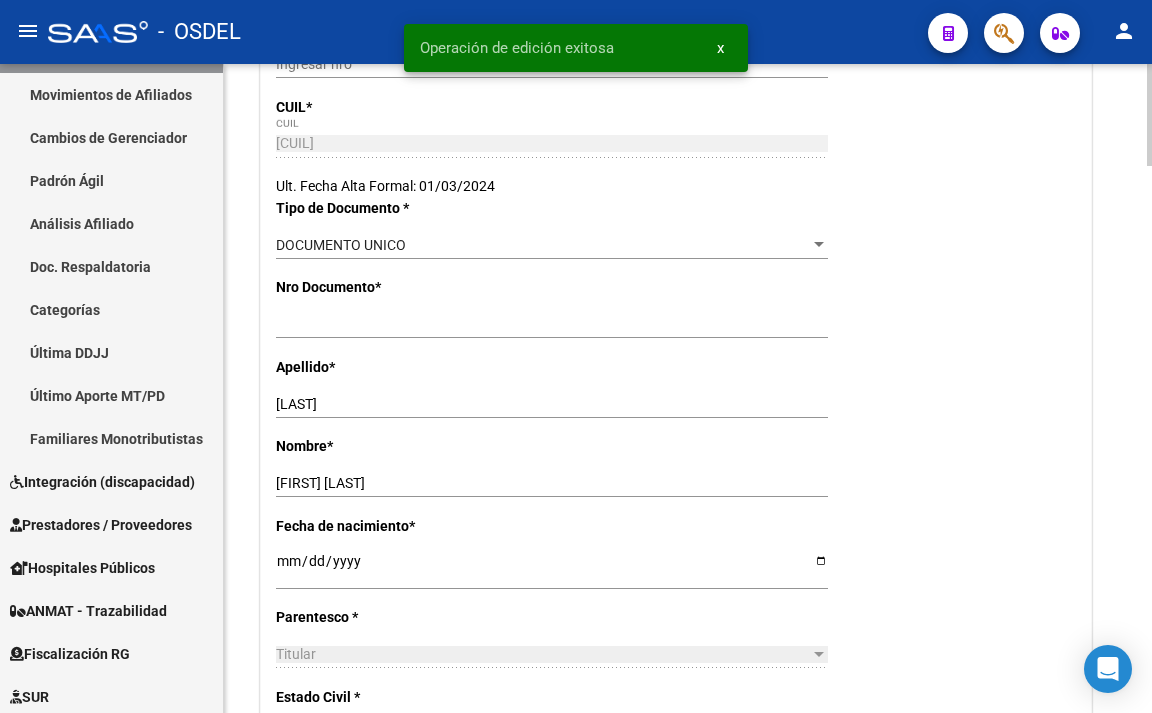scroll, scrollTop: 400, scrollLeft: 0, axis: vertical 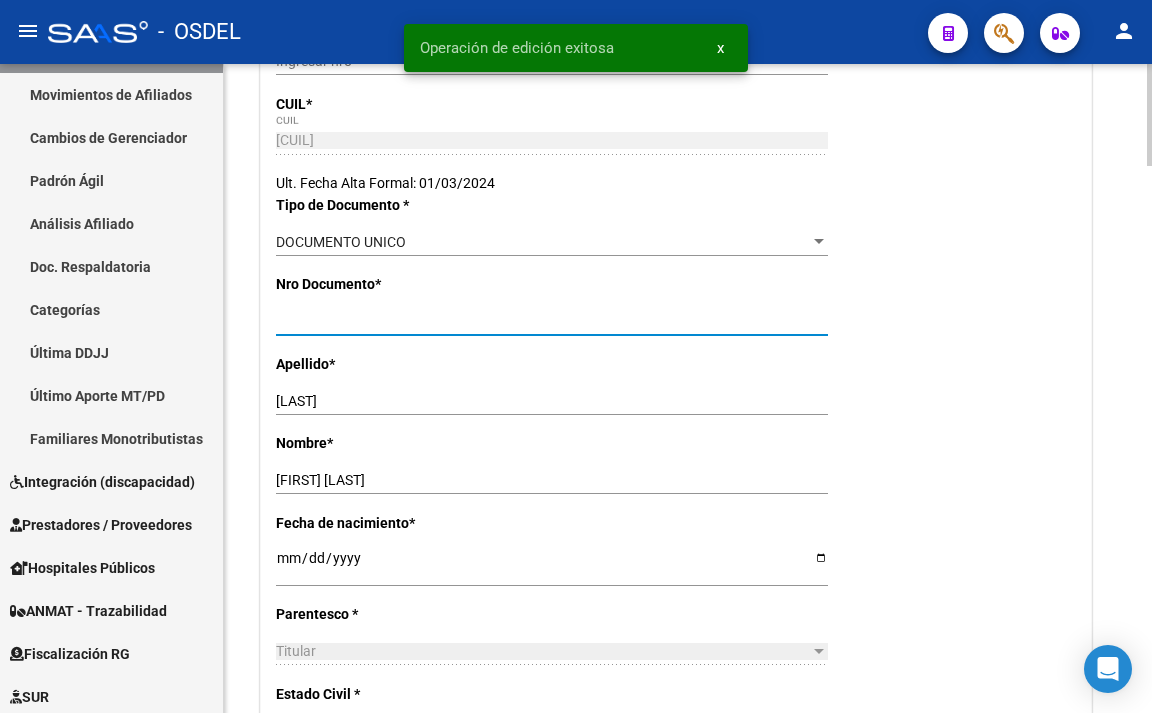 drag, startPoint x: 354, startPoint y: 323, endPoint x: 265, endPoint y: 311, distance: 89.80534 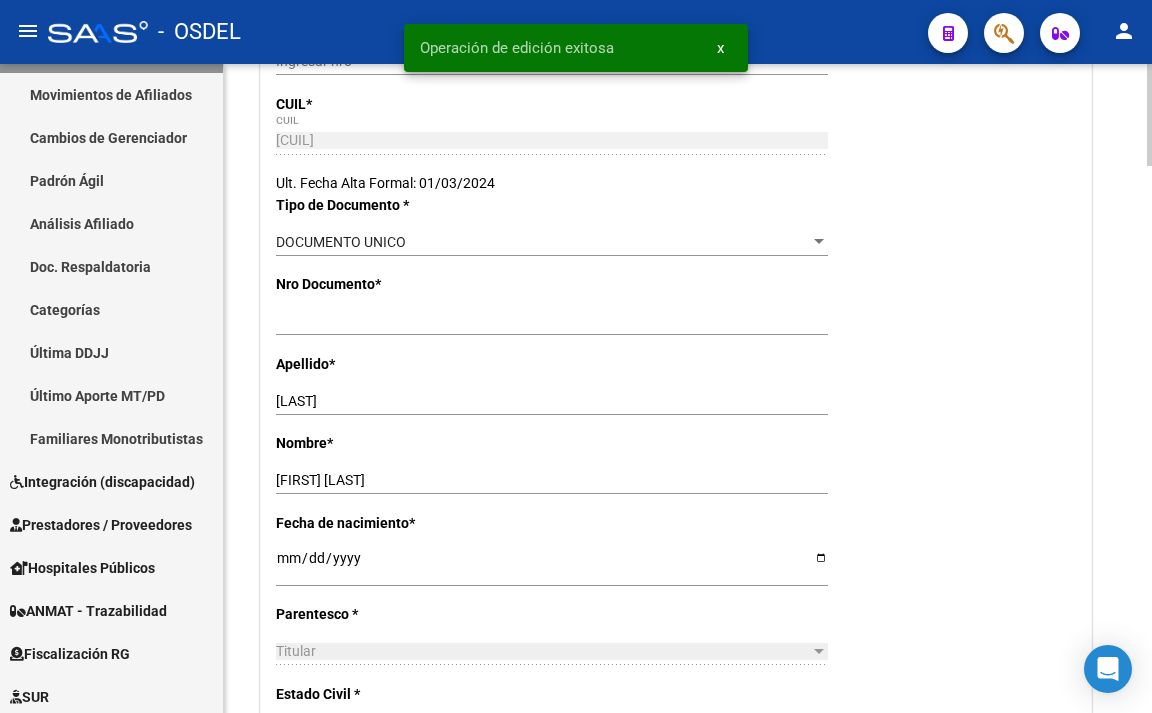 drag, startPoint x: 290, startPoint y: 311, endPoint x: 586, endPoint y: 353, distance: 298.96487 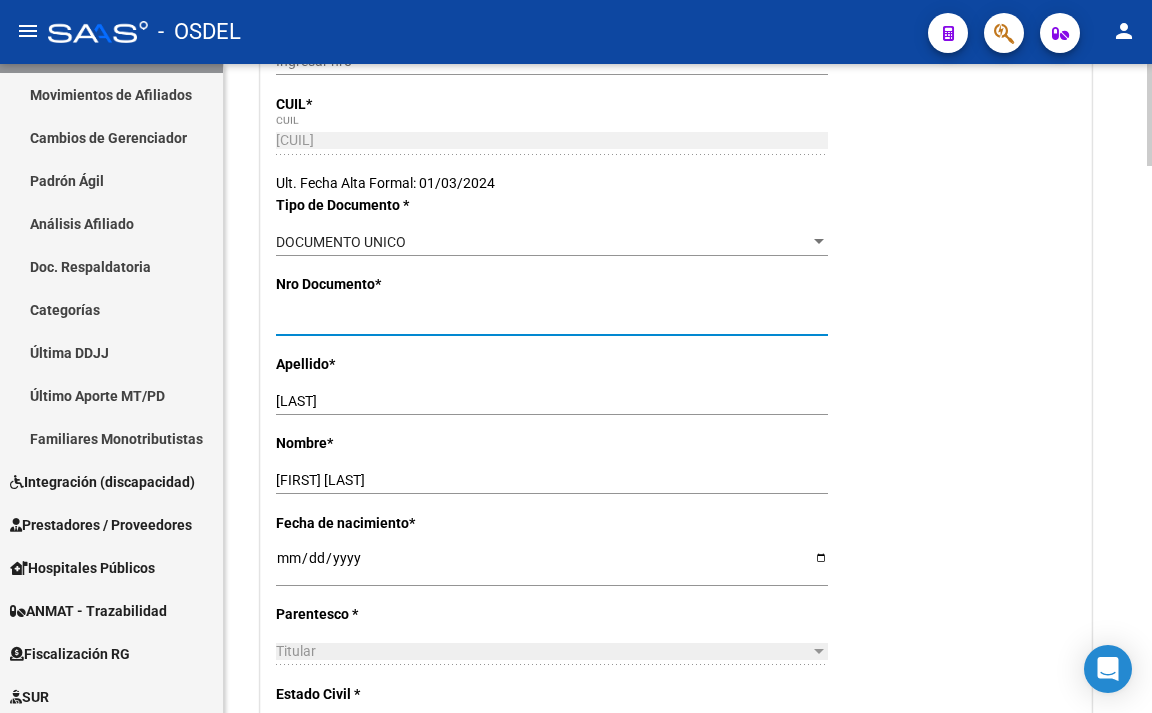 drag, startPoint x: 378, startPoint y: 319, endPoint x: 275, endPoint y: 327, distance: 103.31021 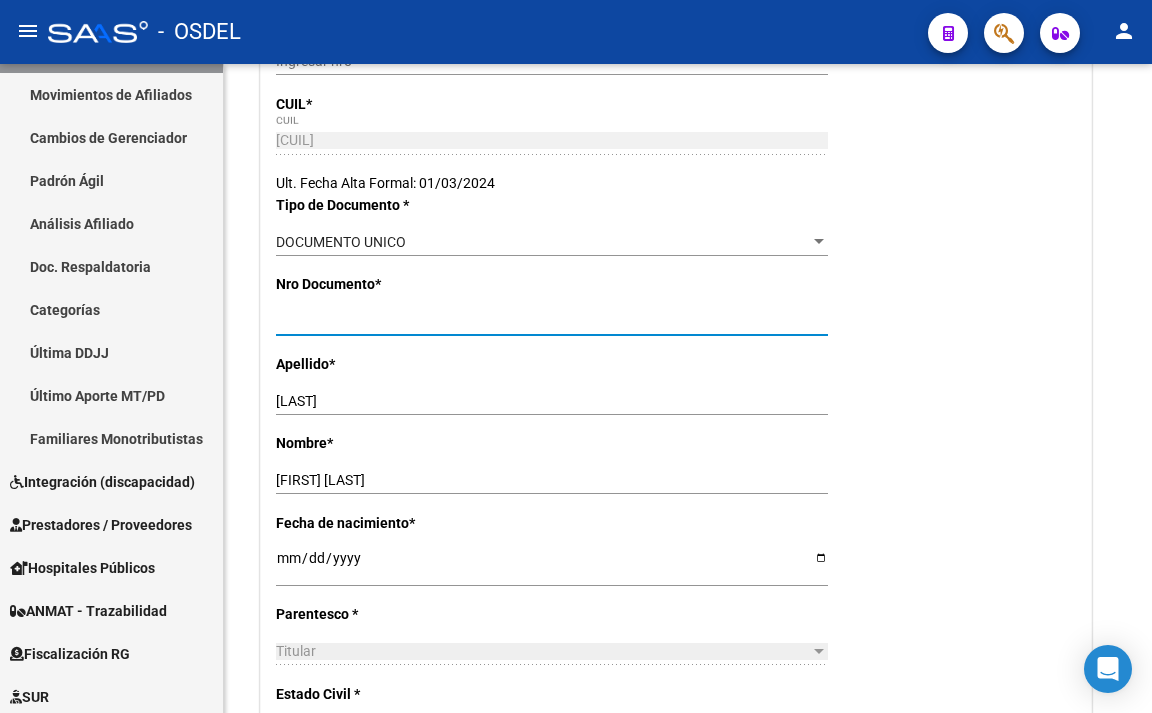 click 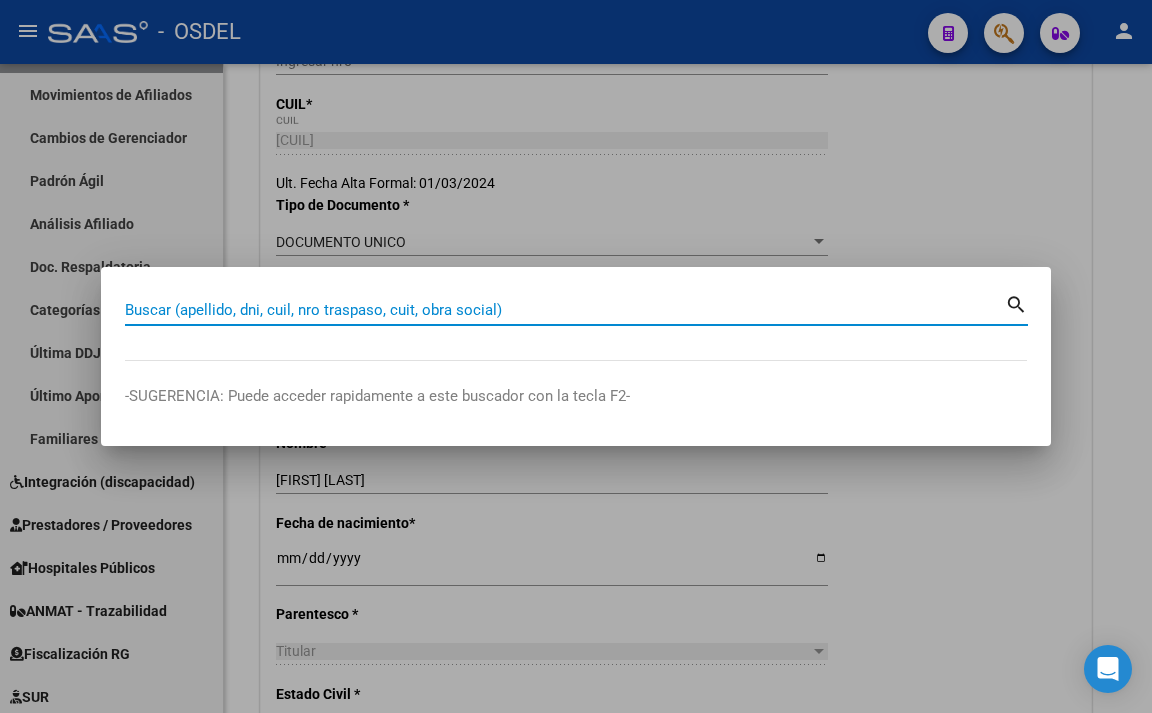 click on "Buscar (apellido, dni, cuil, nro traspaso, cuit, obra social)" at bounding box center (565, 310) 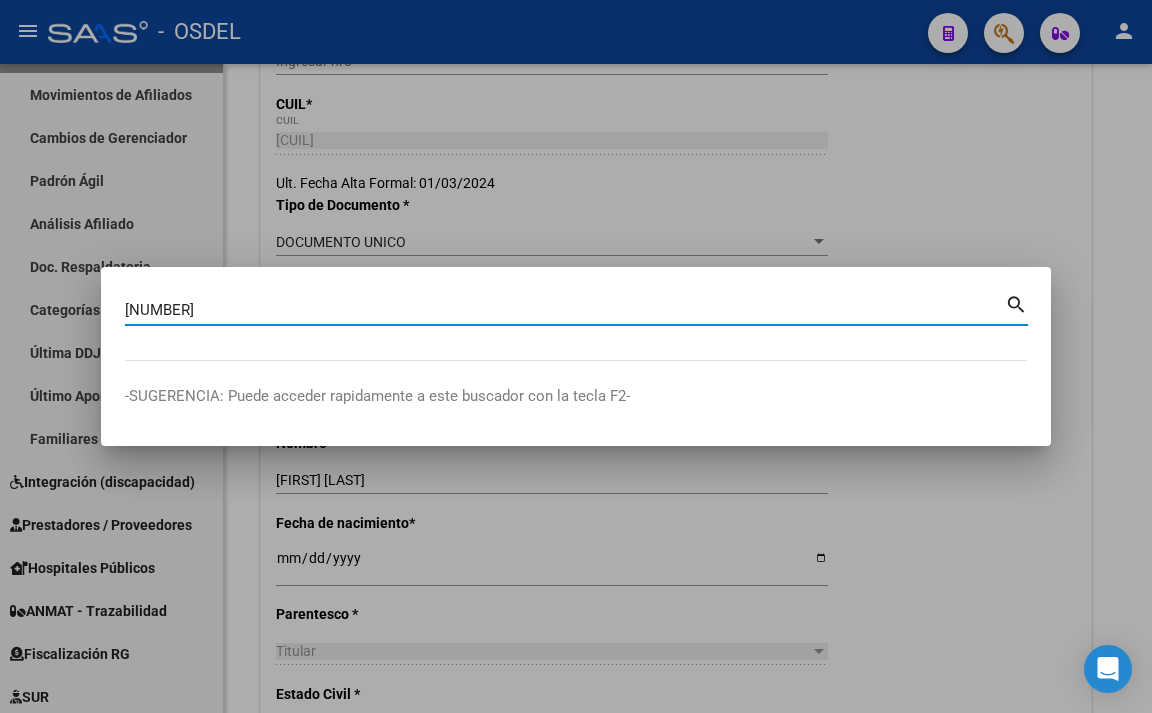 type on "[NUMBER]" 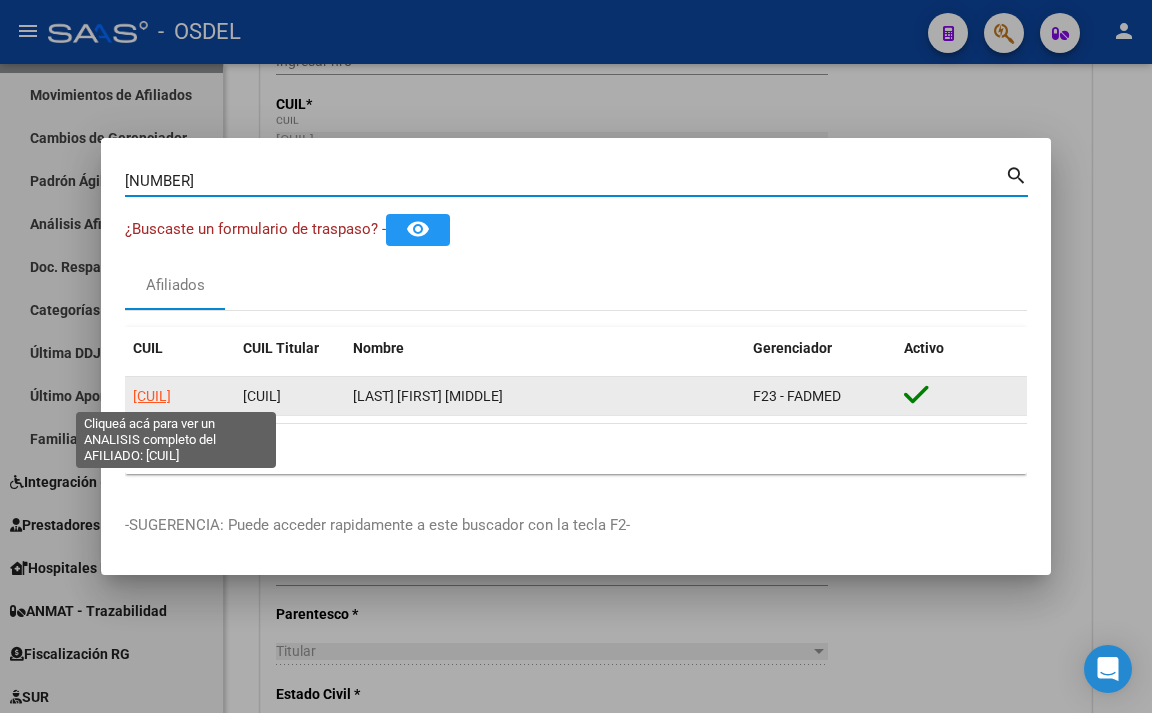 click on "[CUIL]" 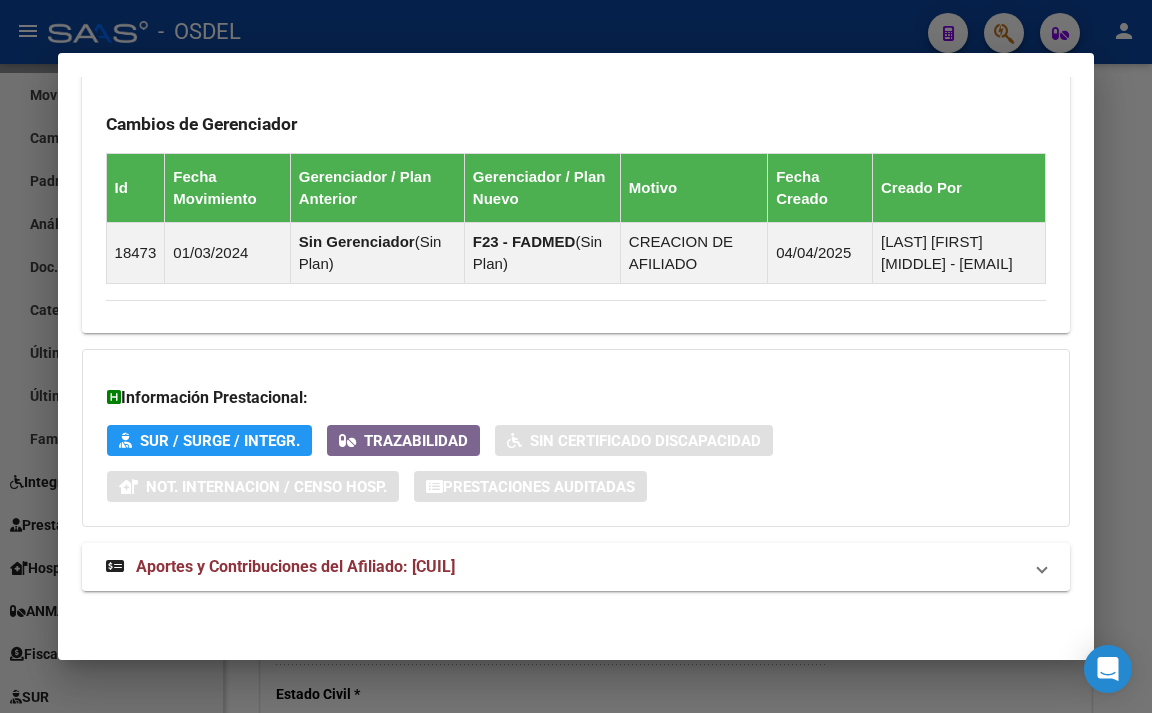 scroll, scrollTop: 1306, scrollLeft: 0, axis: vertical 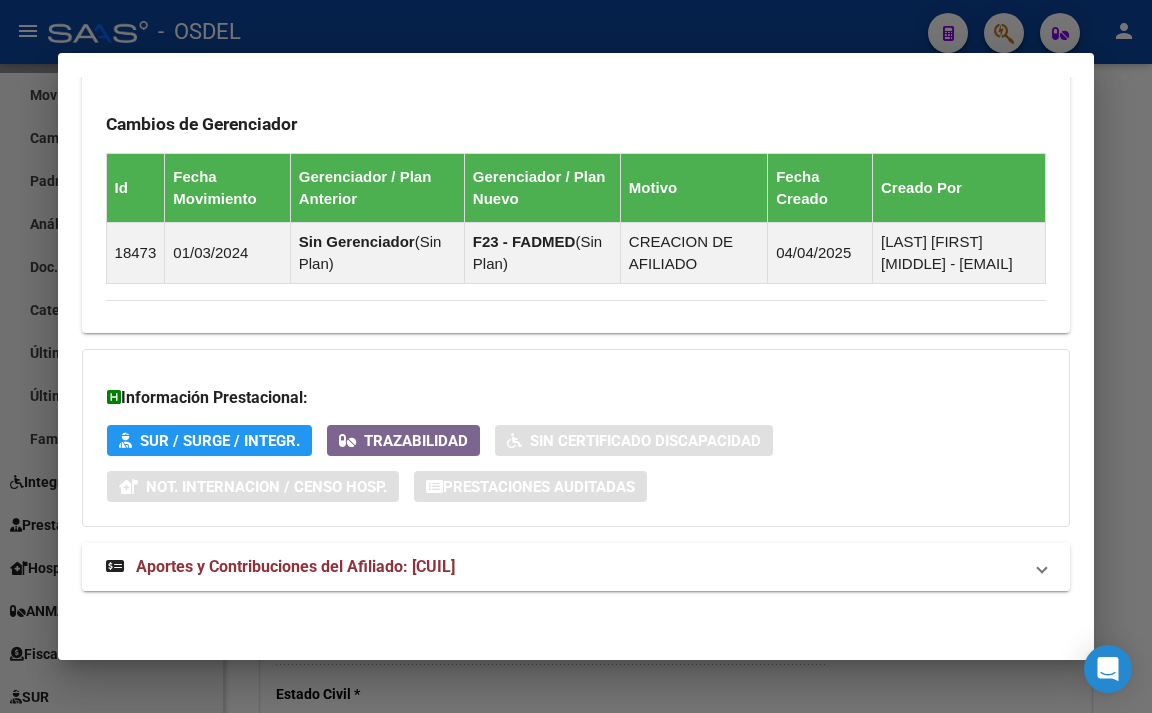 click on "Aportes y Contribuciones del Afiliado: [CUIL]" at bounding box center (295, 566) 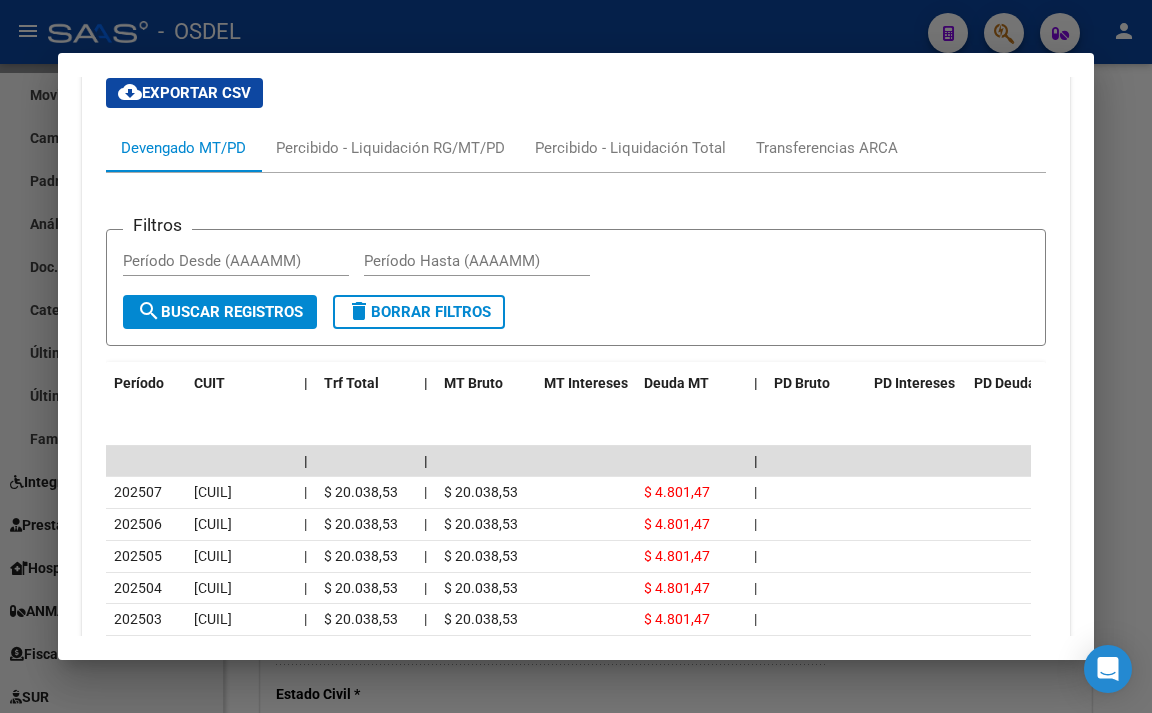 scroll, scrollTop: 1906, scrollLeft: 0, axis: vertical 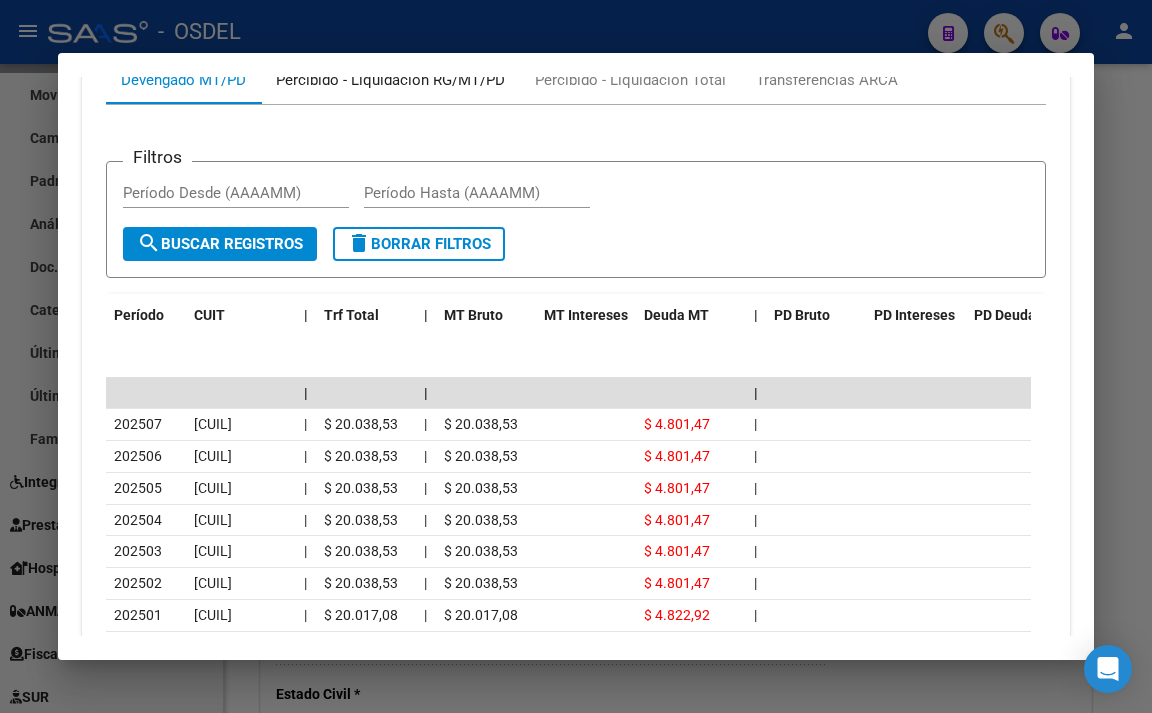 click on "Percibido - Liquidación RG/MT/PD" at bounding box center (390, 80) 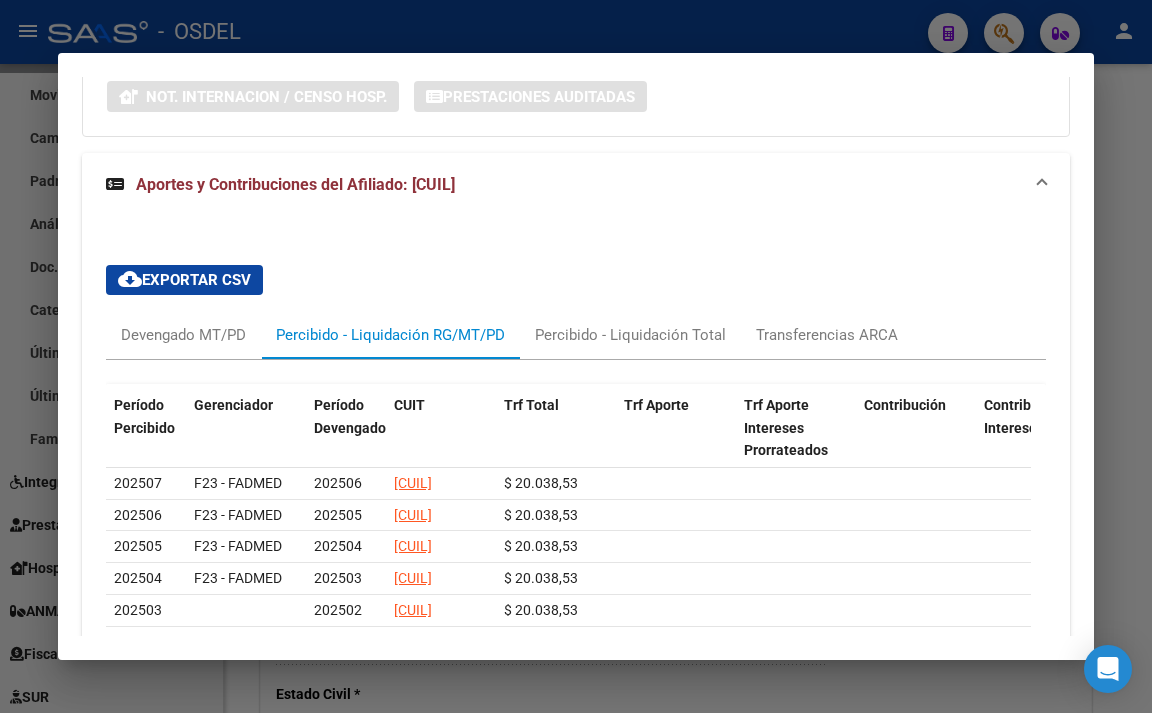 scroll, scrollTop: 1737, scrollLeft: 0, axis: vertical 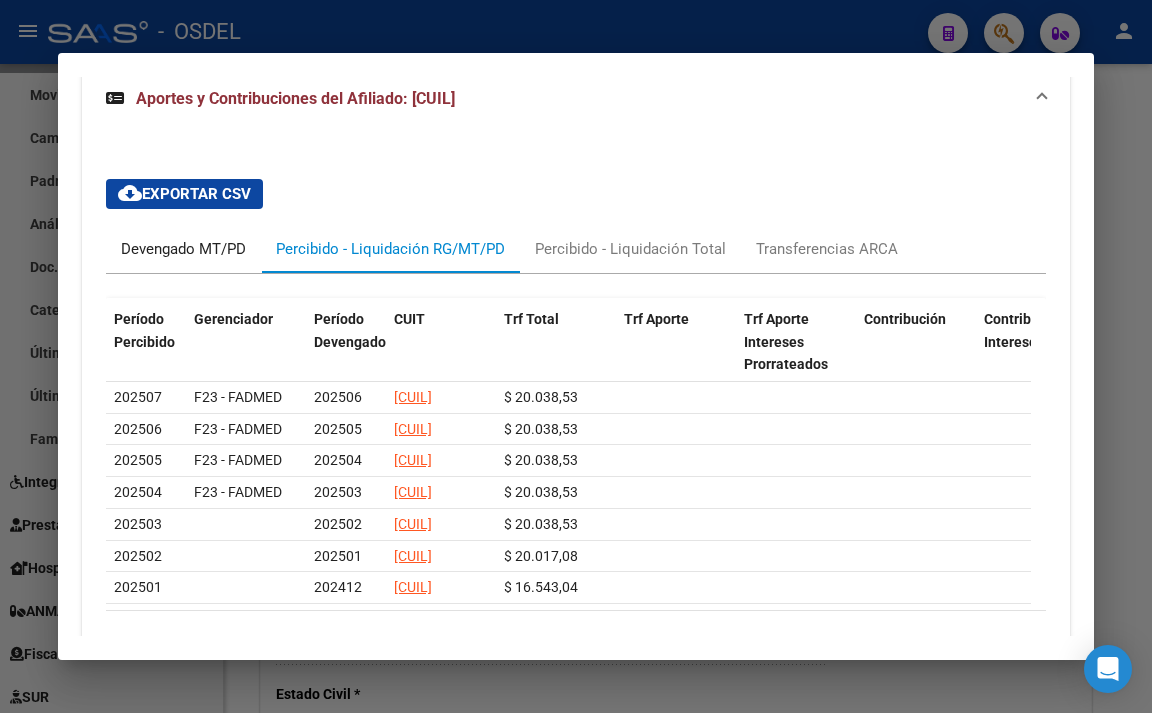 click on "Devengado MT/PD" at bounding box center [183, 249] 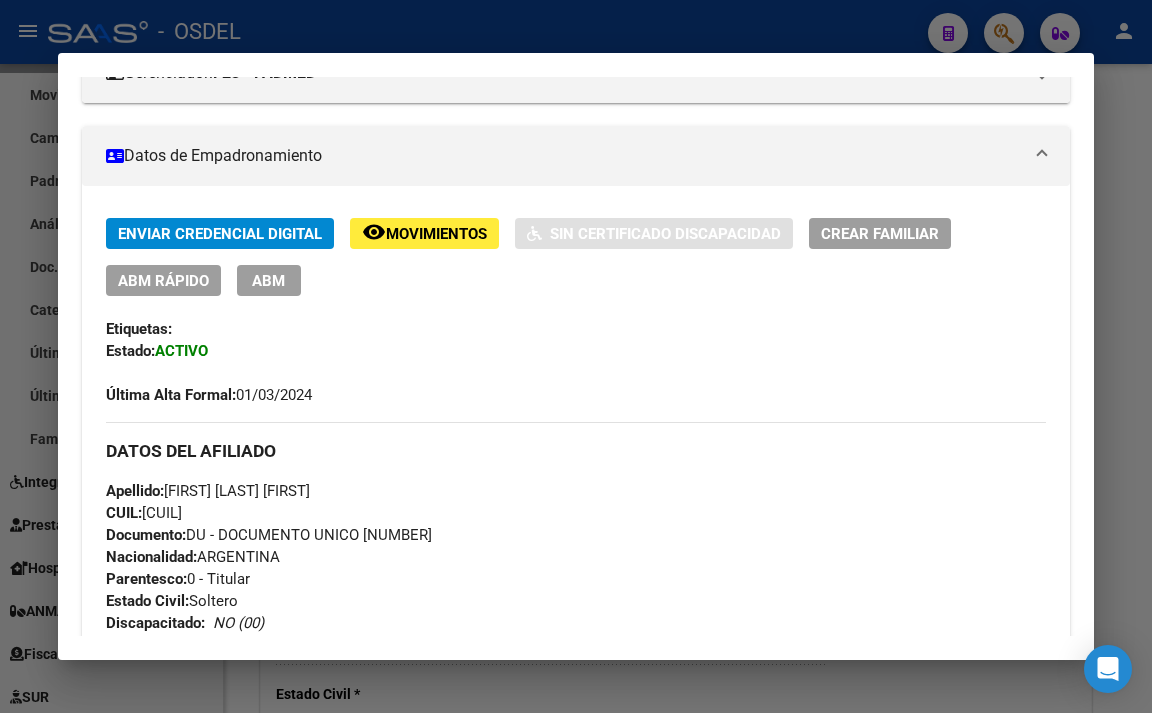 scroll, scrollTop: 100, scrollLeft: 0, axis: vertical 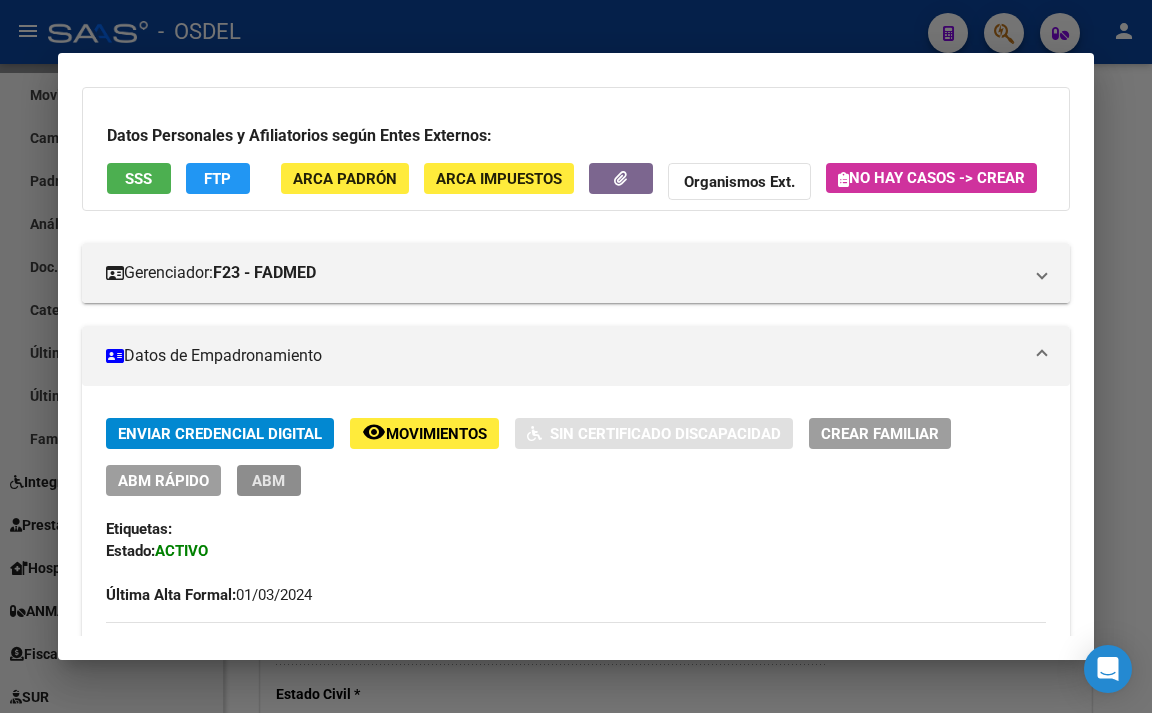 click on "ABM" at bounding box center [269, 480] 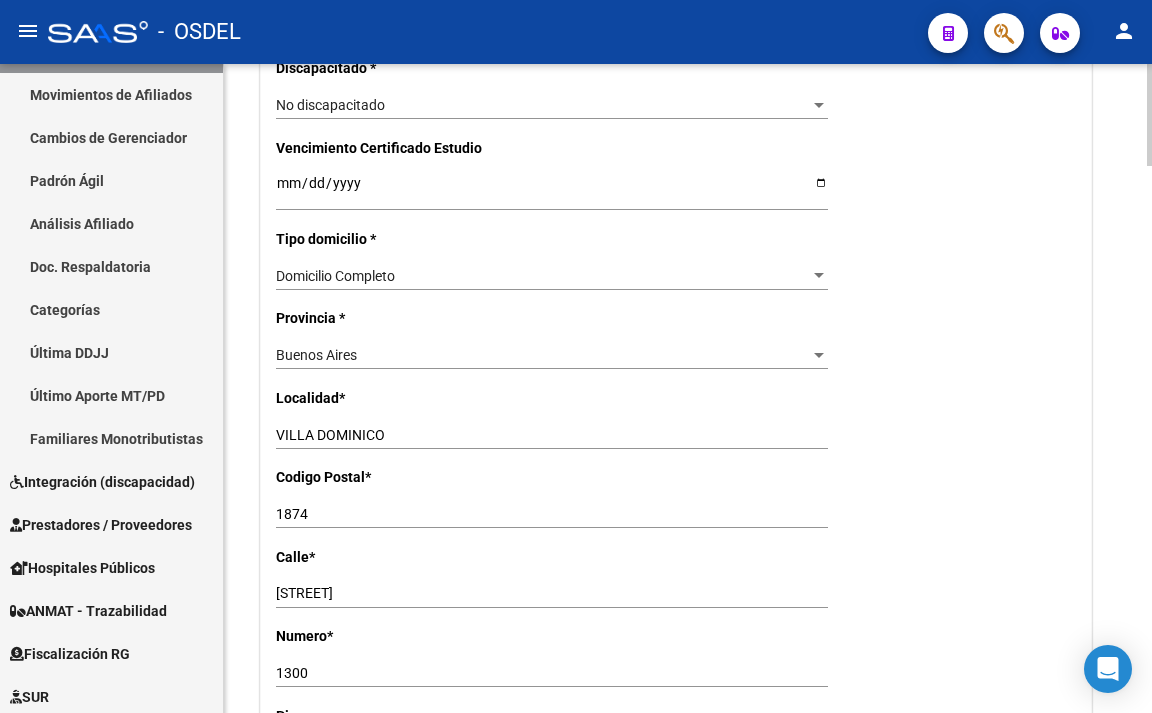 scroll, scrollTop: 1300, scrollLeft: 0, axis: vertical 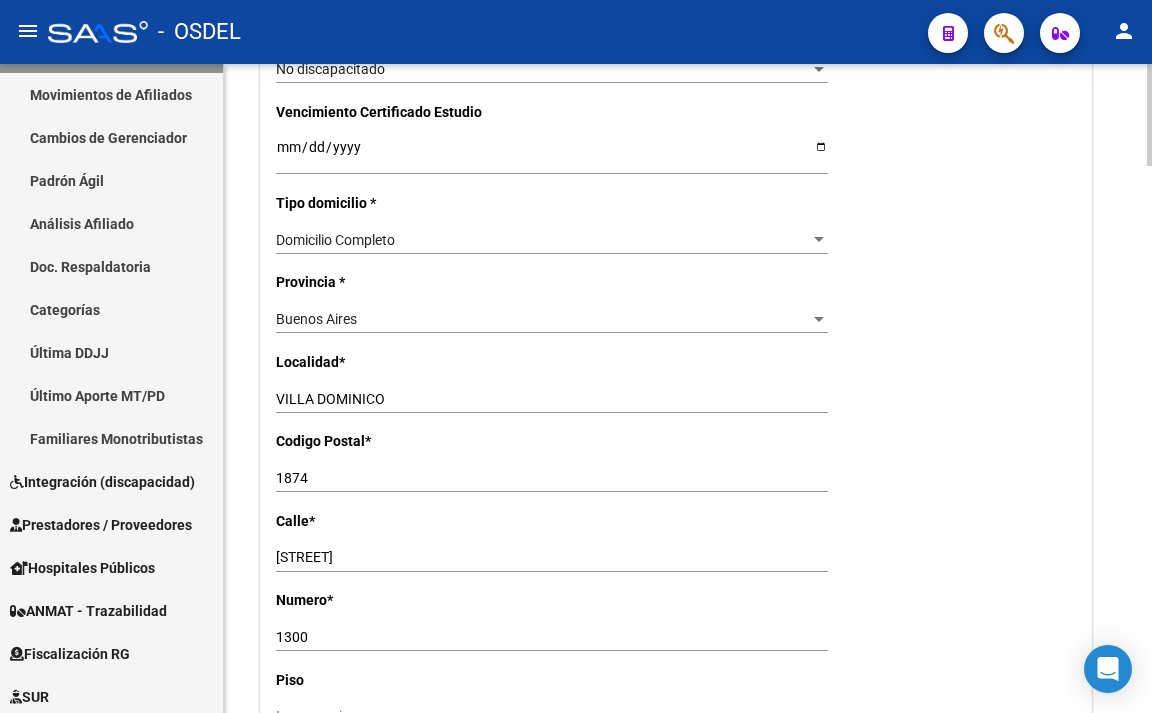 click on "Nro Afiliado Ingresar nro CUIL * [CUIL] CUIL ARCA Padrón Ult. Fecha Alta Formal: [DATE] Tipo de Documento * DOCUMENTO UNICO Seleccionar tipo Nro Documento * [DOCUMENT_NUMBER] Ingresar nro Apellido * [LAST] Ingresar apellido Nombre * [FIRST] [MIDDLE] Ingresar nombre Fecha de nacimiento * [DATE] Ingresar fecha Parentesco * Titular Seleccionar parentesco Estado Civil * Soltero Seleccionar tipo Sexo * Masculino Seleccionar sexo Nacionalidad * ARGENTINA Seleccionar tipo Discapacitado * No discapacitado Seleccionar tipo Vencimiento Certificado Estudio Ingresar fecha Tipo domicilio * Domicilio Completo Seleccionar tipo domicilio Provincia * Buenos Aires Seleccionar provincia Localidad * VILLA DOMINICO Ingresar el nombre Codigo Postal * [POSTAL_CODE] Ingresar el codigo Calle * OYUELA Ingresar calle Numero * 1300 Ingresar nro Piso Ingresar piso Departamento Ingresar depto Teléfono celular [PHONE] Ingresar tel Teléfono laboral Ingresar tel E-mail" 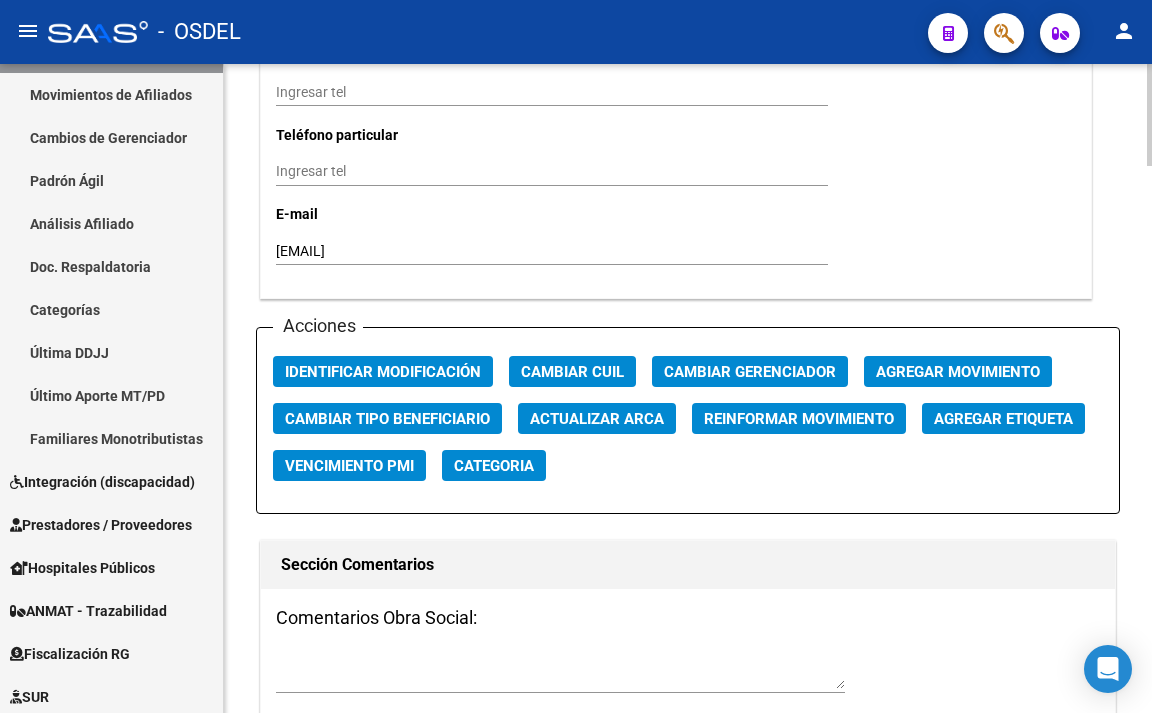 scroll, scrollTop: 2200, scrollLeft: 0, axis: vertical 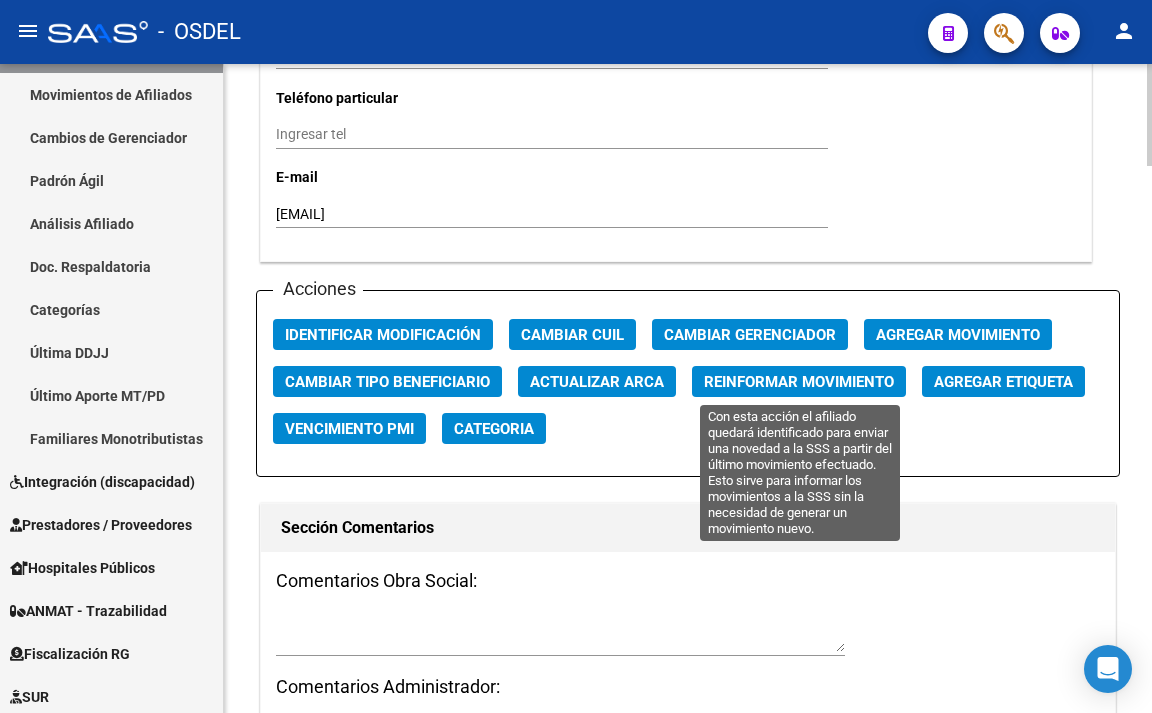 click on "Reinformar Movimiento" 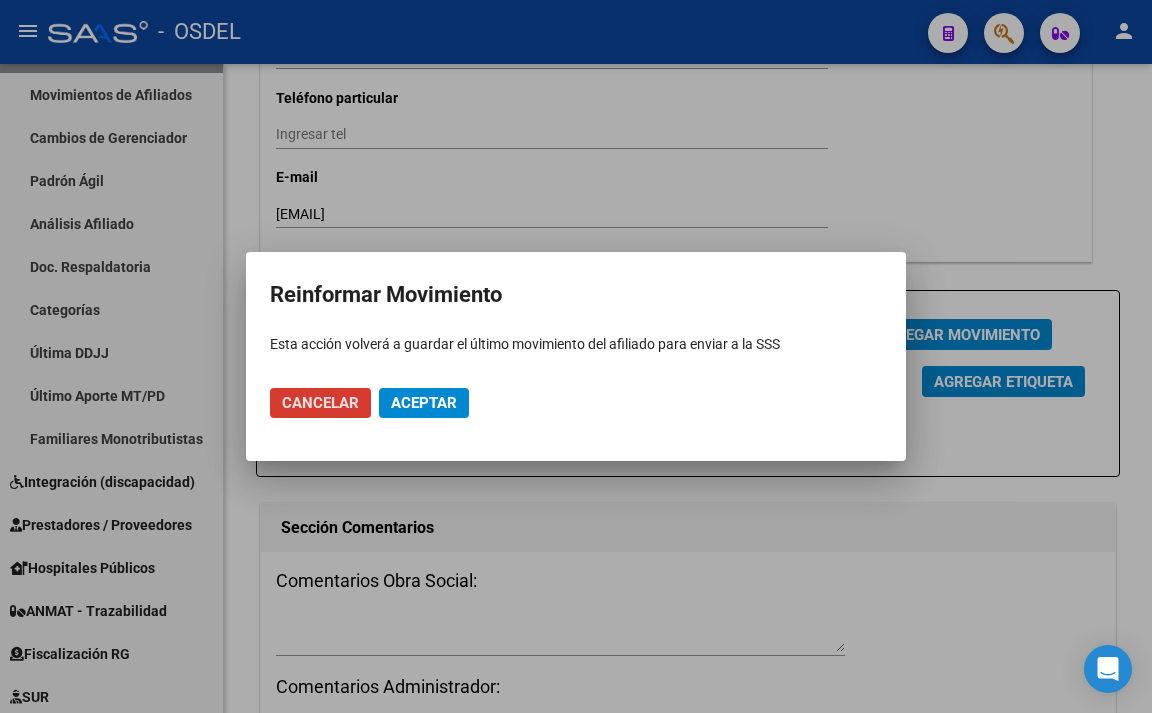 click on "Aceptar" at bounding box center [424, 403] 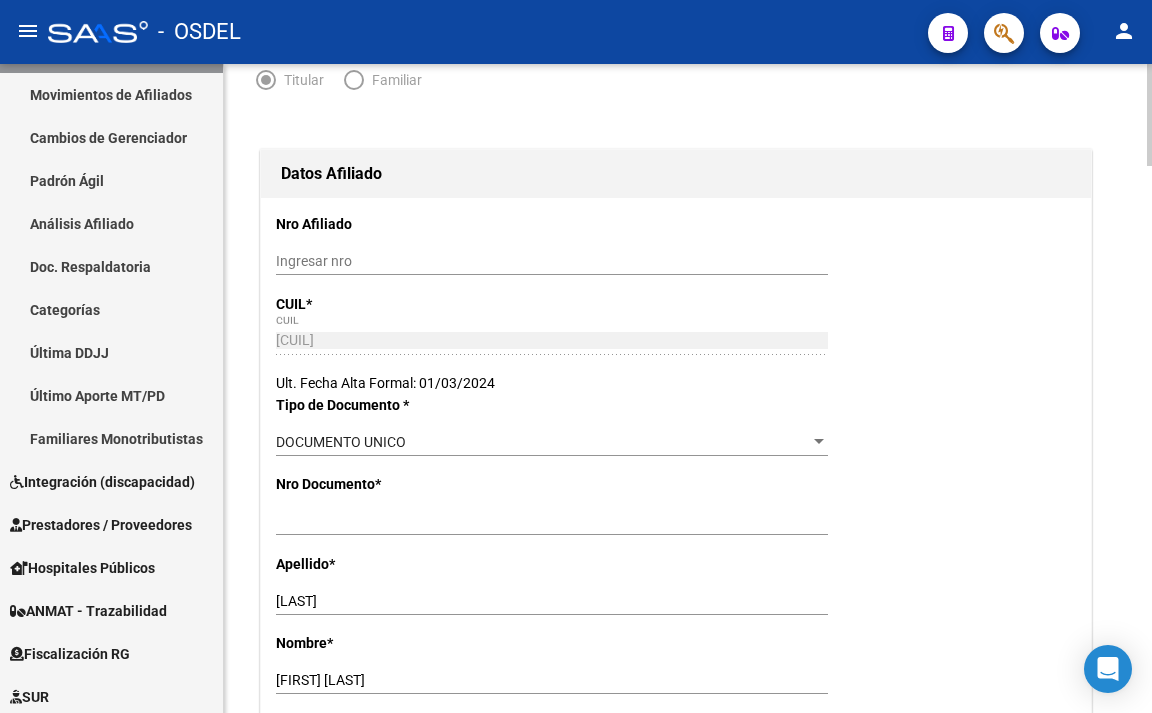 scroll, scrollTop: 0, scrollLeft: 0, axis: both 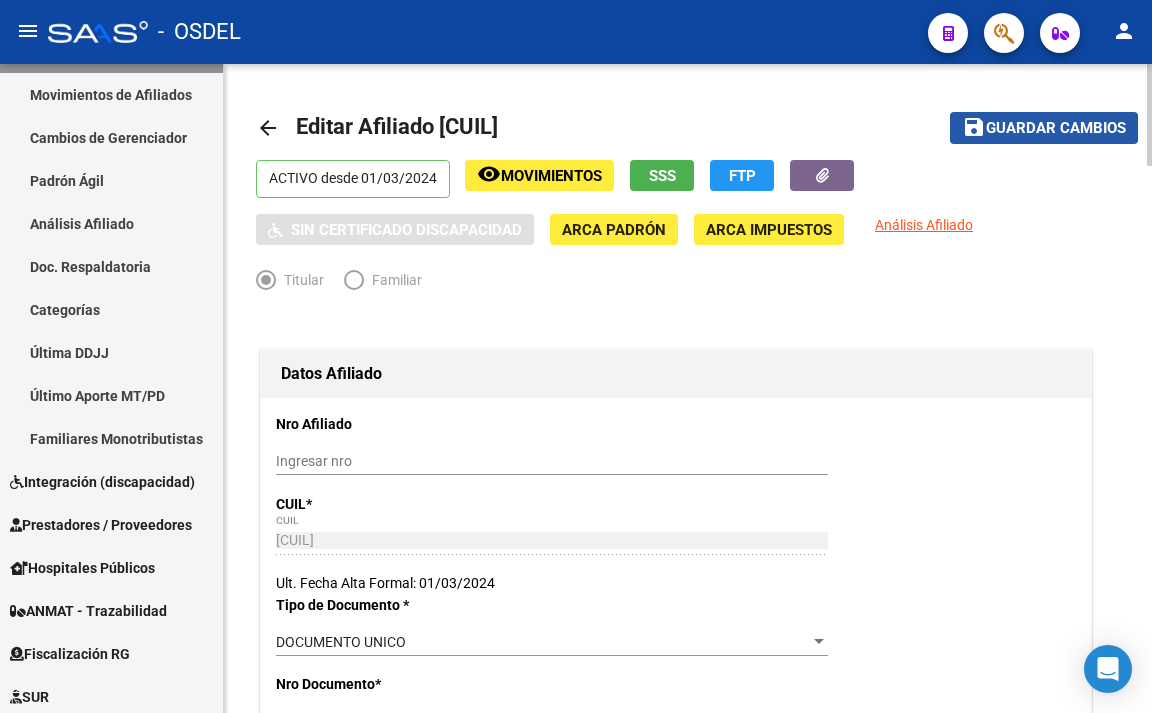click on "Guardar cambios" 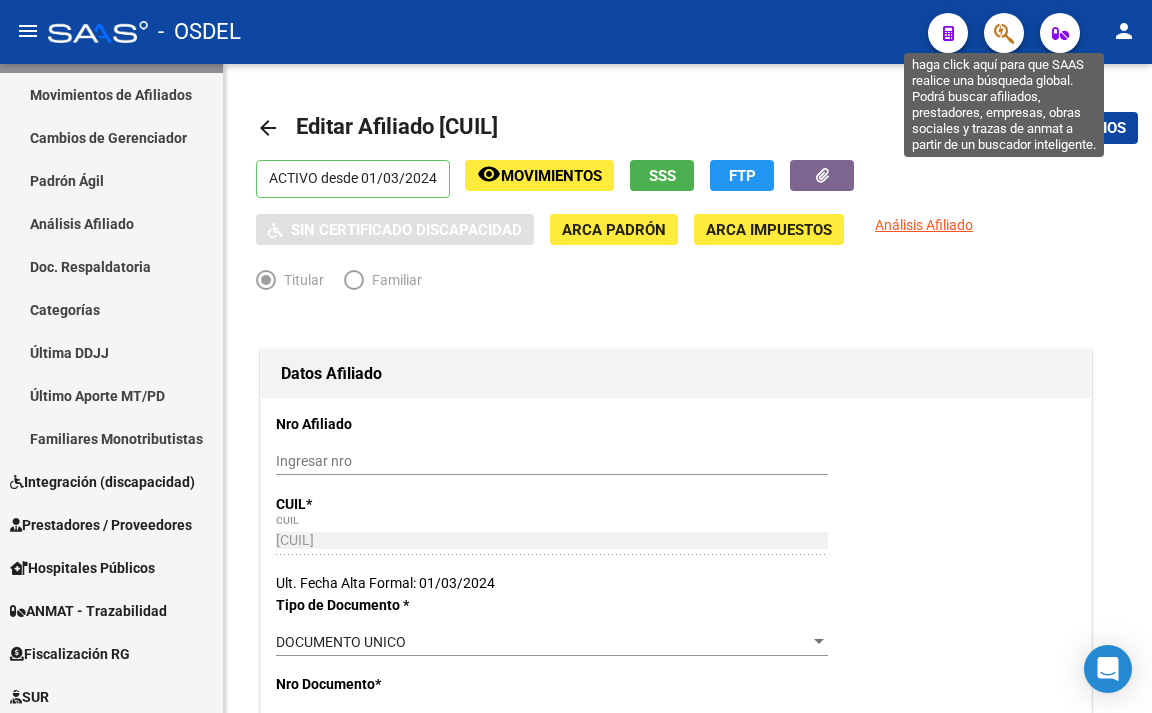 click 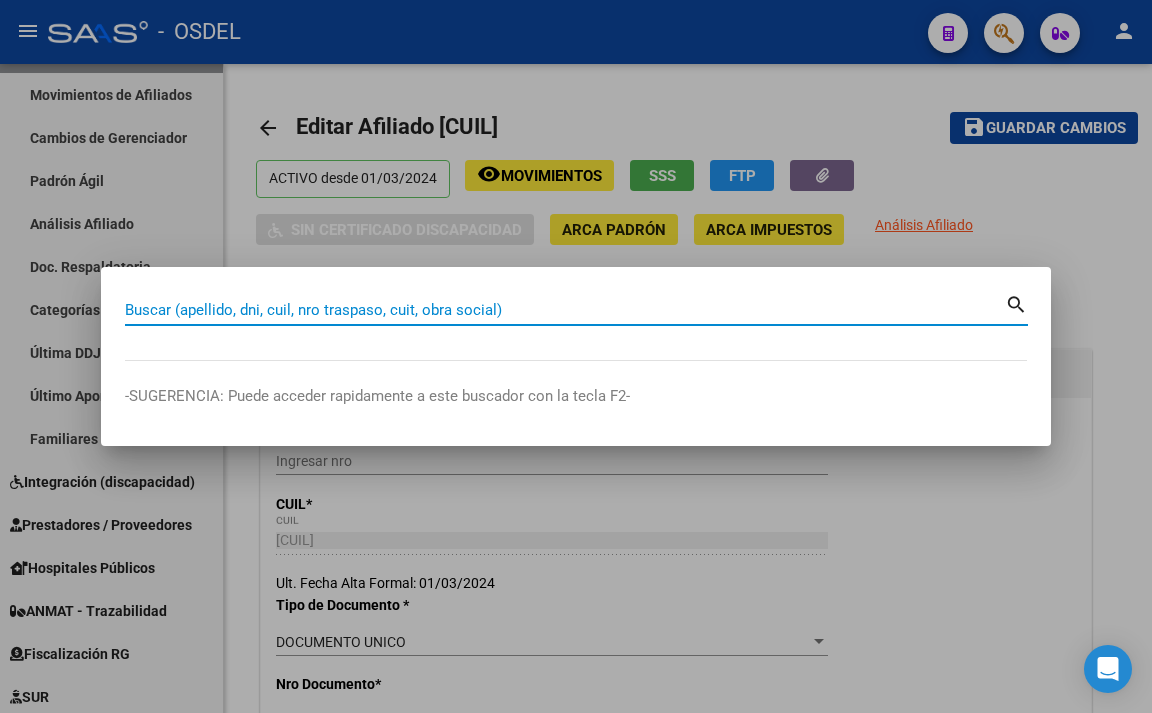 click on "Buscar (apellido, dni, cuil, nro traspaso, cuit, obra social)" at bounding box center [565, 310] 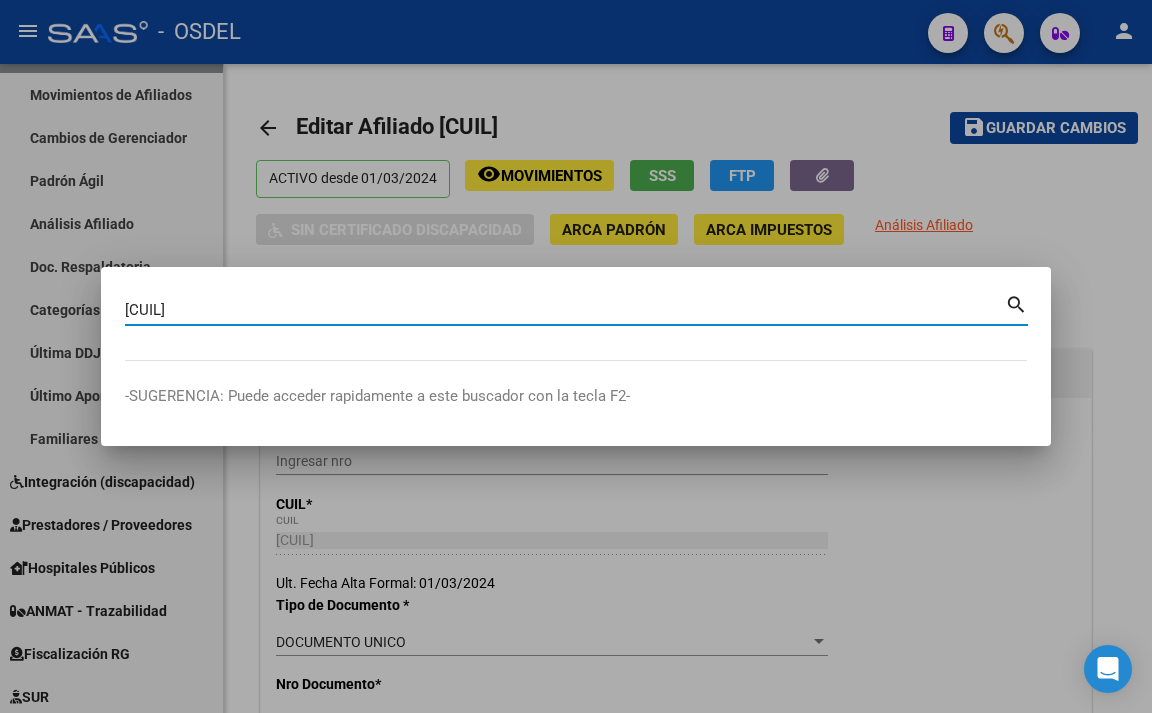 type on "[CUIL]" 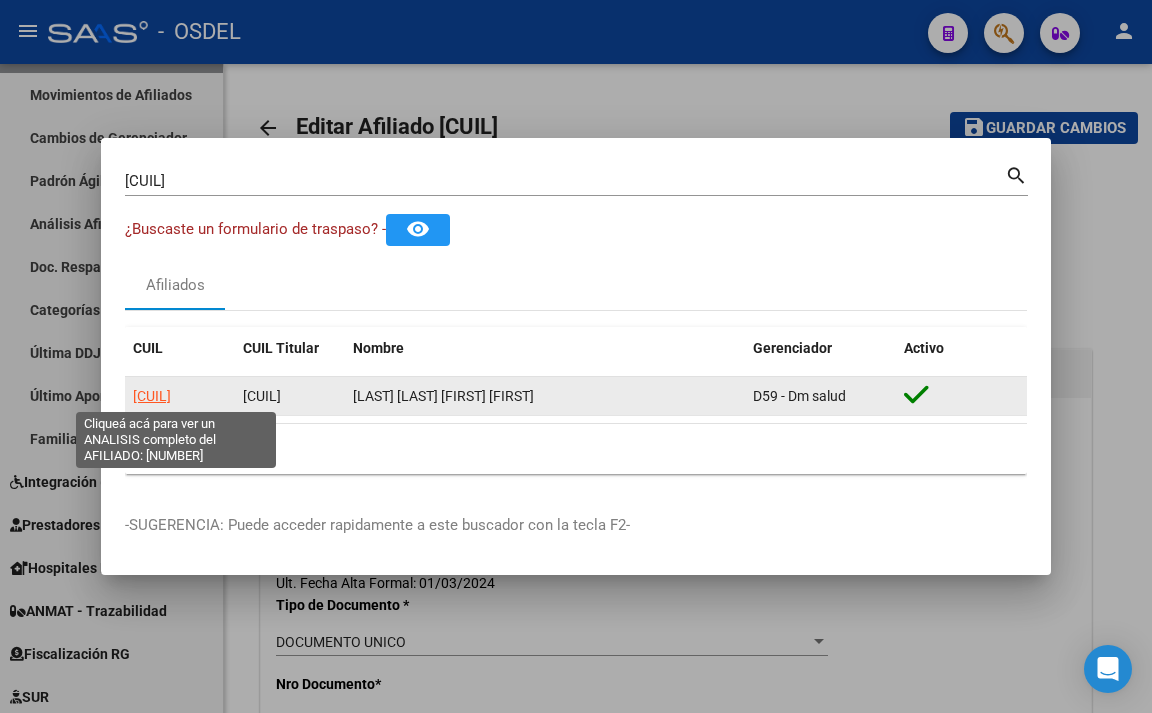 click on "[CUIL]" 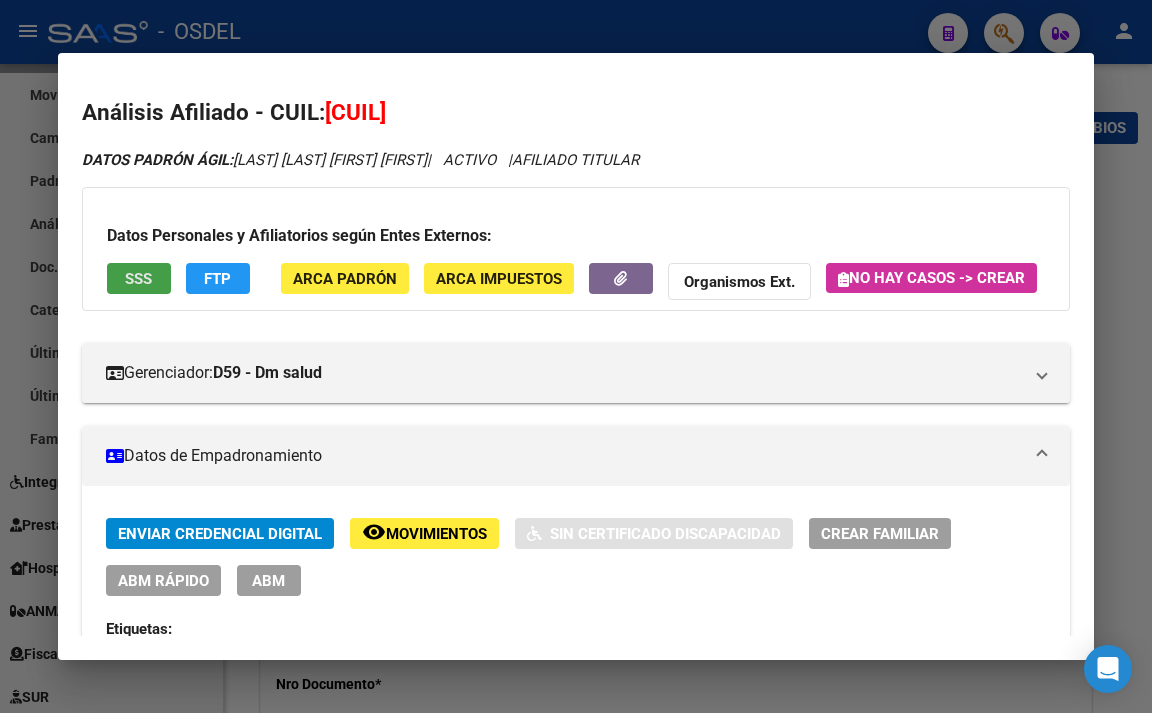click on "SSS" at bounding box center [139, 278] 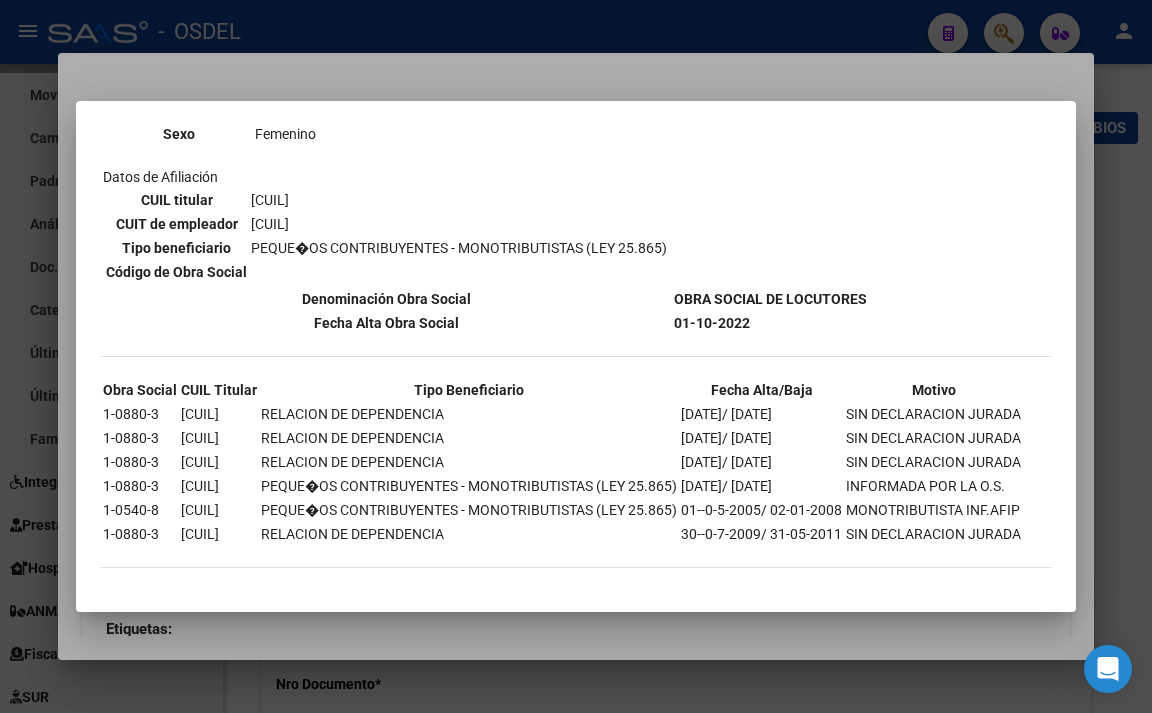 scroll, scrollTop: 435, scrollLeft: 0, axis: vertical 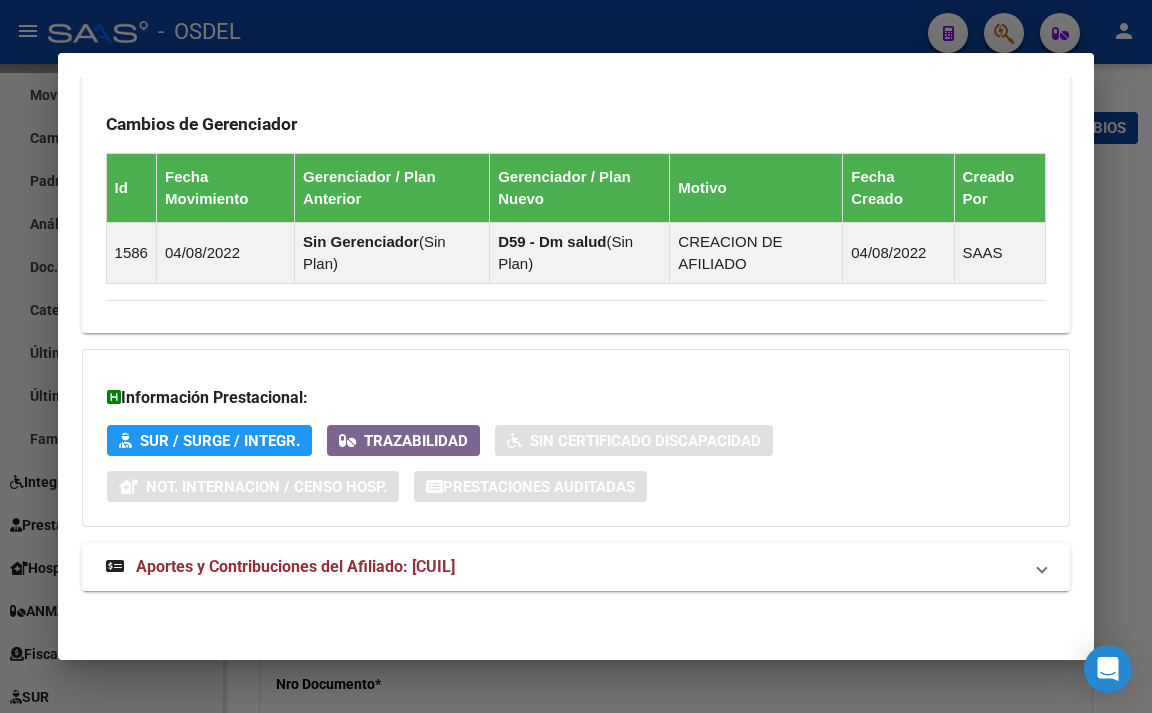 click on "Aportes y Contribuciones del Afiliado: [CUIL]" at bounding box center (295, 566) 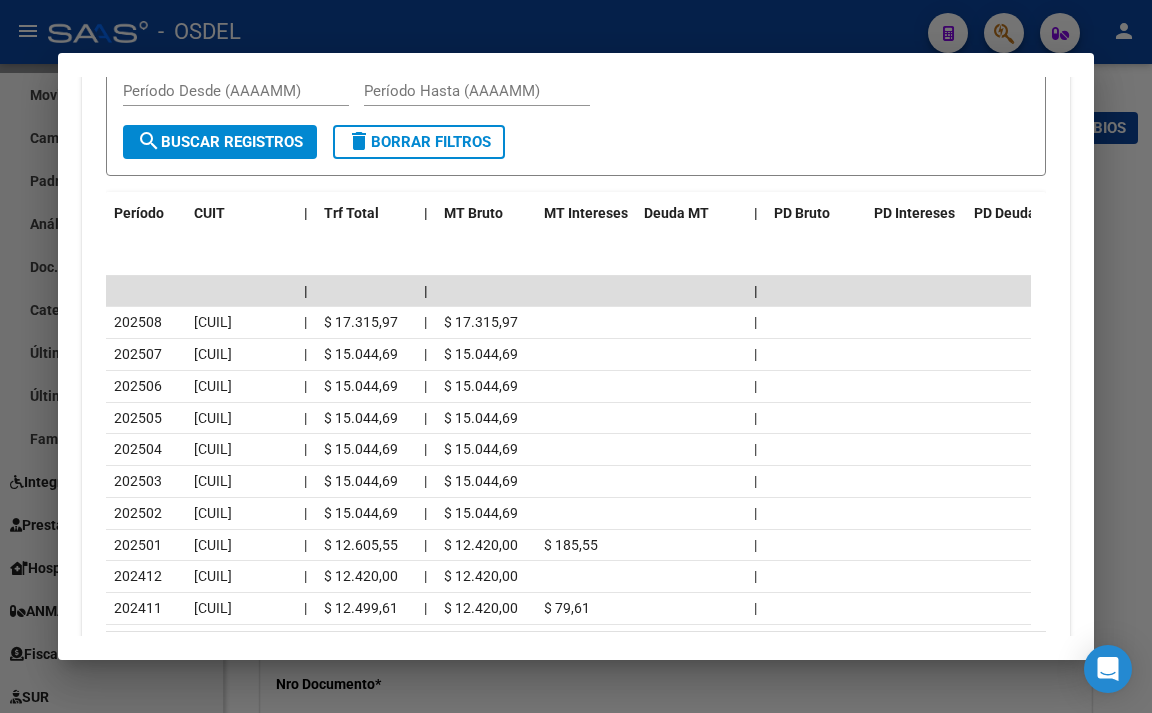 scroll, scrollTop: 2032, scrollLeft: 0, axis: vertical 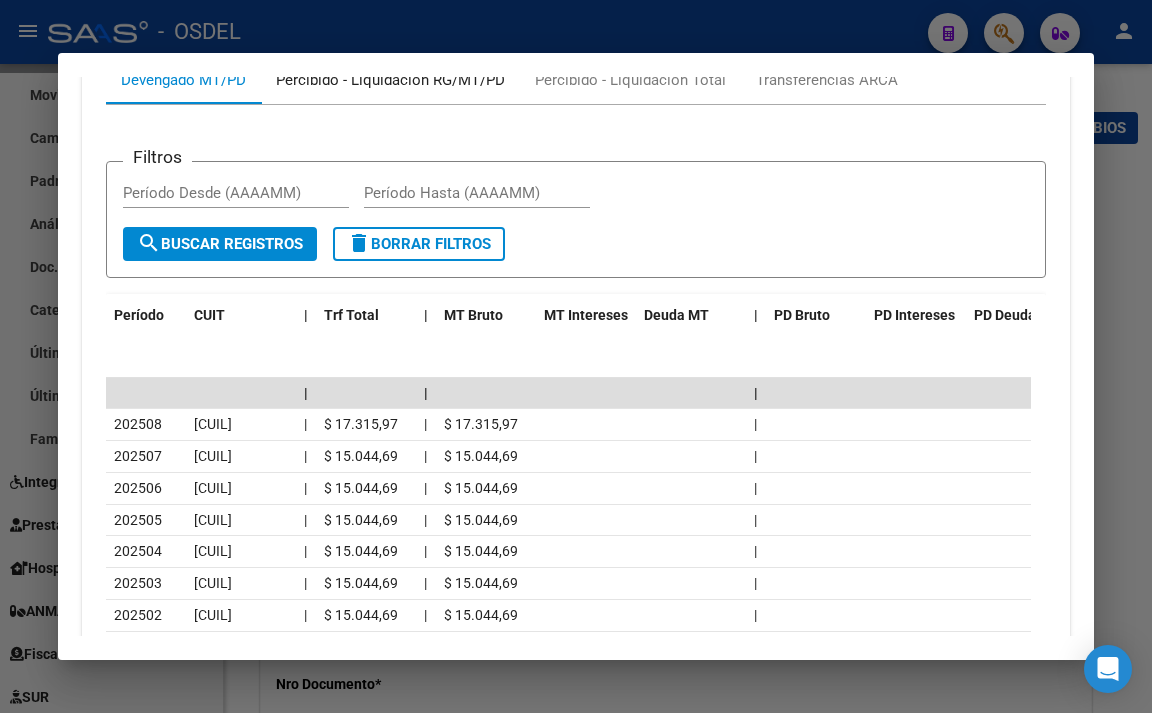 click on "Percibido - Liquidación RG/MT/PD" at bounding box center (390, 80) 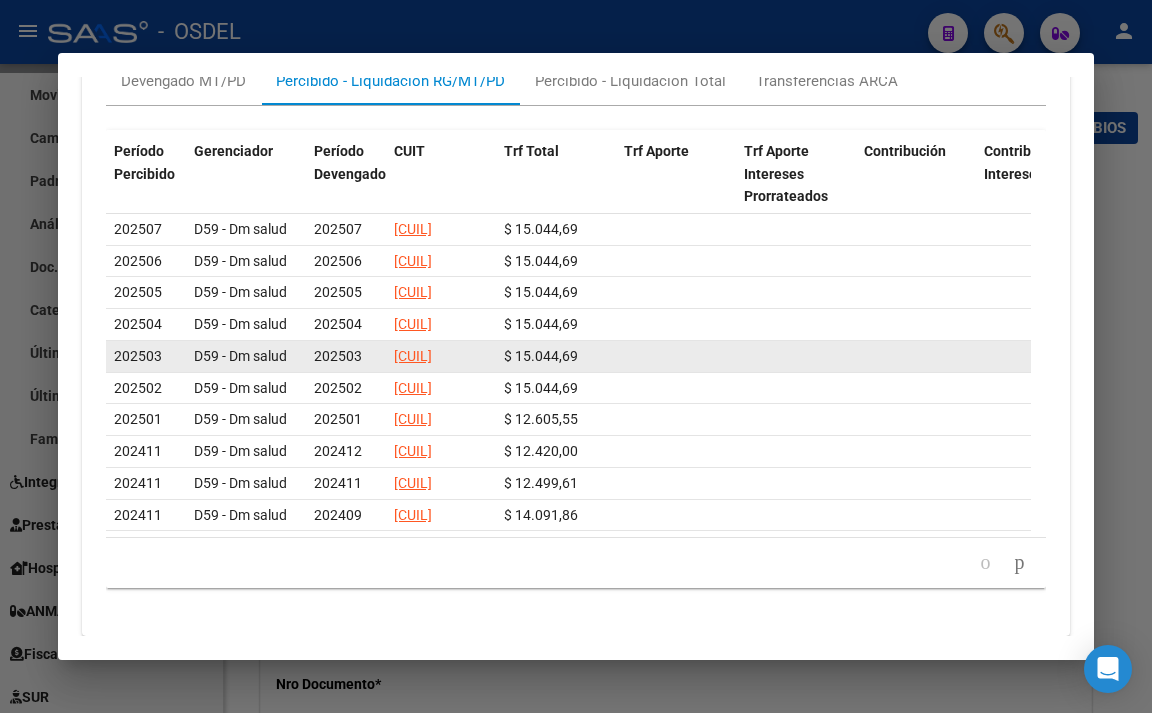 scroll, scrollTop: 1963, scrollLeft: 0, axis: vertical 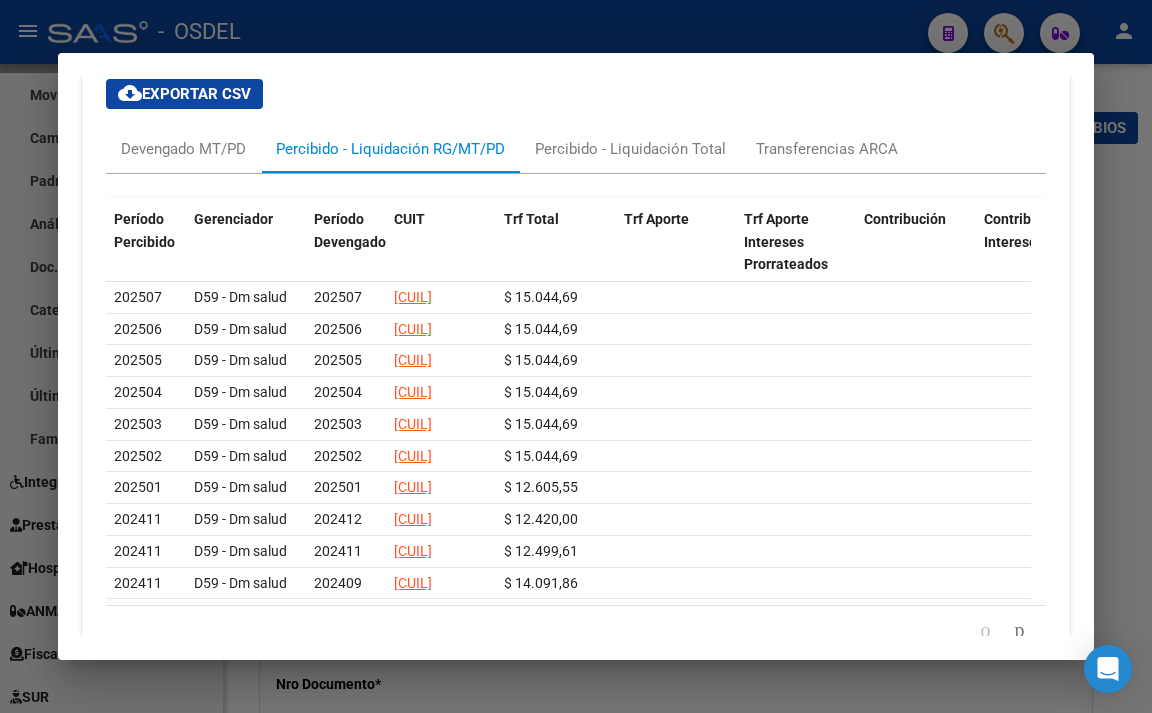 click at bounding box center (576, 356) 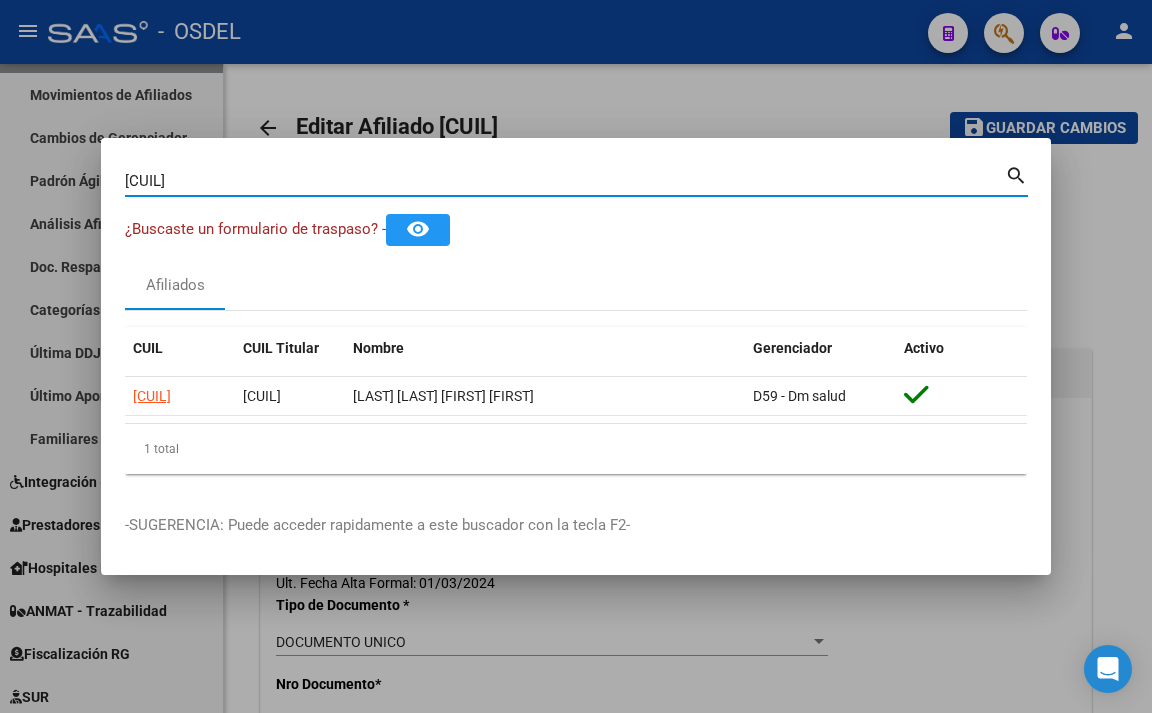 click on "[CUIL]" at bounding box center (565, 181) 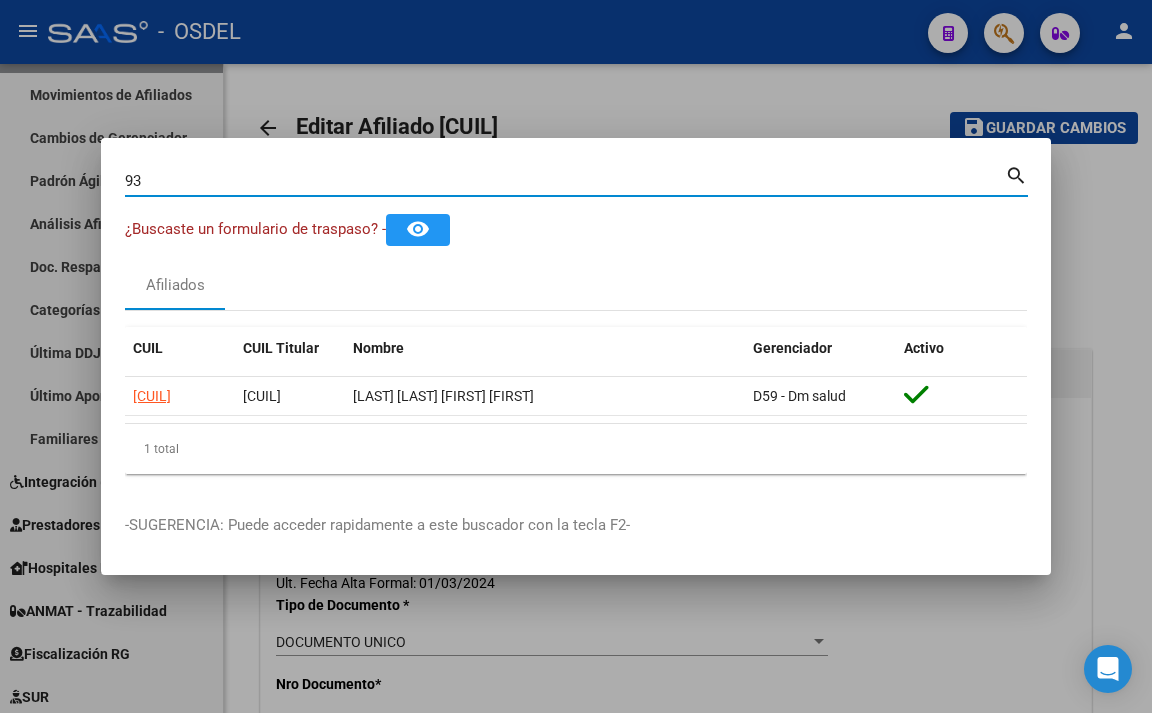 type on "9" 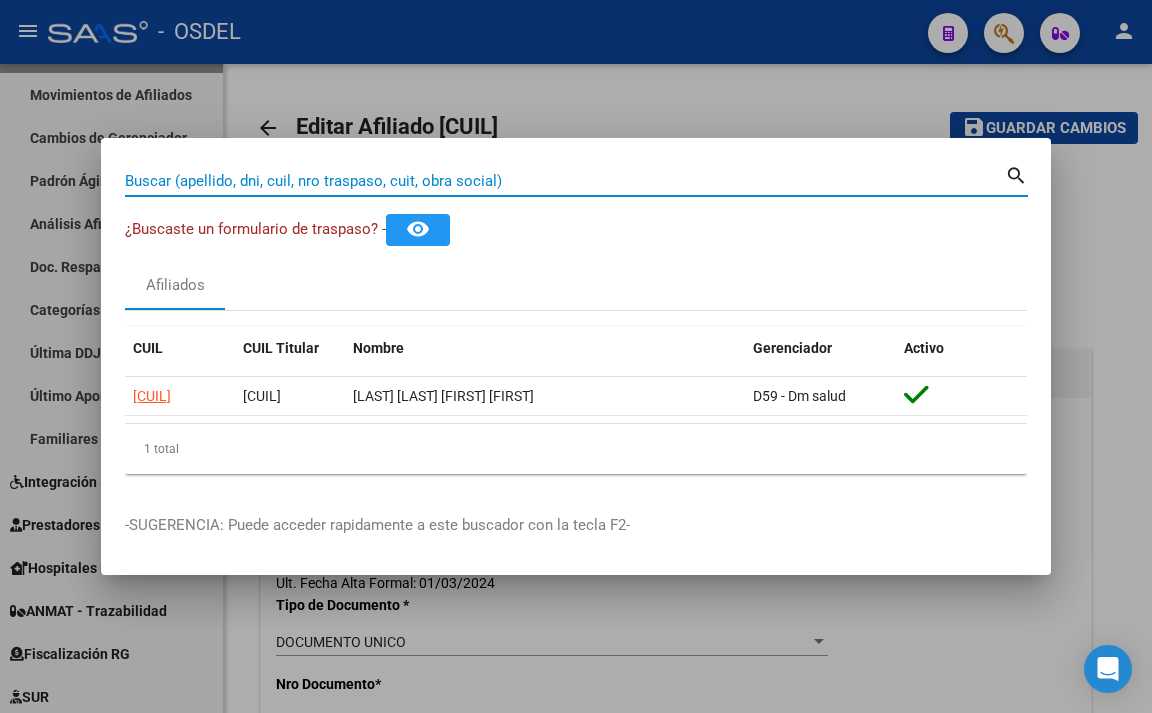 paste on "[CUIL]" 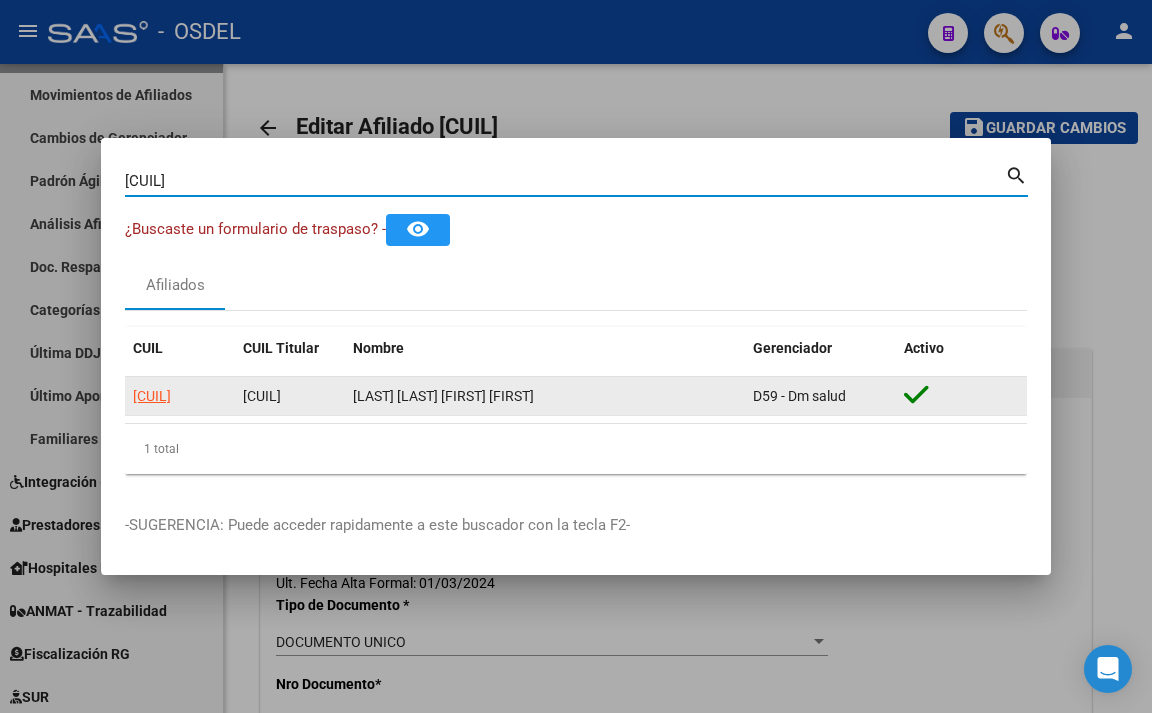 type on "[CUIL]" 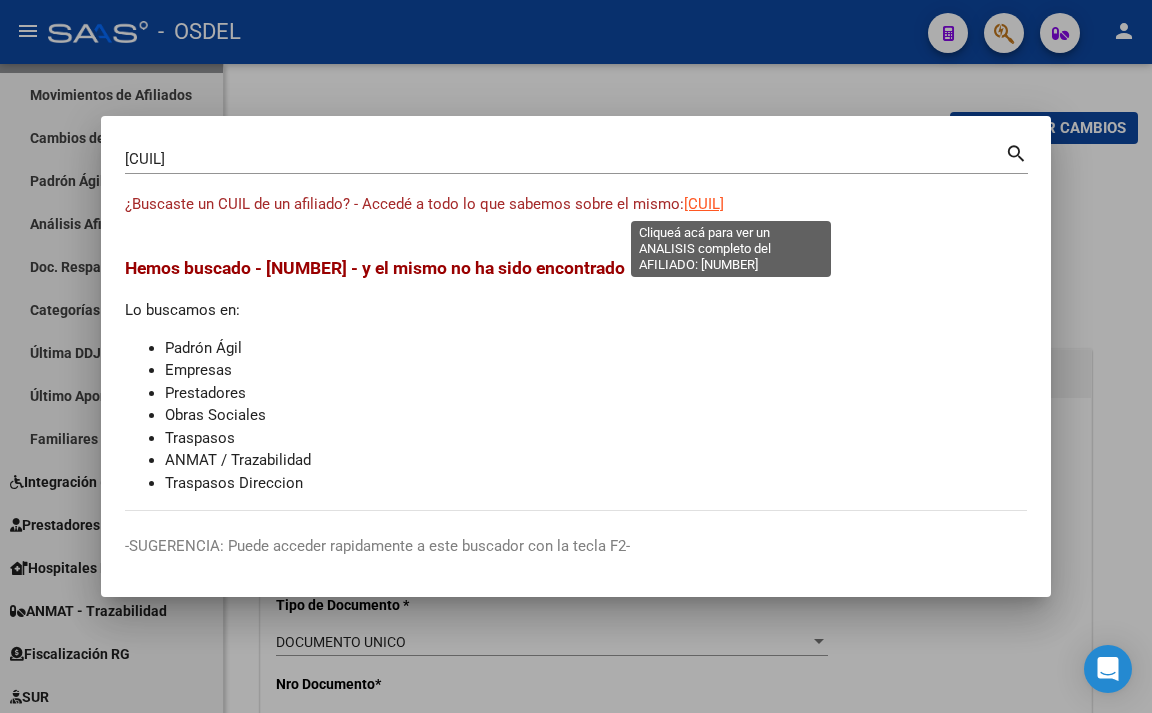 click on "[CUIL]" at bounding box center [704, 204] 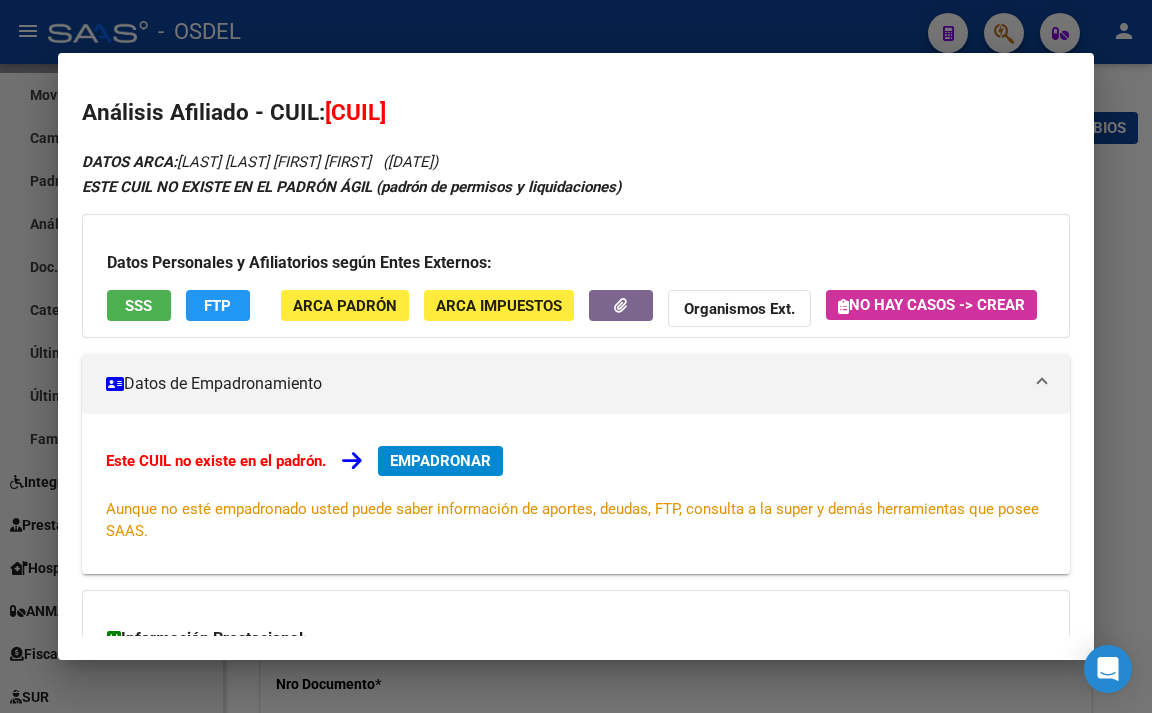 click at bounding box center (576, 356) 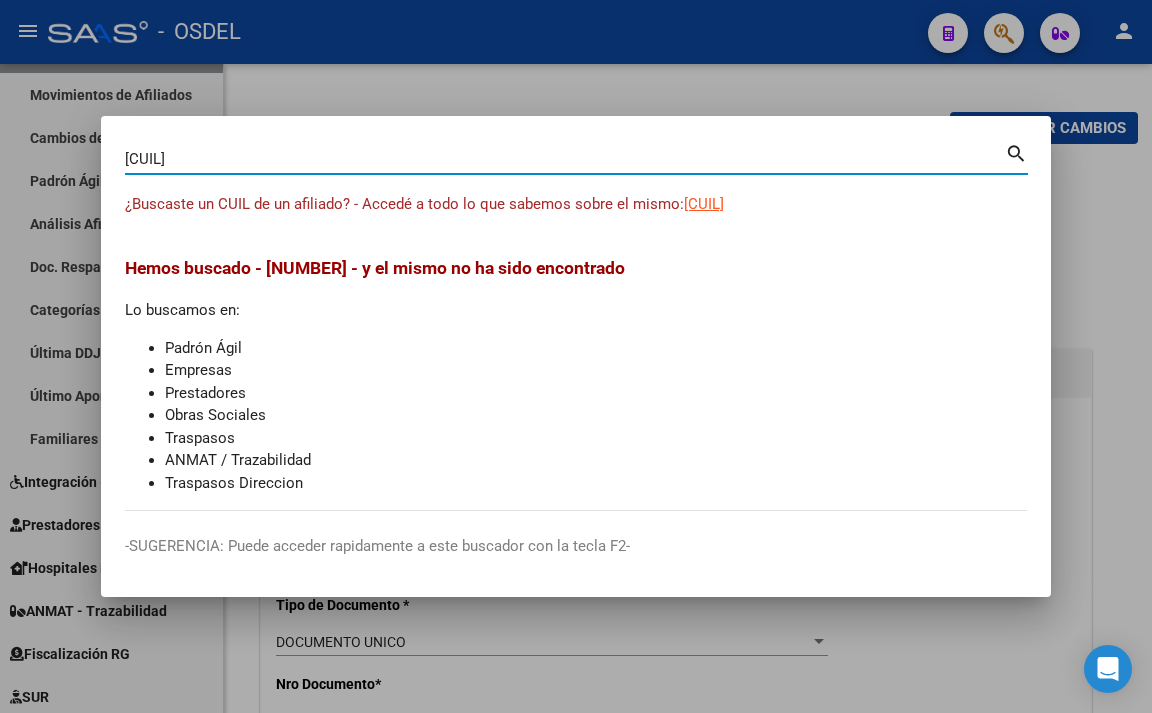 click on "[CUIL]" at bounding box center (565, 159) 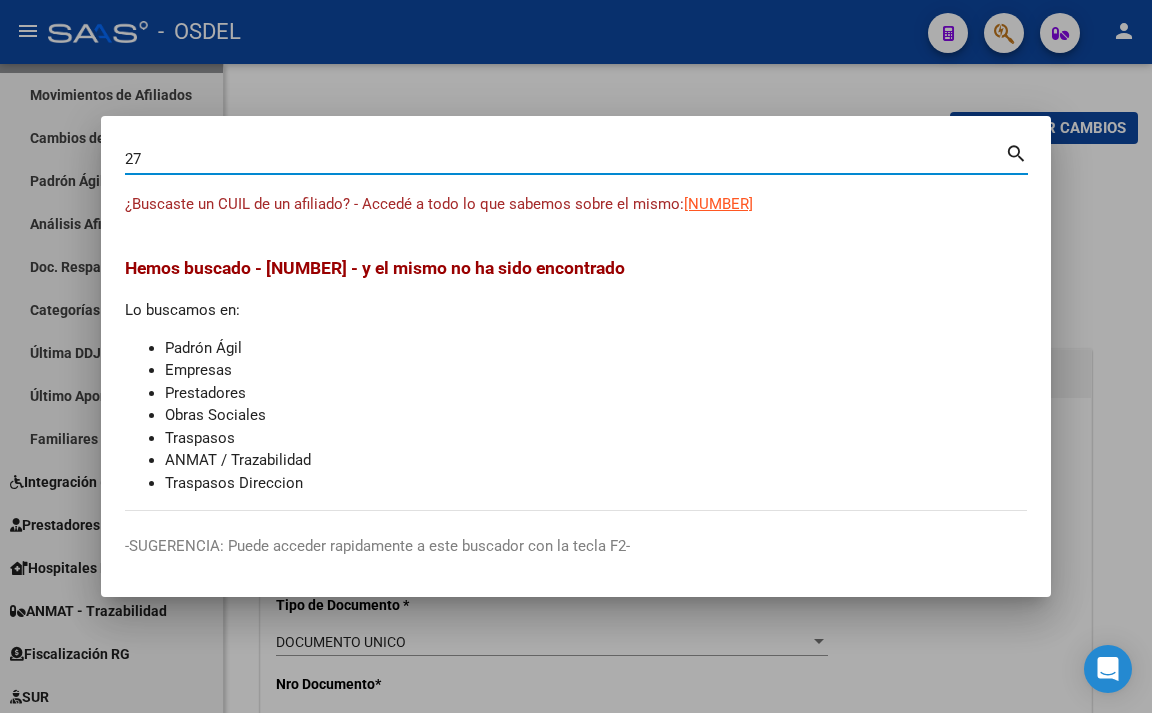 type on "2" 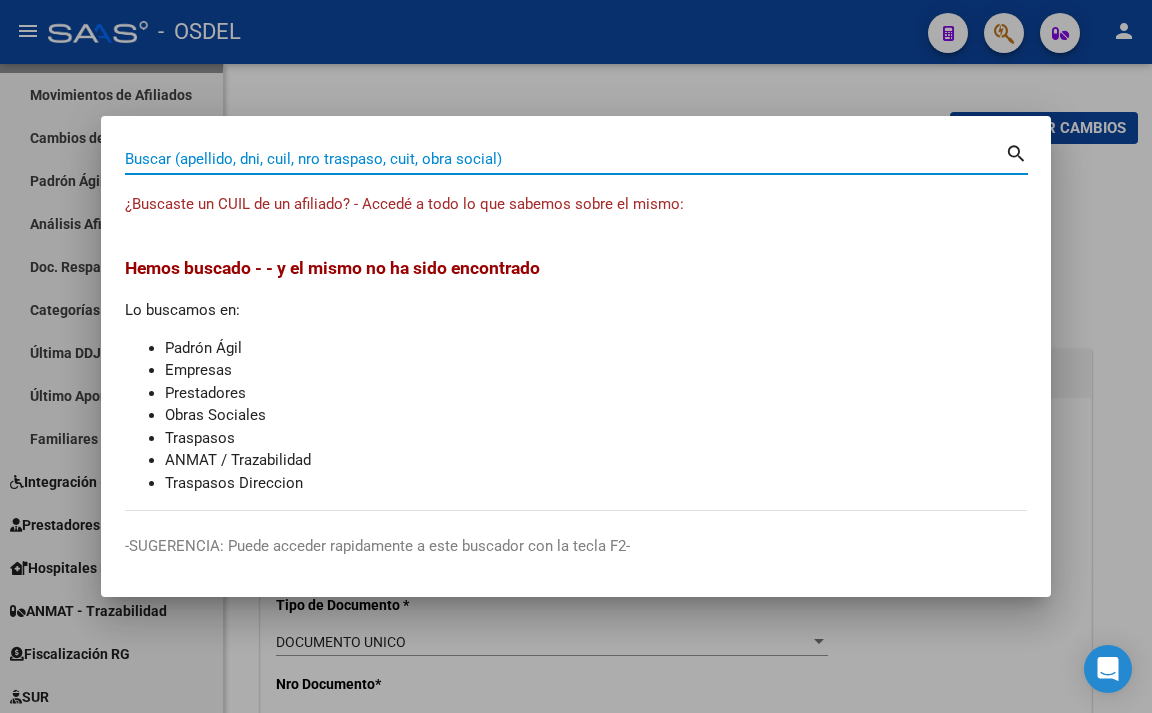 paste on "[CUIL]" 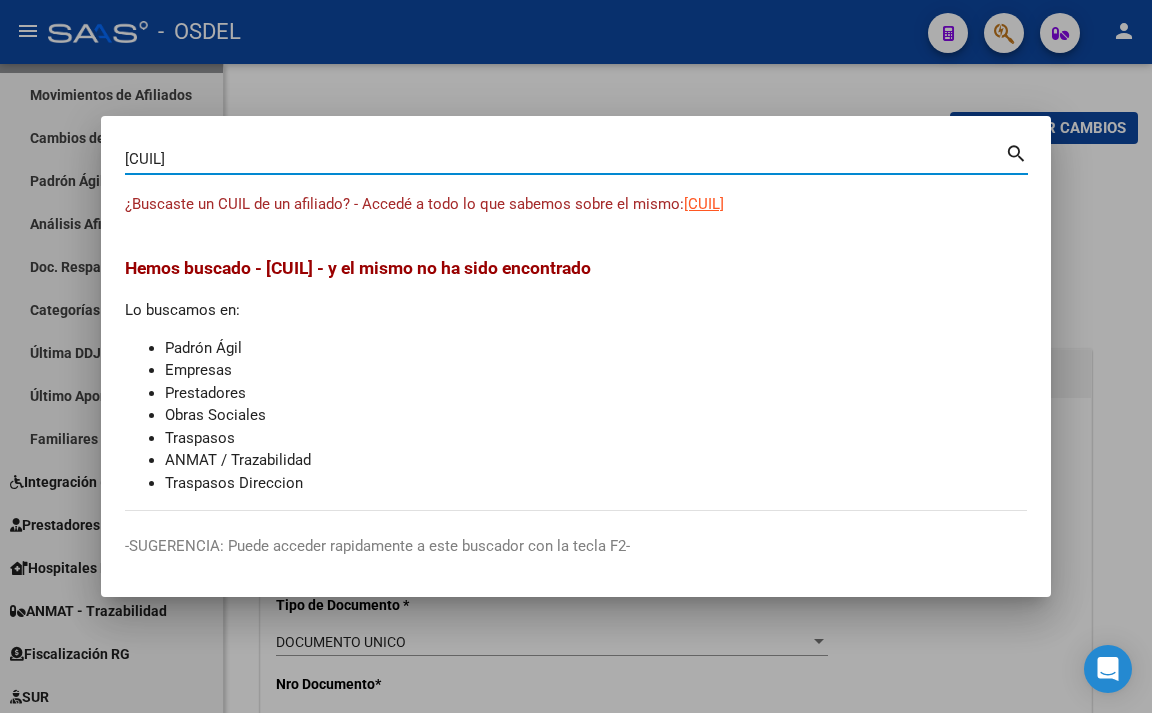 type on "[CUIL]" 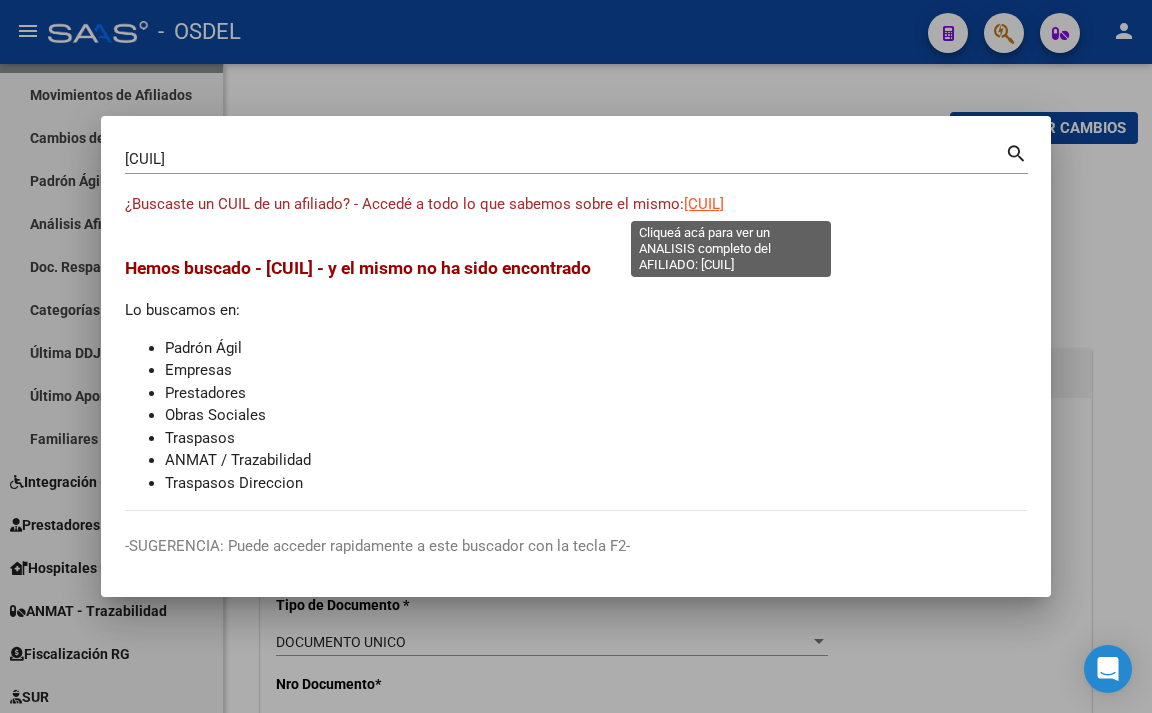 click on "[CUIL]" at bounding box center (704, 204) 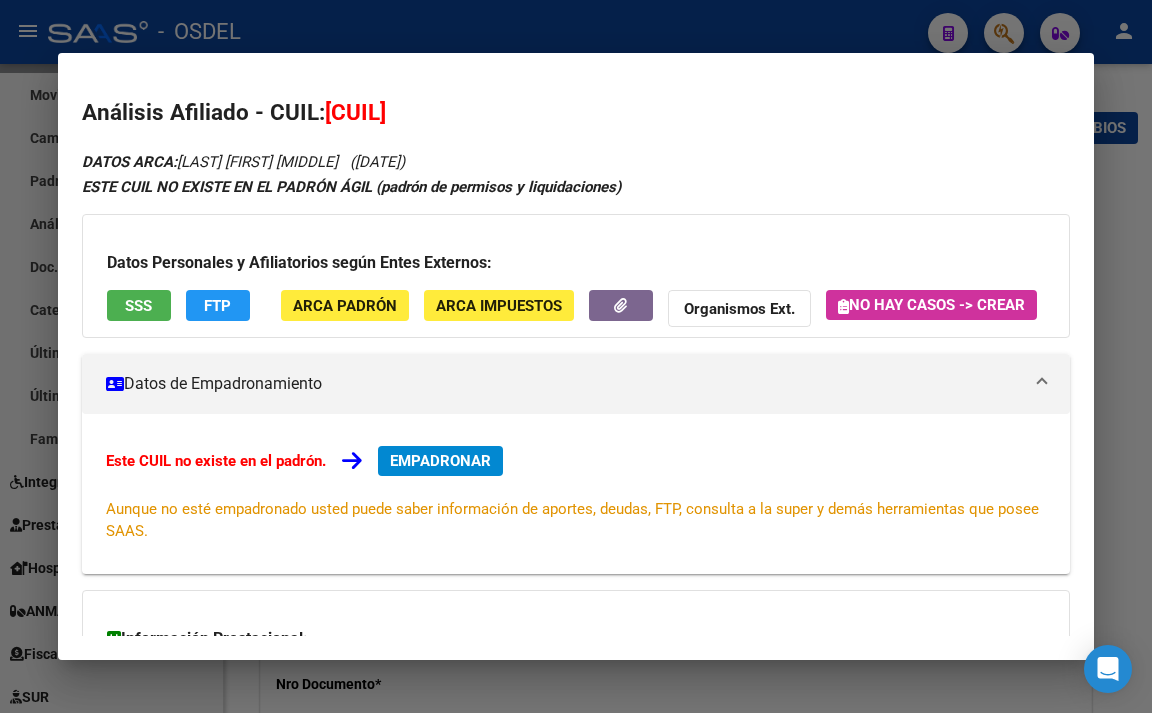 click at bounding box center (576, 356) 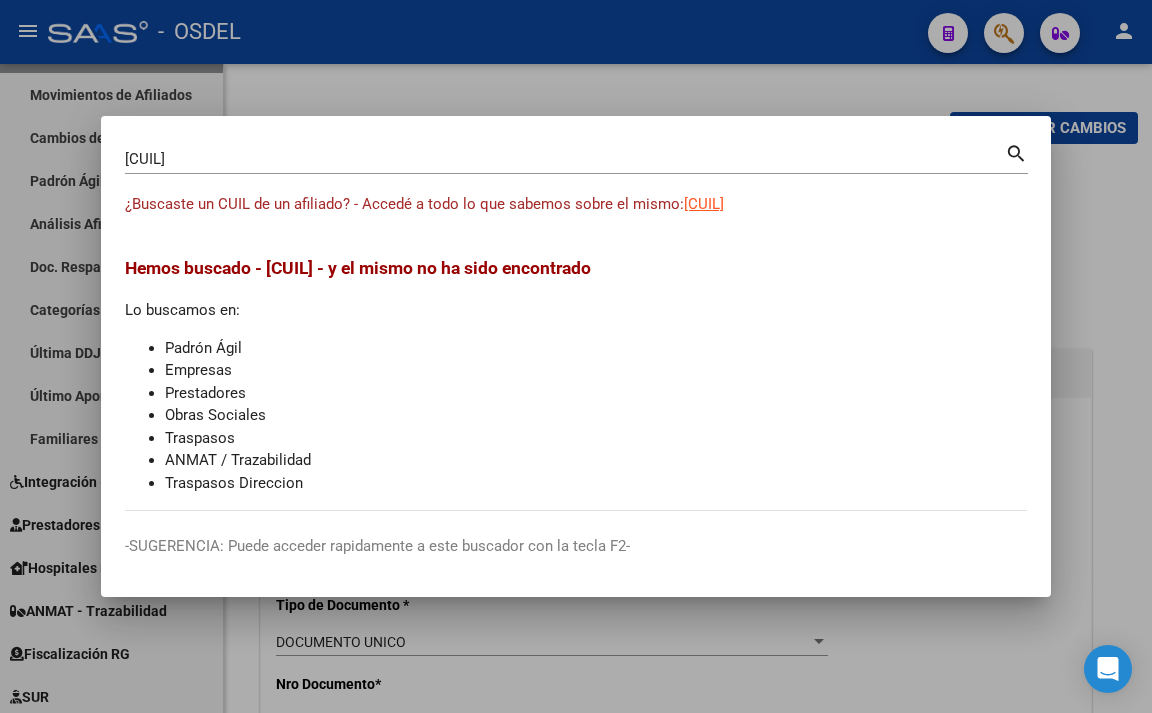 click on "[CUIL]" at bounding box center (565, 159) 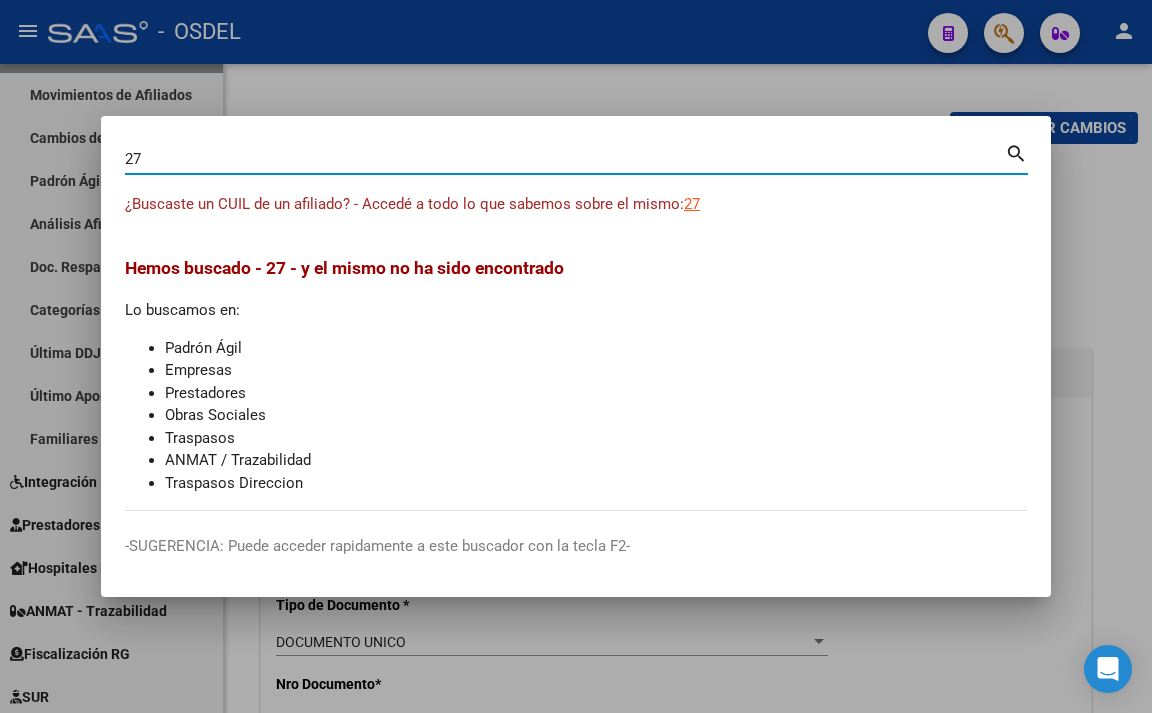 type on "2" 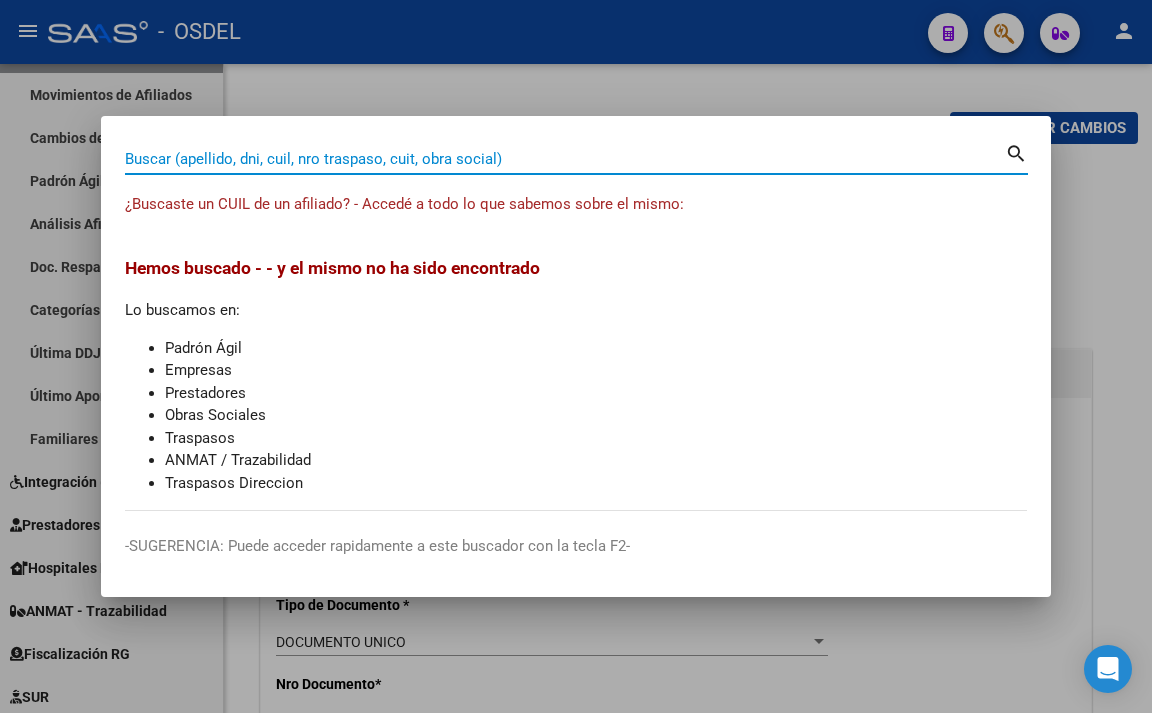 paste on "[CUIL]" 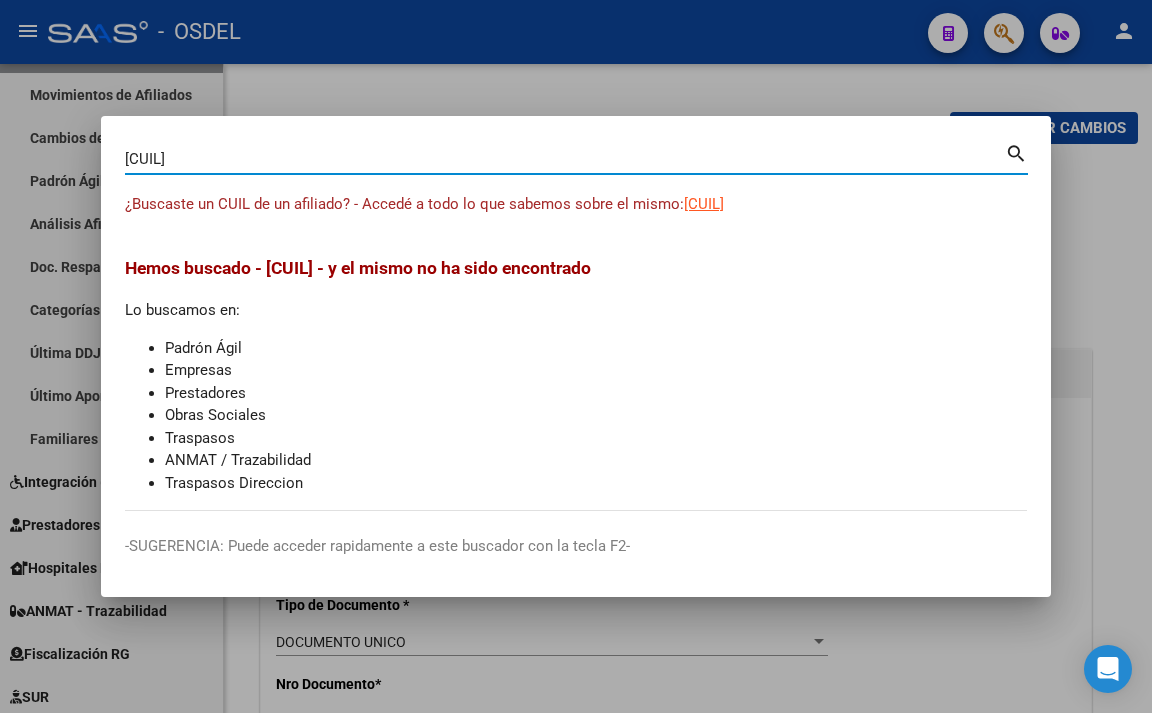 type on "[CUIL]" 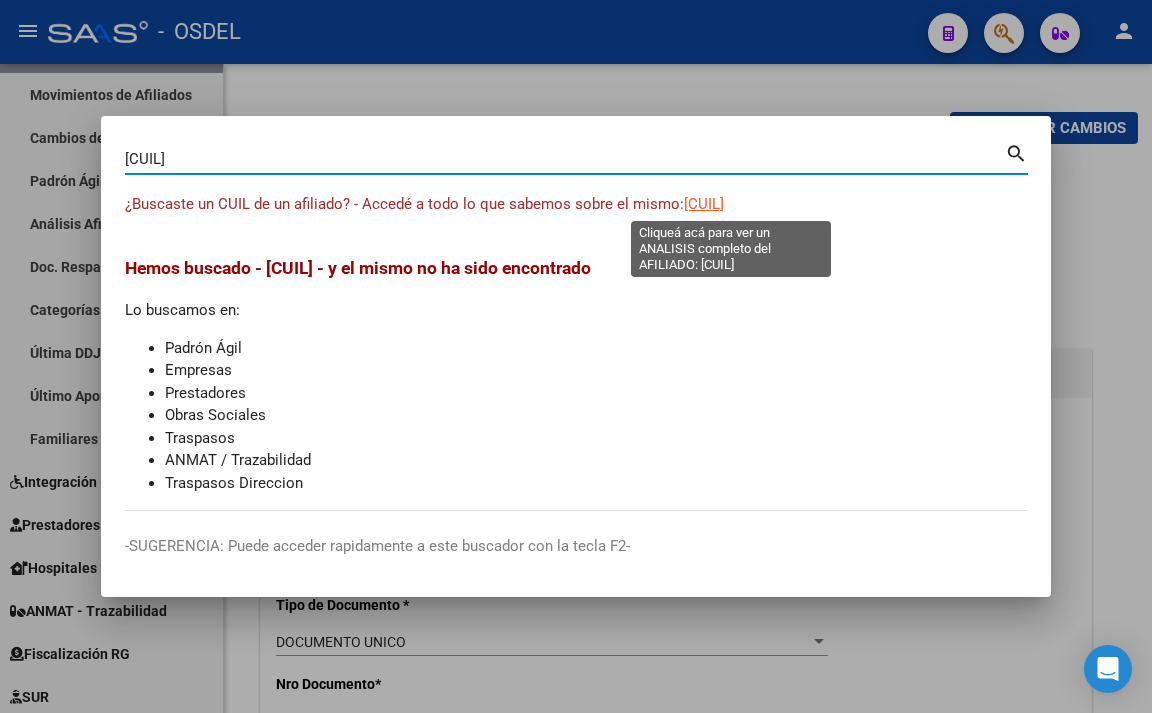 click on "[CUIL]" at bounding box center [704, 204] 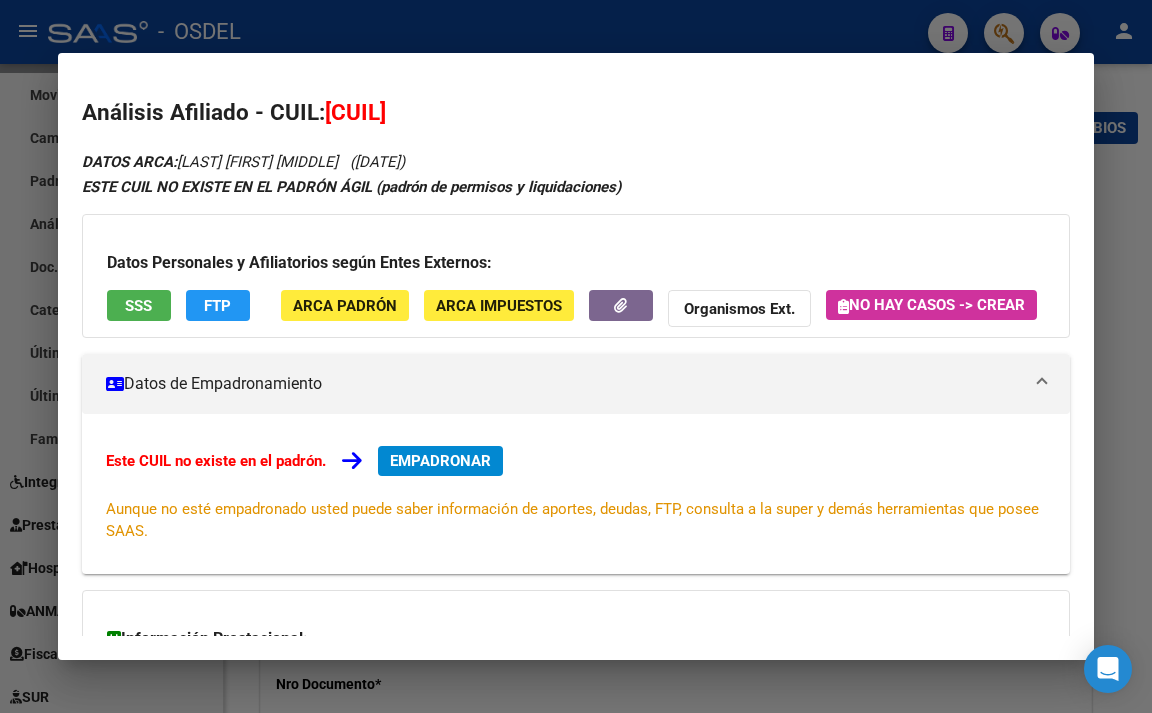 click at bounding box center [576, 356] 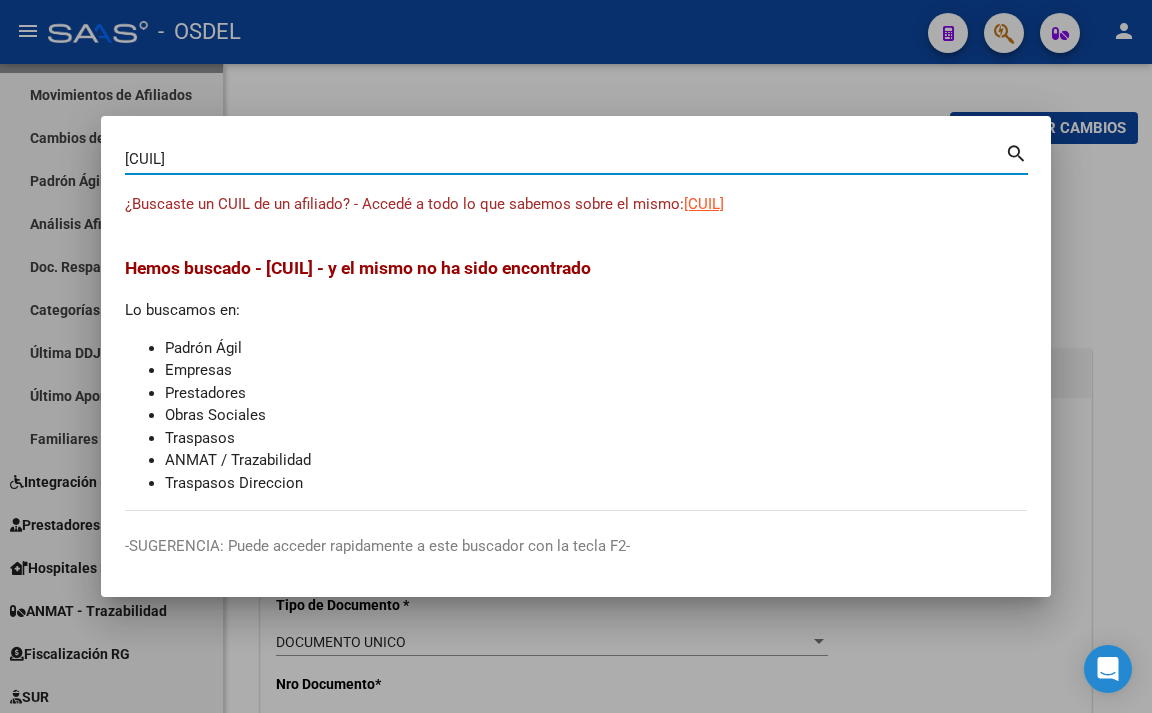 click on "[CUIL]" at bounding box center (565, 159) 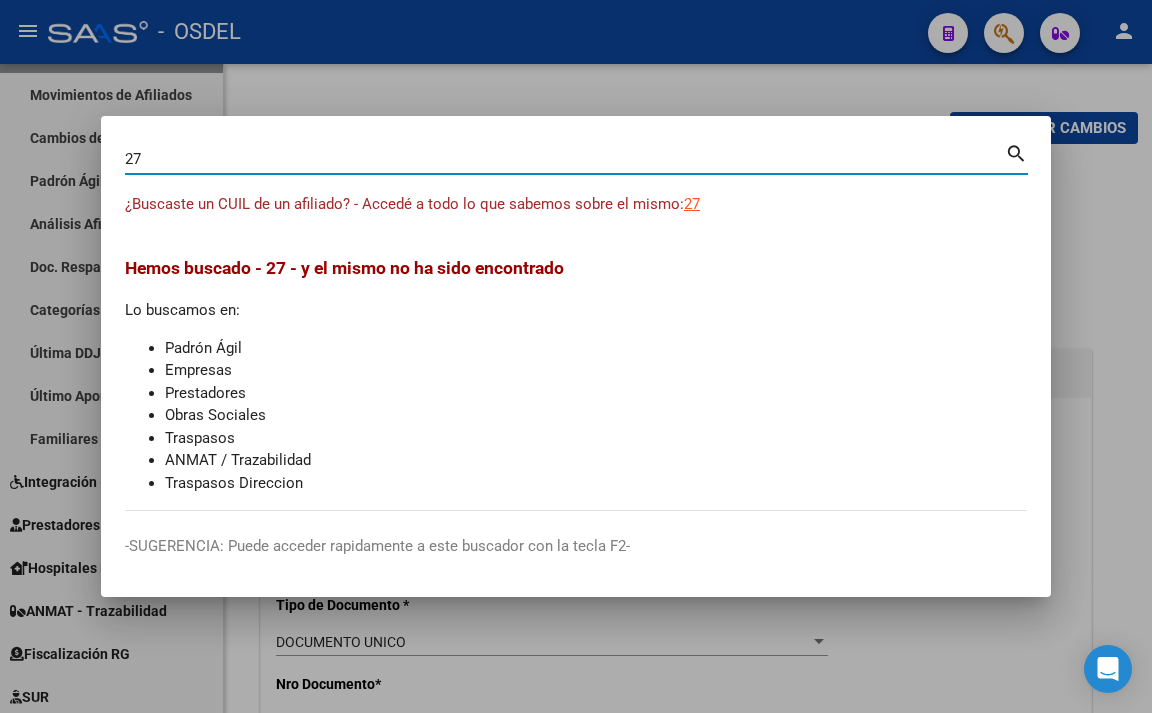 type on "2" 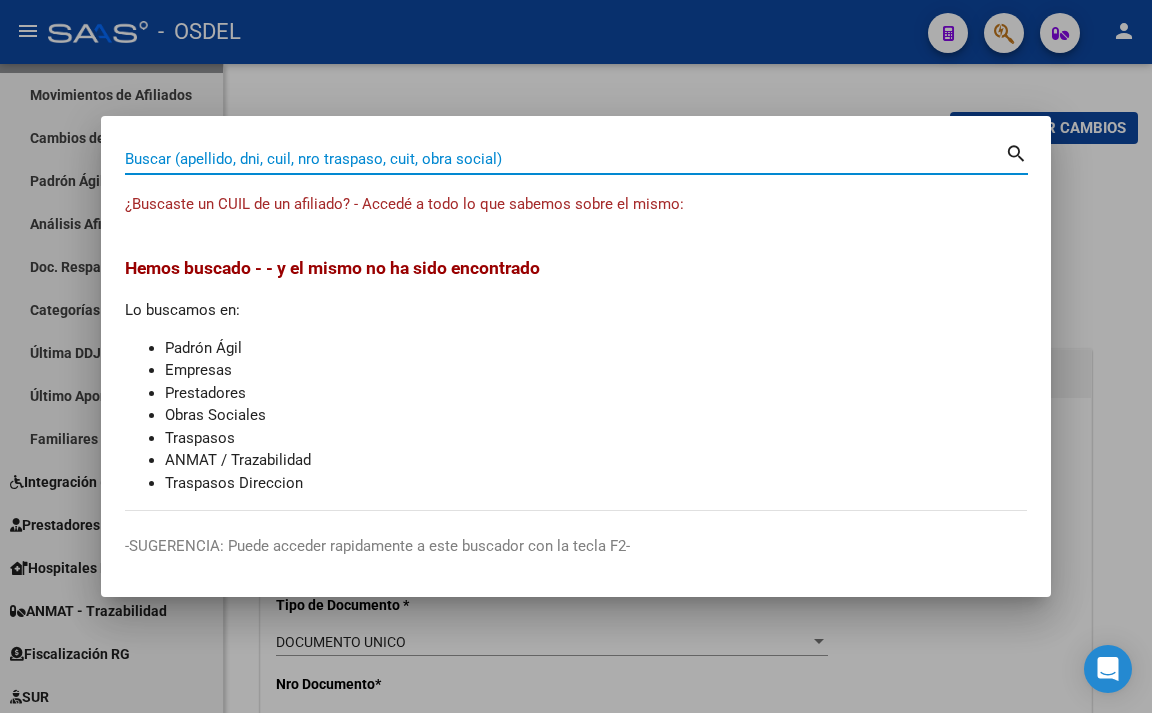 paste on "[NUMBER]" 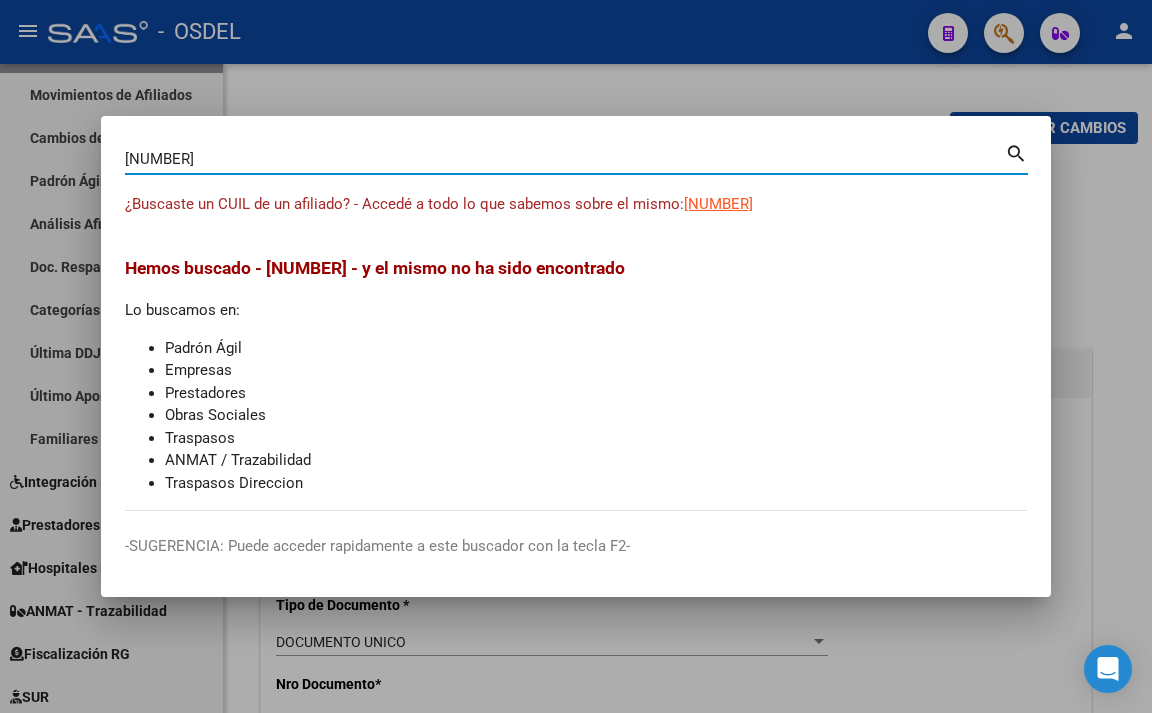 type on "[NUMBER]" 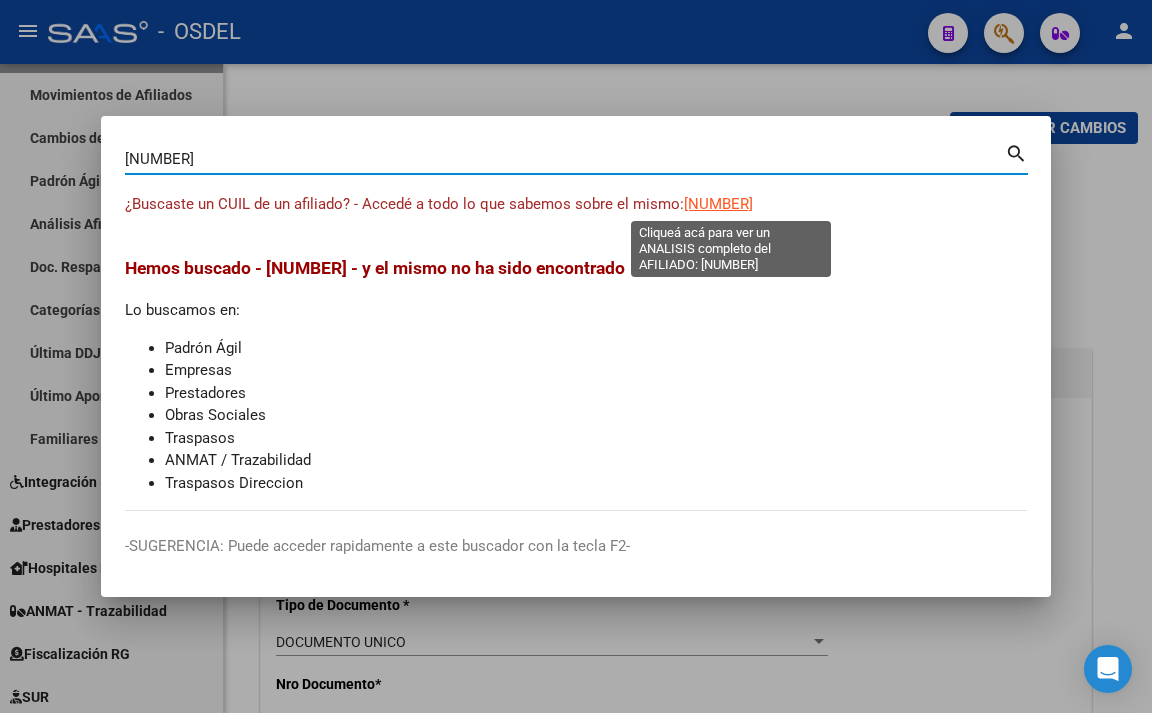 click on "[NUMBER]" at bounding box center (718, 204) 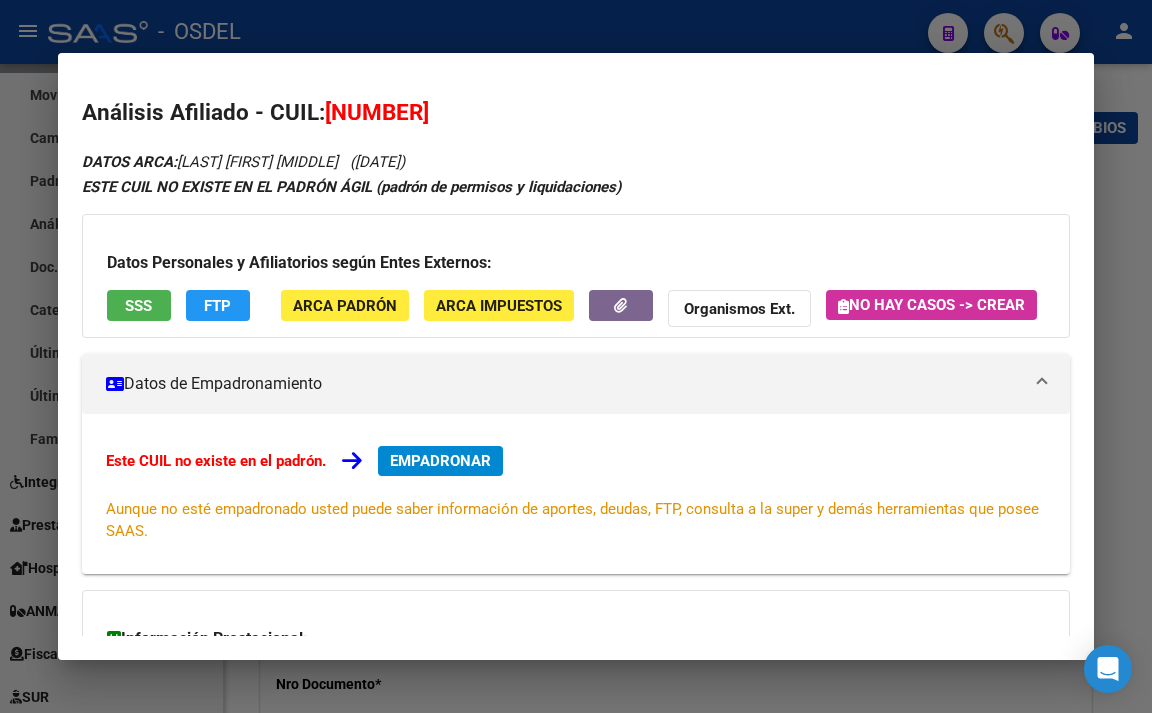 click at bounding box center [576, 356] 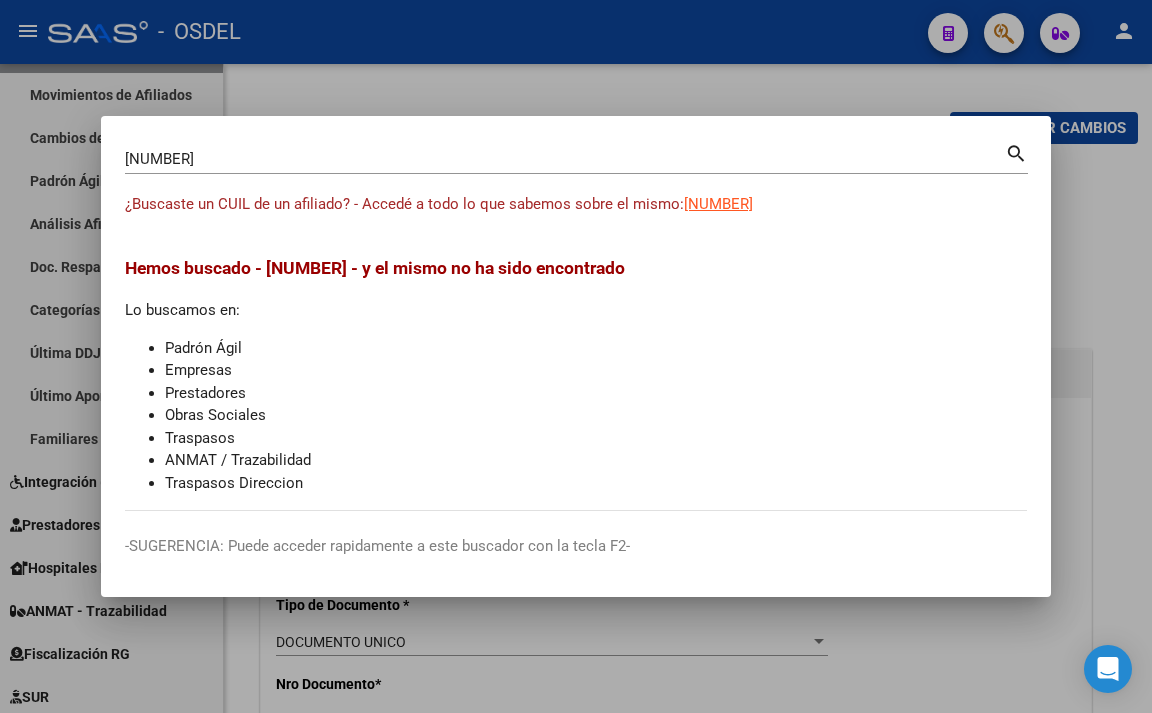 click on "[NUMBER] Buscar (apellido, dni, cuil, nro traspaso, cuit, obra social)" at bounding box center [565, 159] 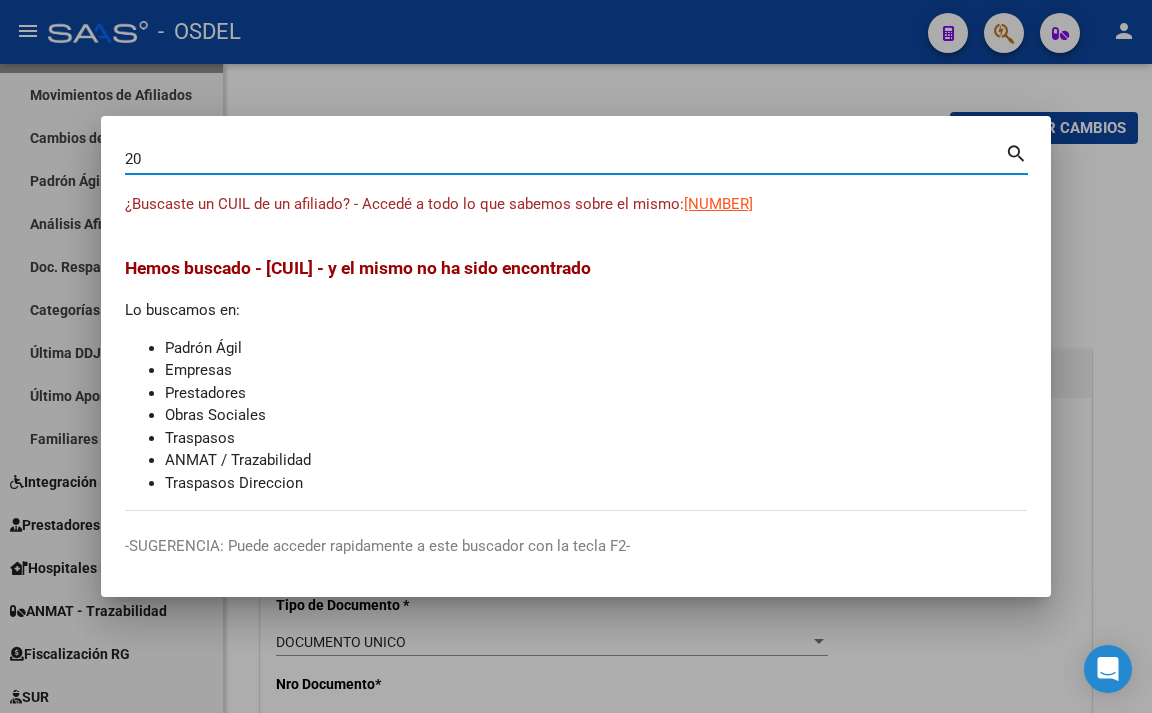 type on "2" 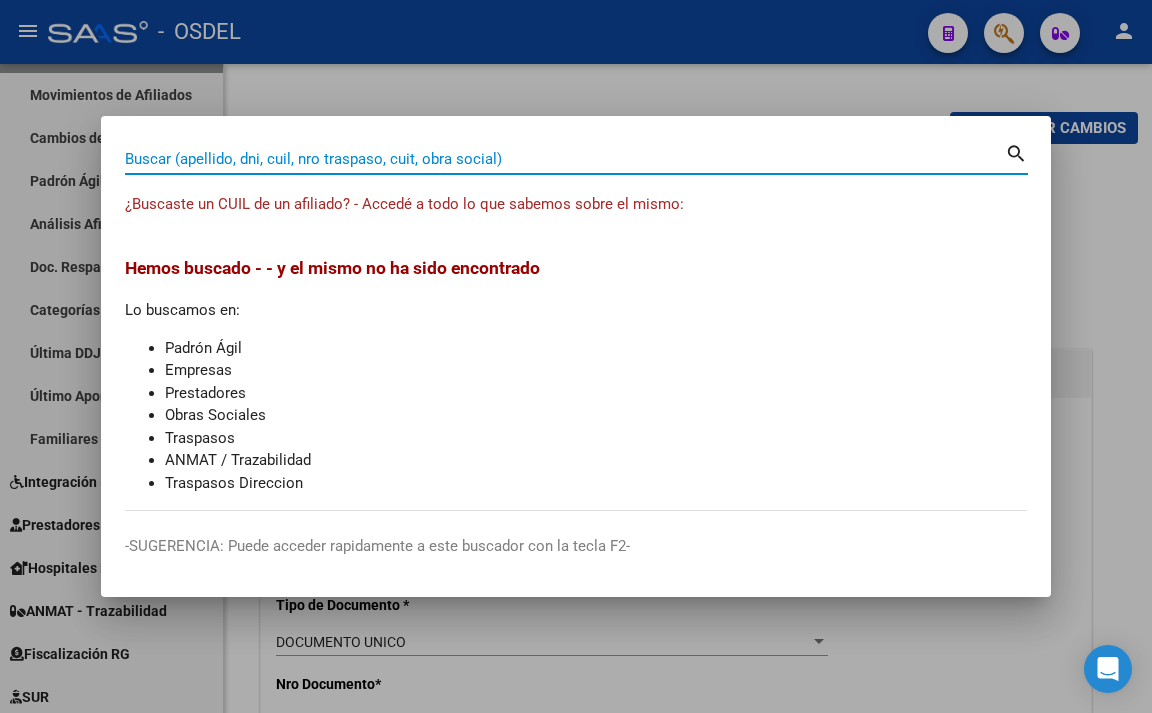 paste on "[CUIL]" 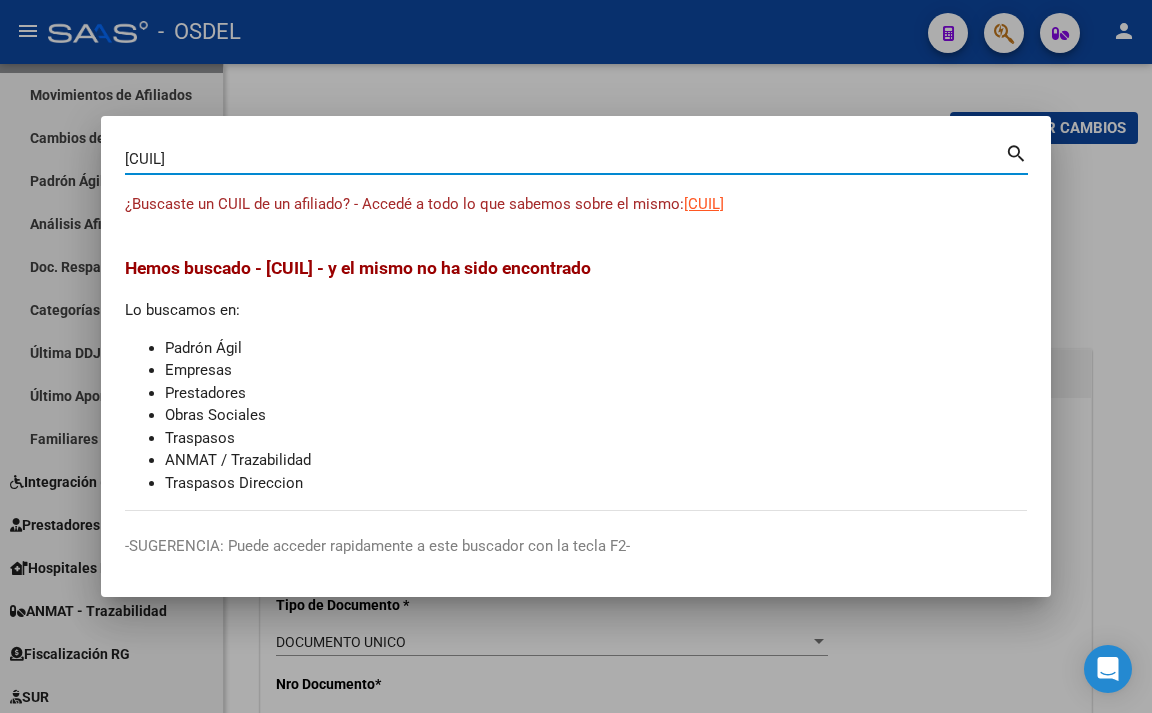 type on "[CUIL]" 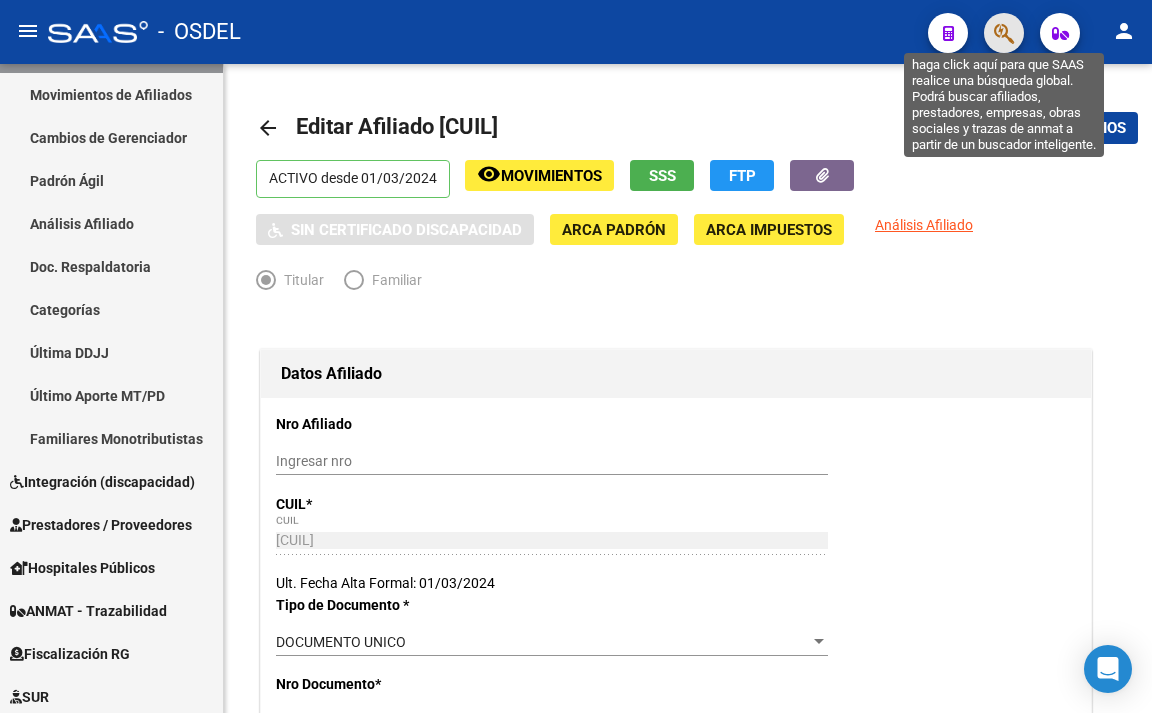 click 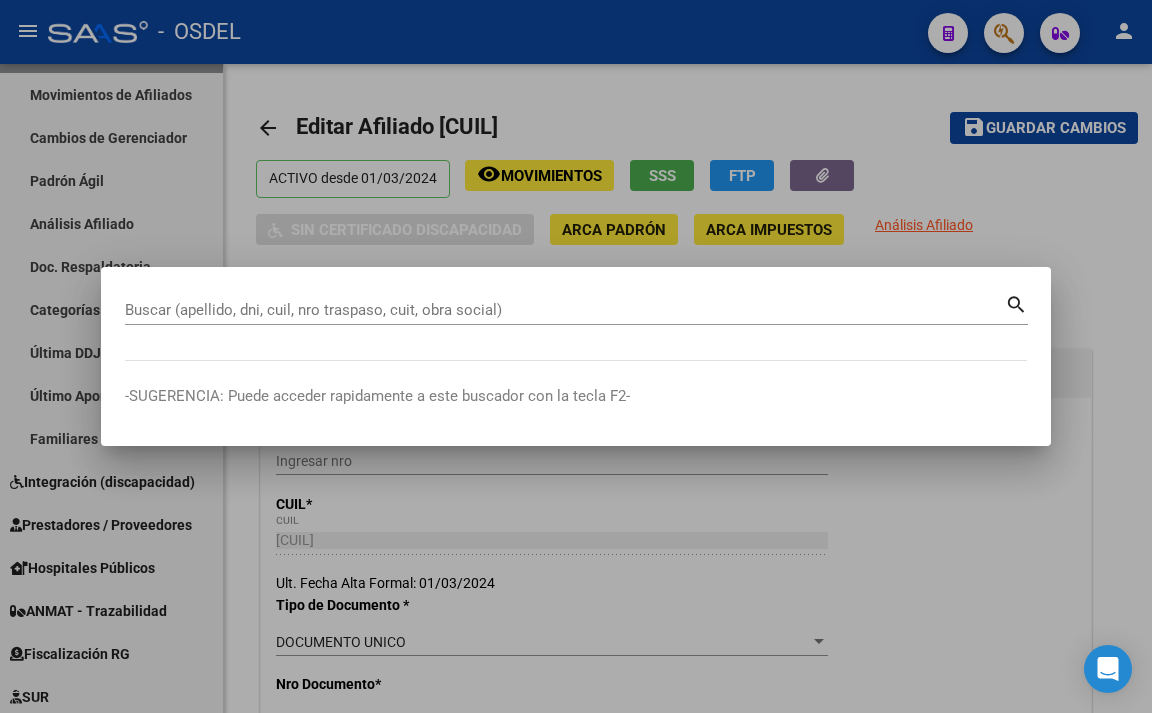 click on "Buscar (apellido, dni, cuil, nro traspaso, cuit, obra social)" at bounding box center (565, 310) 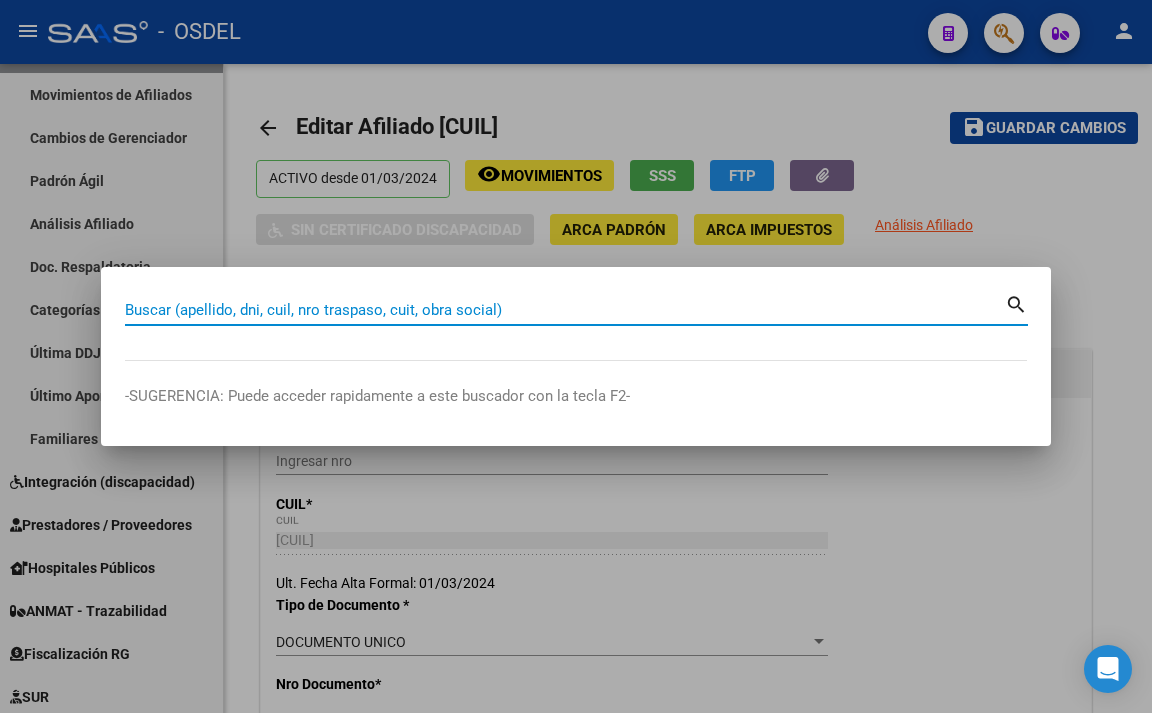 paste on "[NUMBER]" 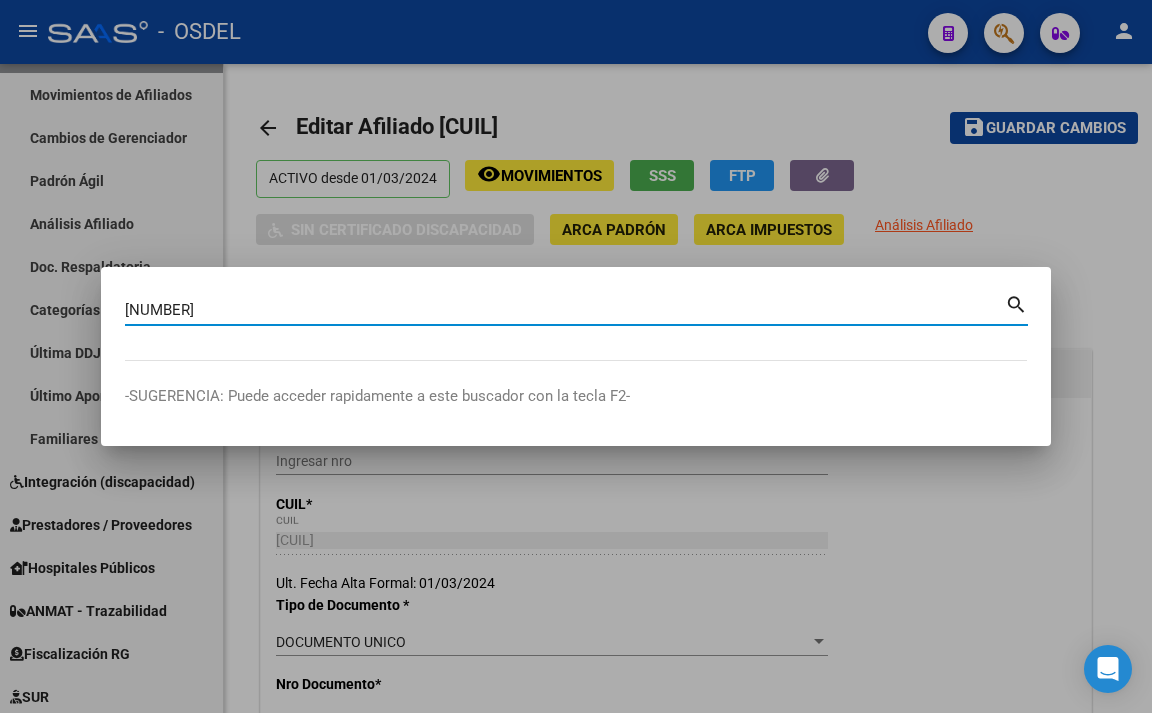 type on "[CUIL]" 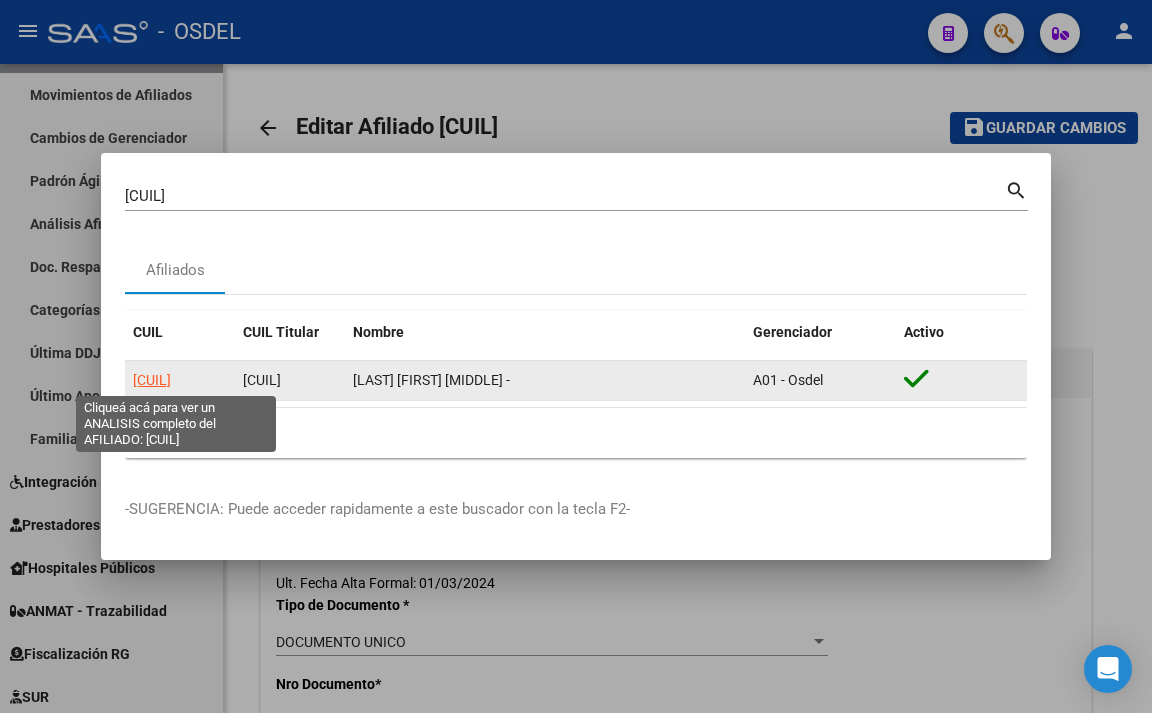 click on "[CUIL]" 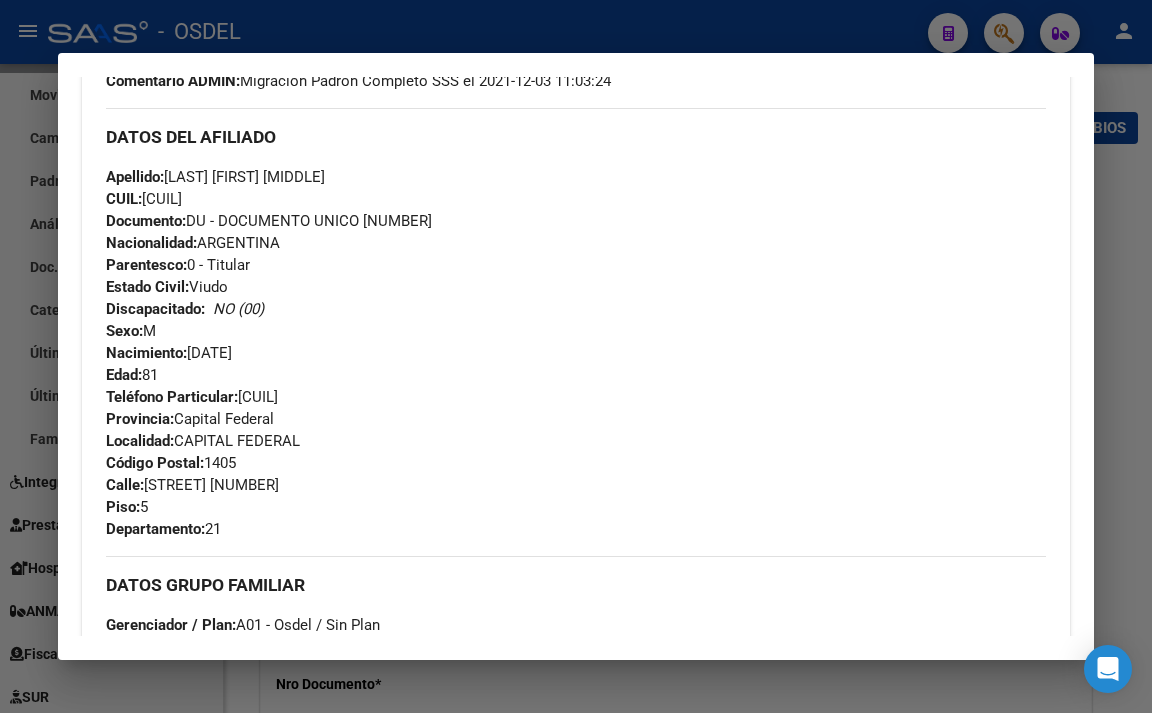 scroll, scrollTop: 700, scrollLeft: 0, axis: vertical 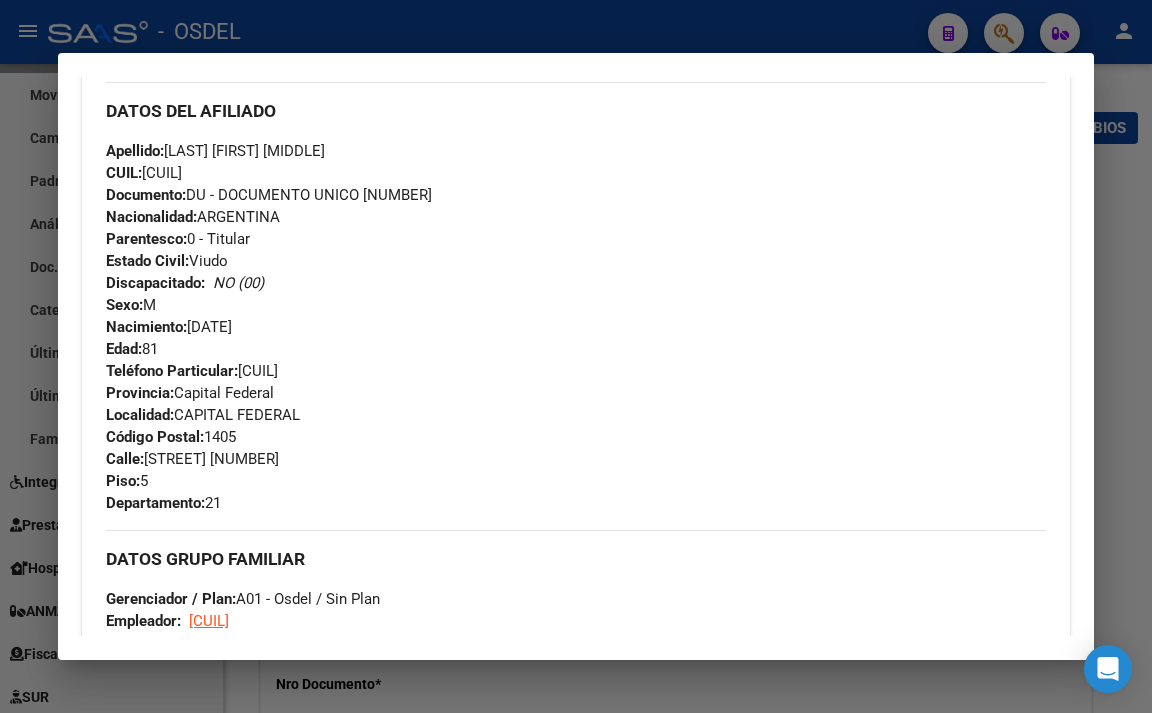 click at bounding box center [576, 356] 